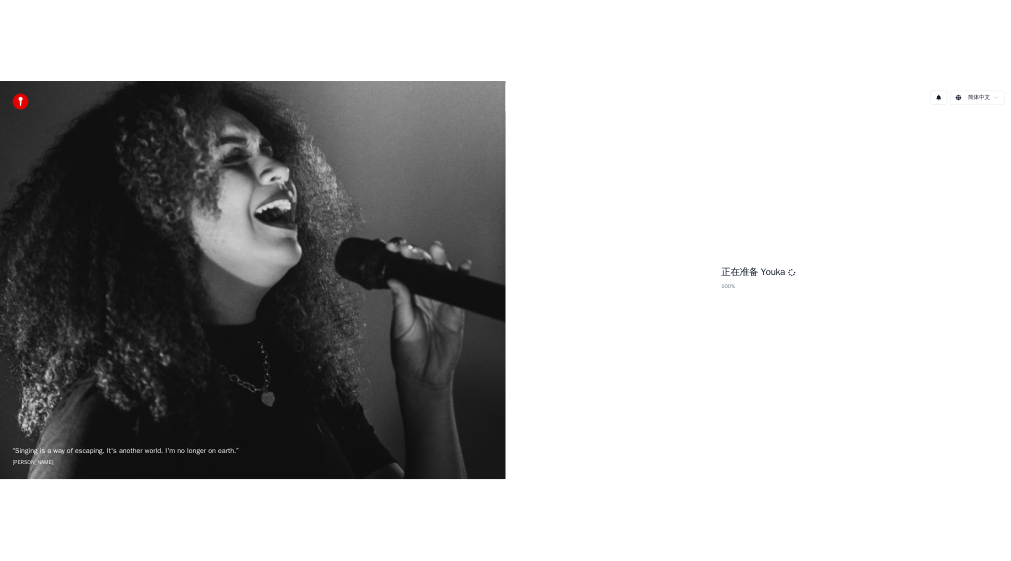 scroll, scrollTop: 0, scrollLeft: 0, axis: both 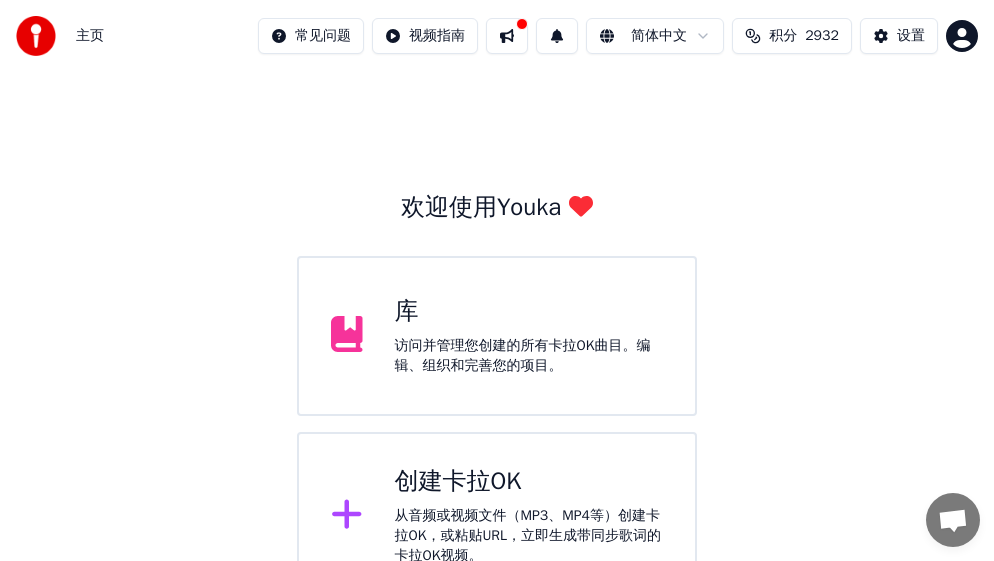 click on "库 访问并管理您创建的所有[PERSON_NAME]OK曲目。编辑、组织和完善您的项目。" at bounding box center [497, 336] 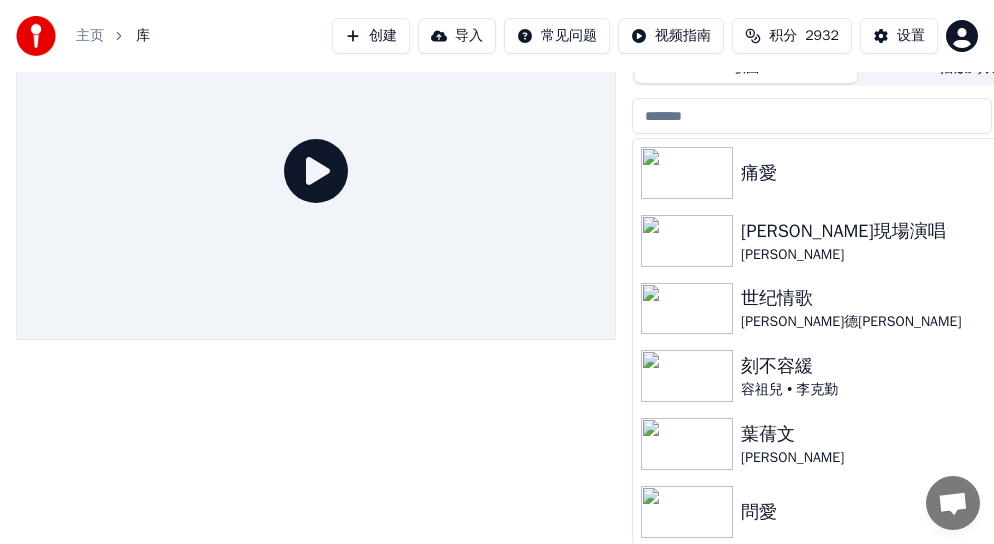 scroll, scrollTop: 85, scrollLeft: 0, axis: vertical 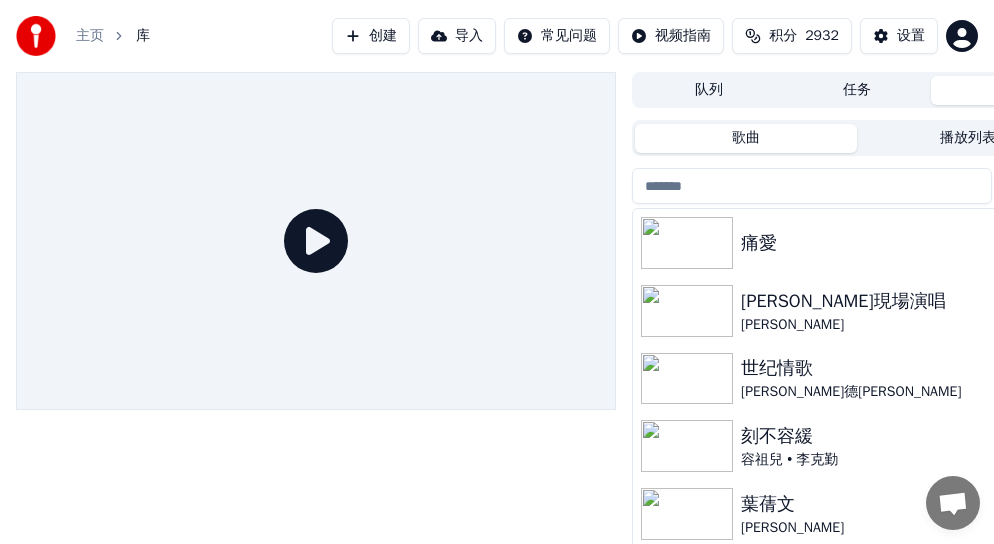 click on "主页" at bounding box center (90, 36) 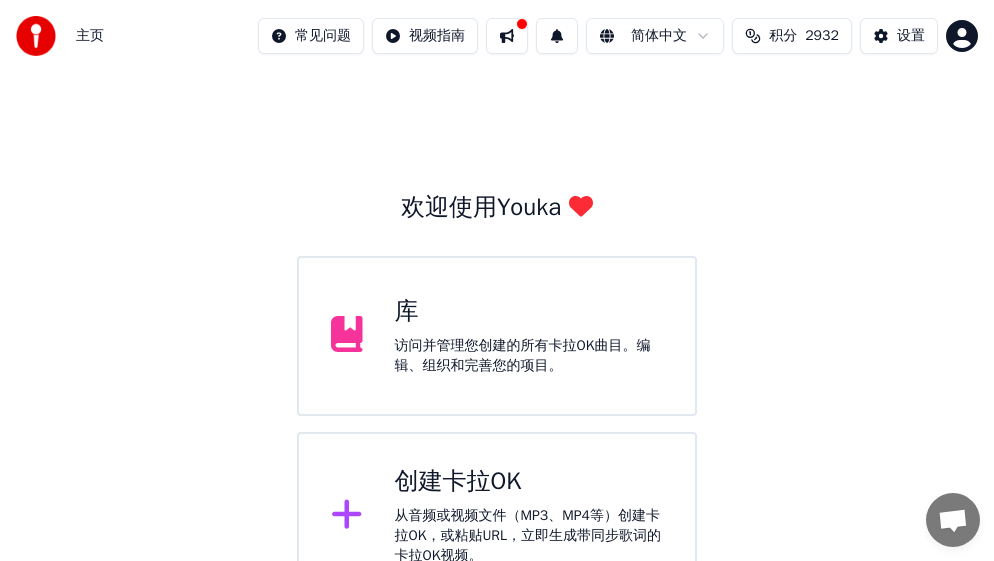 click on "创建卡拉OK" at bounding box center [529, 482] 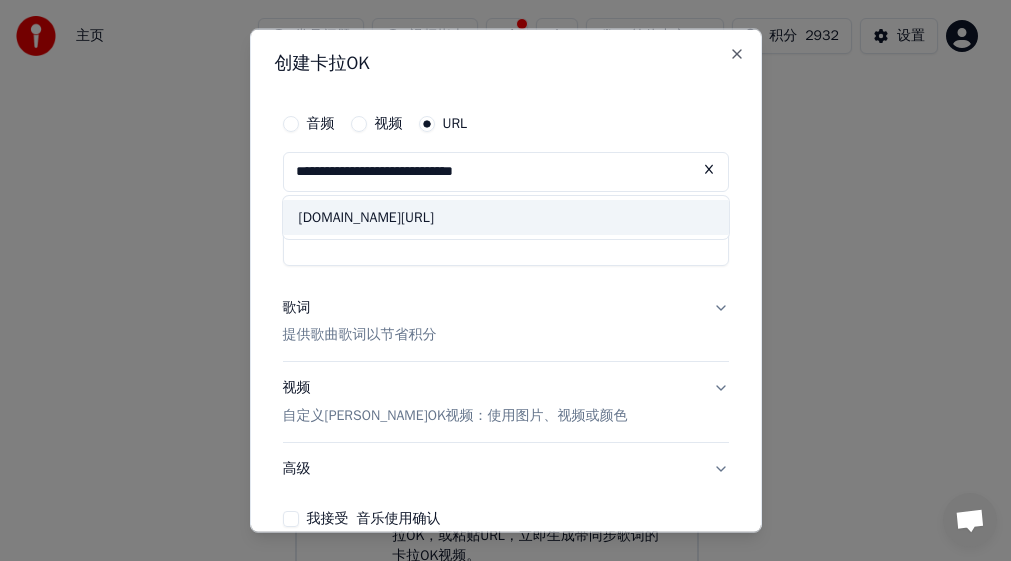 click on "[DOMAIN_NAME][URL]" at bounding box center [506, 217] 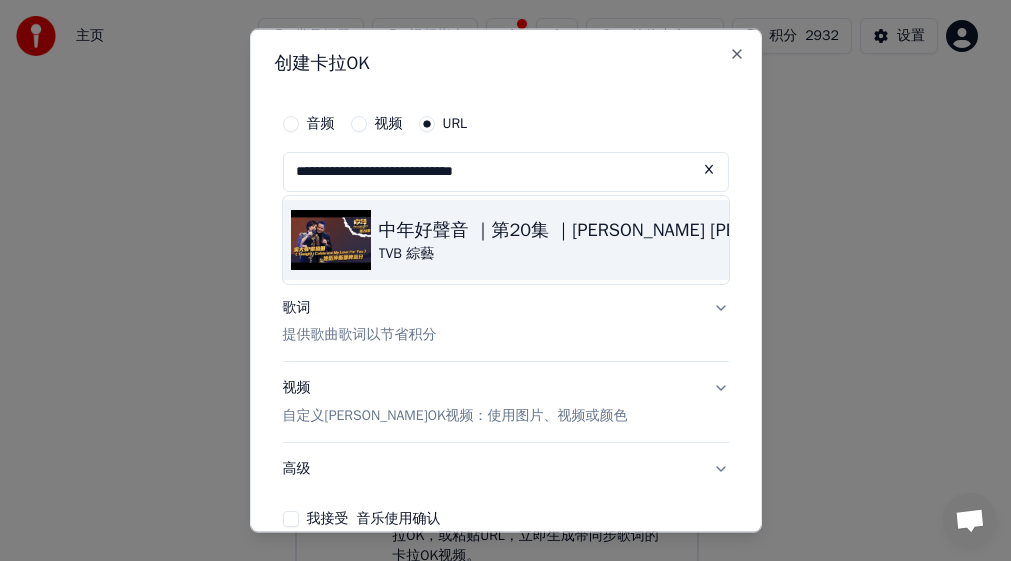 click on "TVB  綜藝" at bounding box center [866, 253] 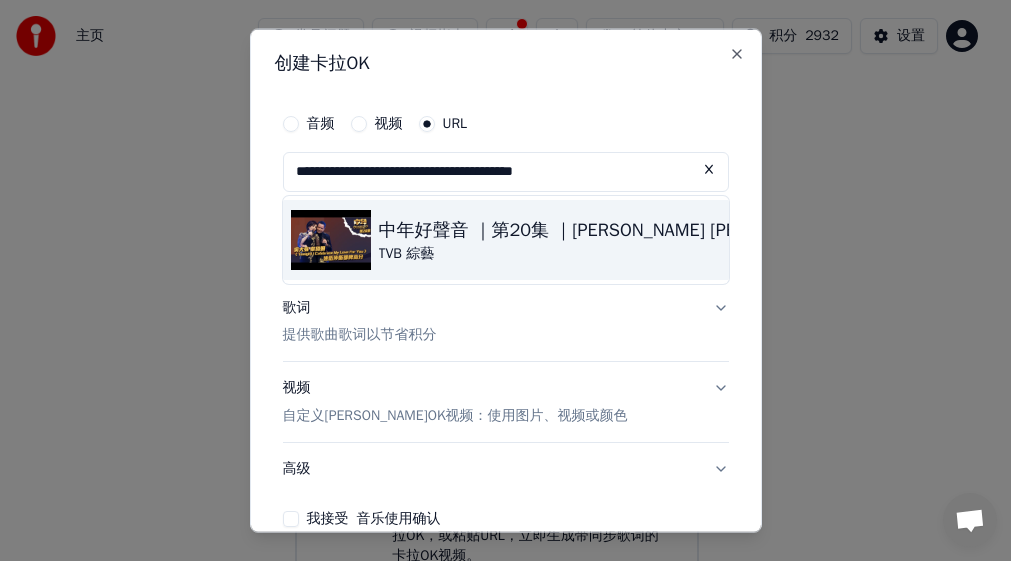 type on "**********" 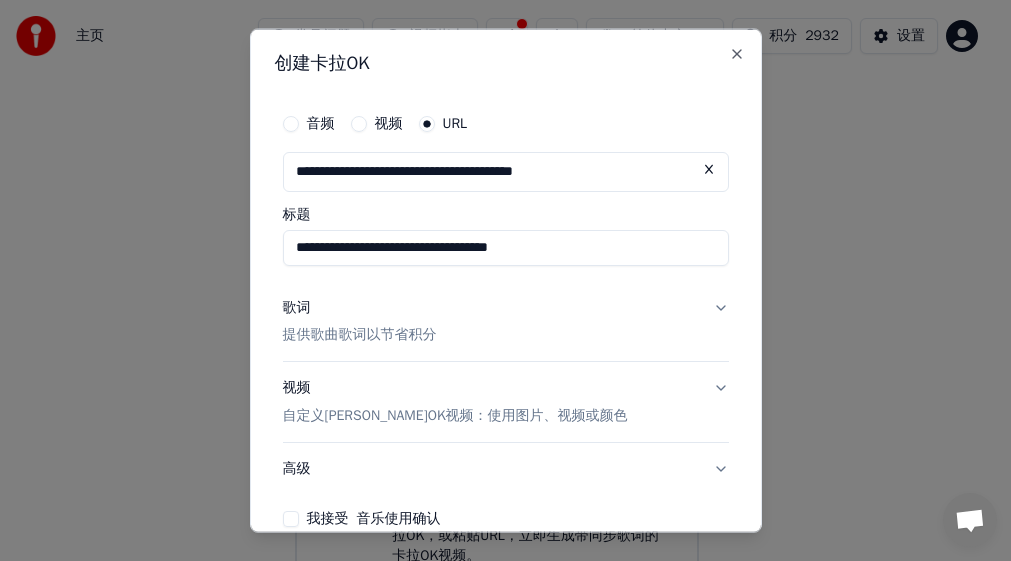 click on "歌词" at bounding box center [297, 307] 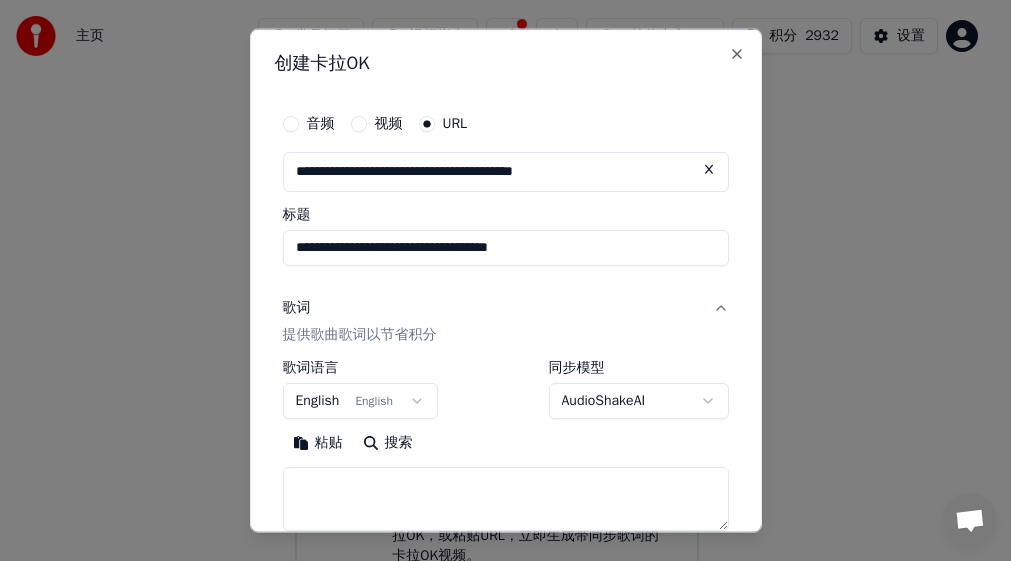 click at bounding box center (506, 499) 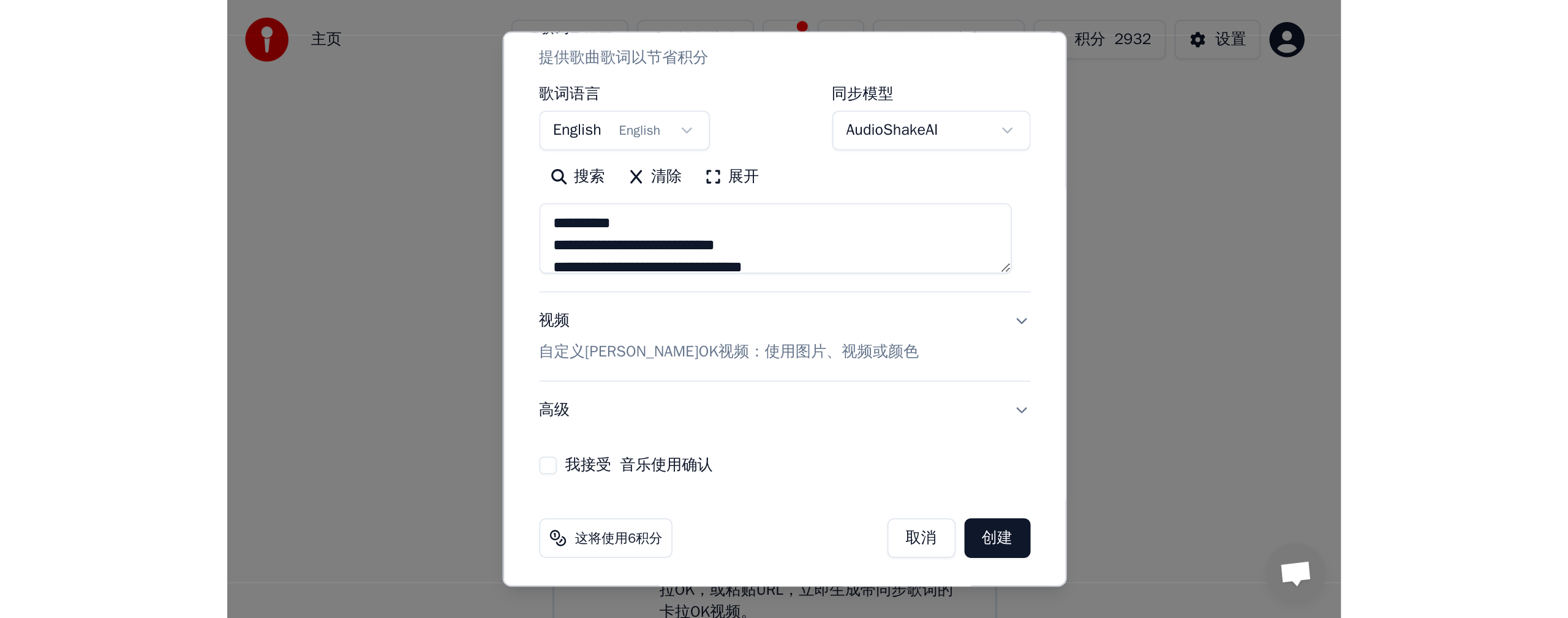 scroll, scrollTop: 177, scrollLeft: 0, axis: vertical 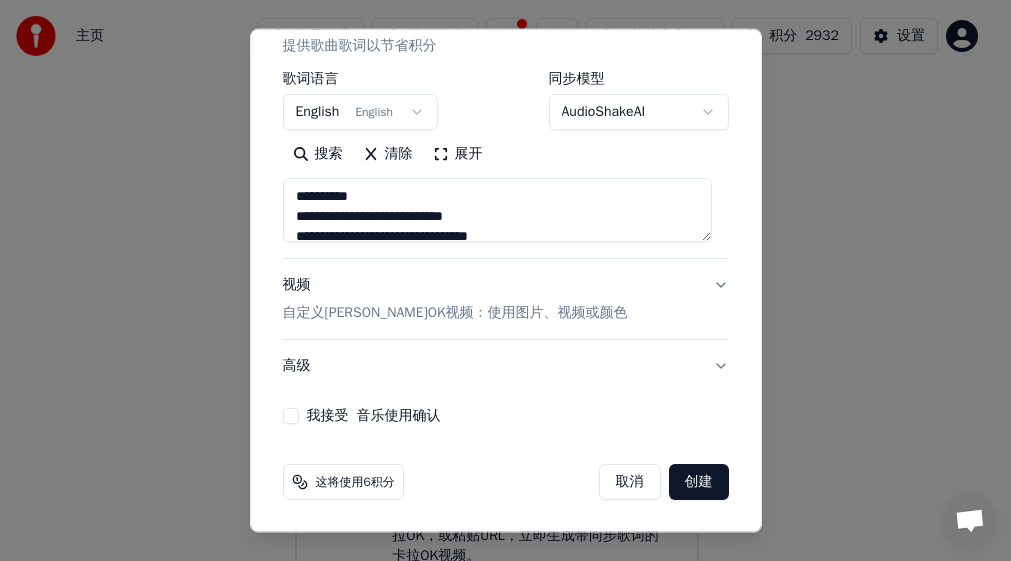 click on "我接受   音乐使用确认" at bounding box center [291, 416] 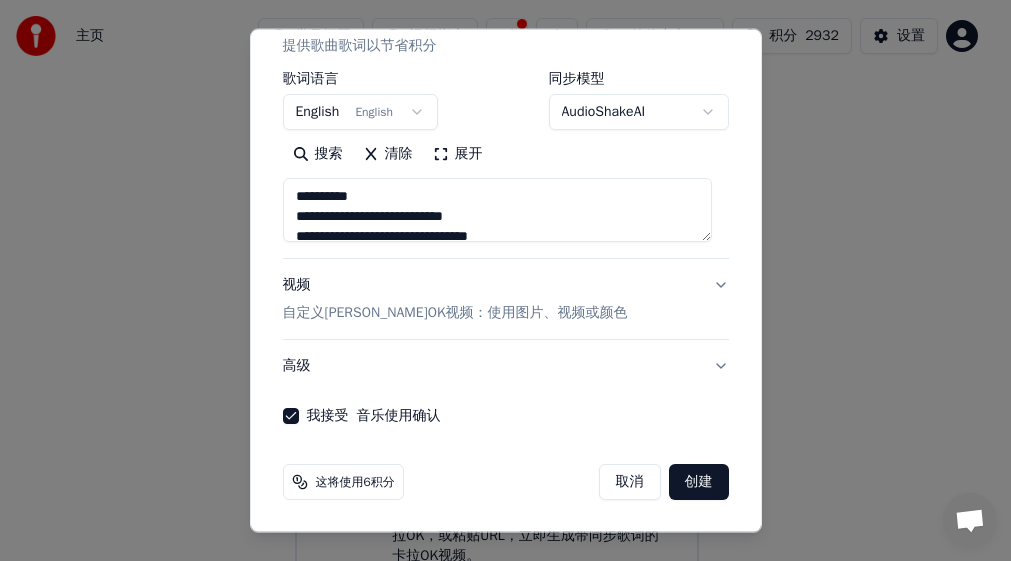 click on "创建" at bounding box center [699, 482] 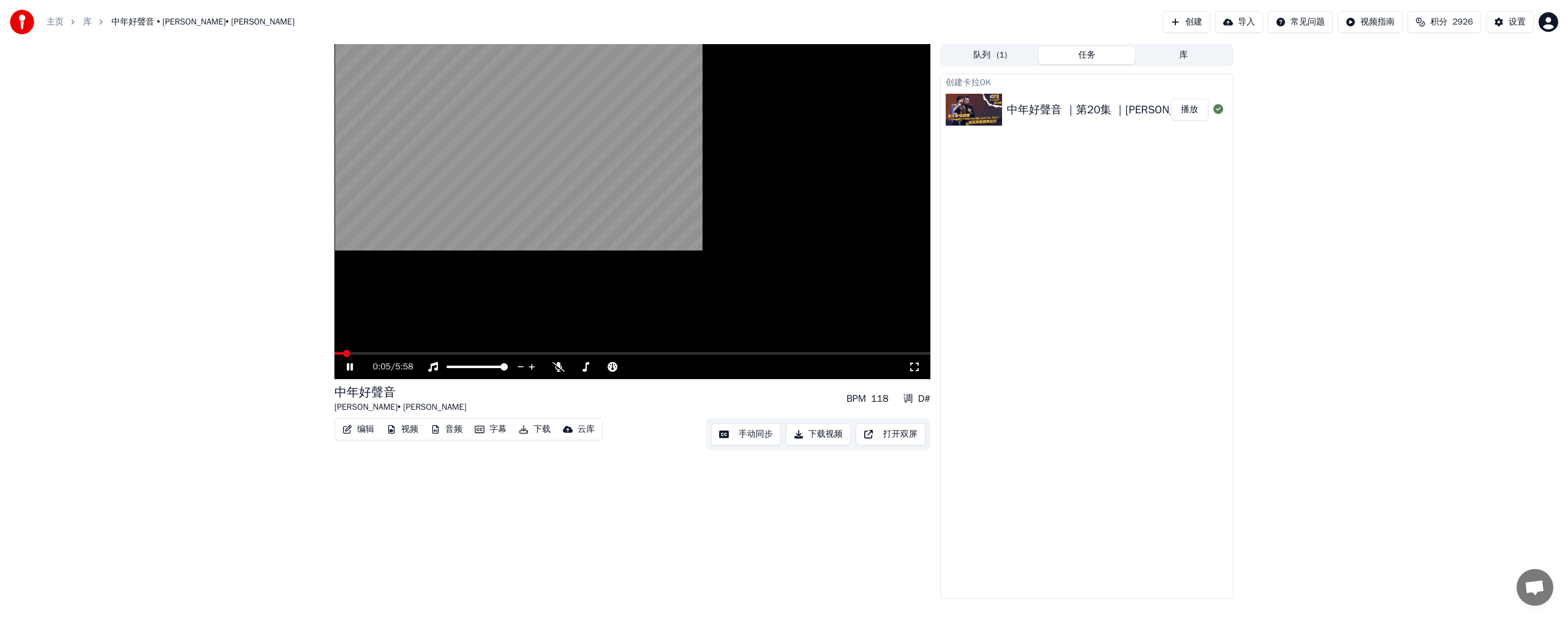 scroll, scrollTop: 282, scrollLeft: 0, axis: vertical 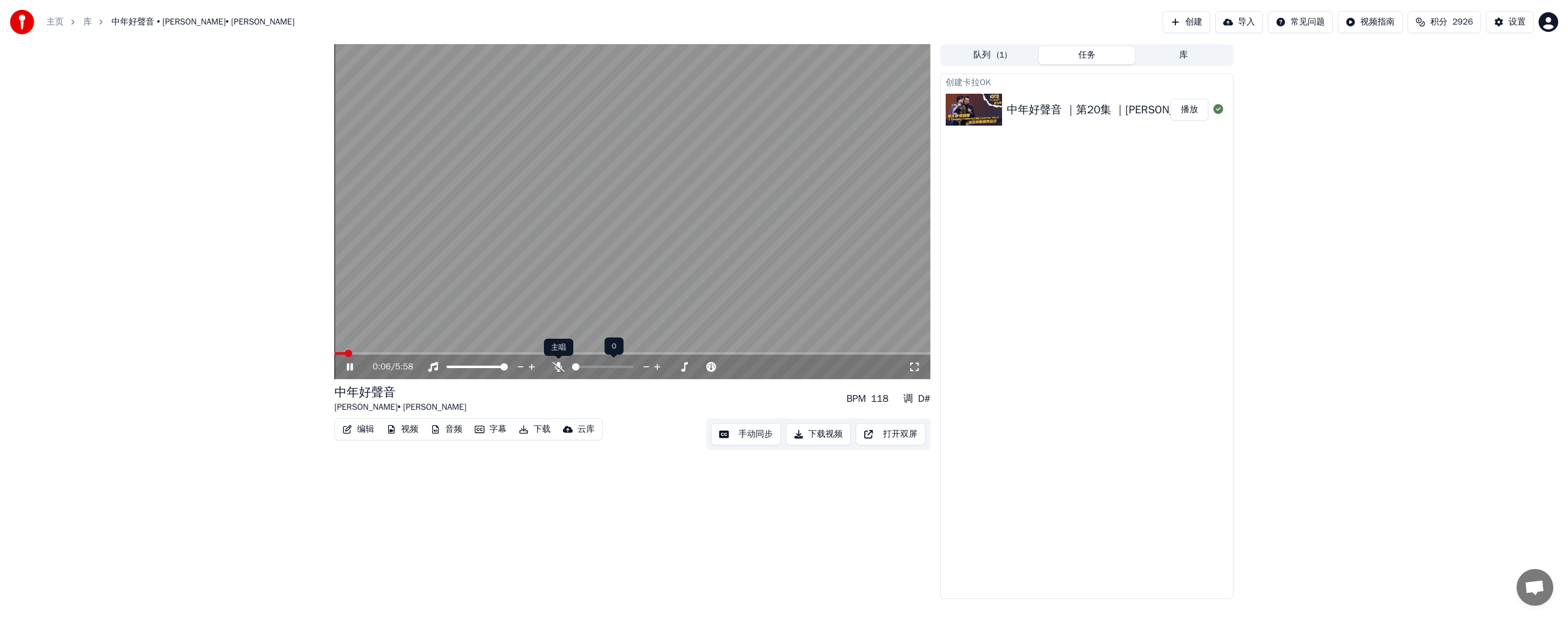 click 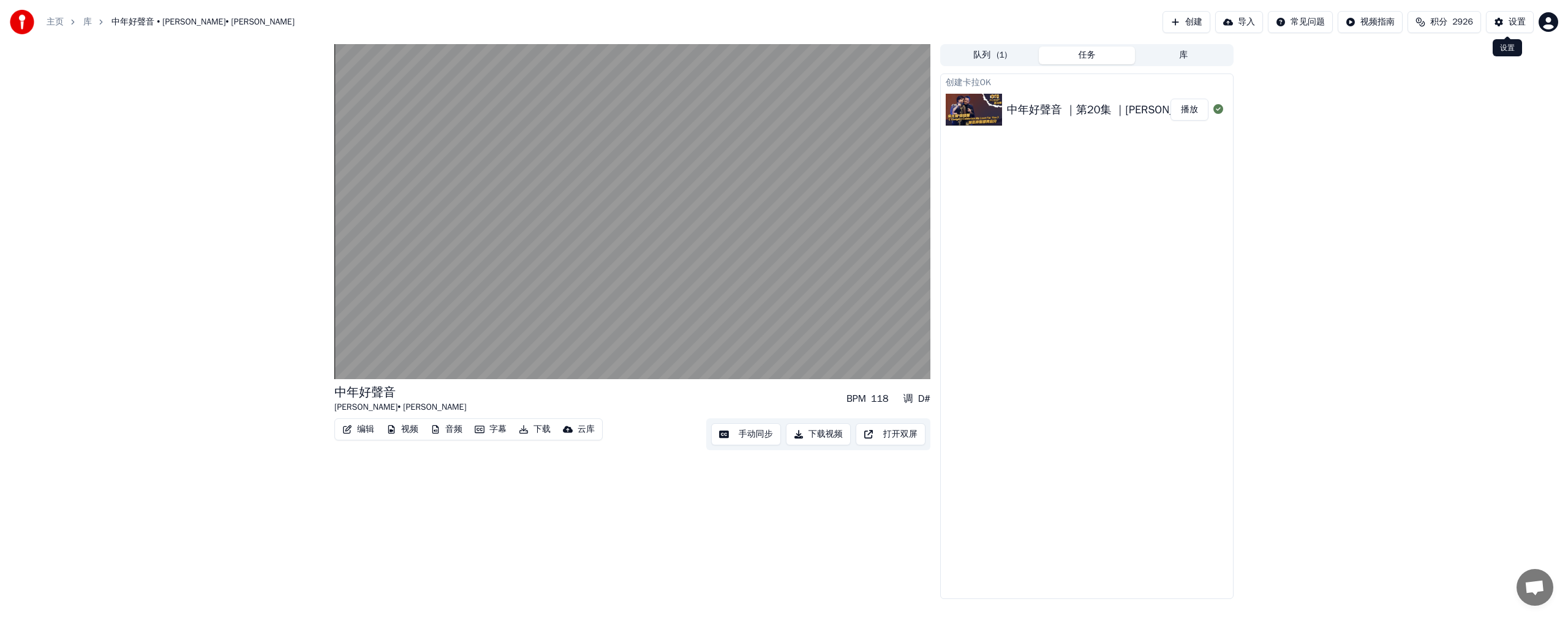 click on "设置" at bounding box center [1517, 22] 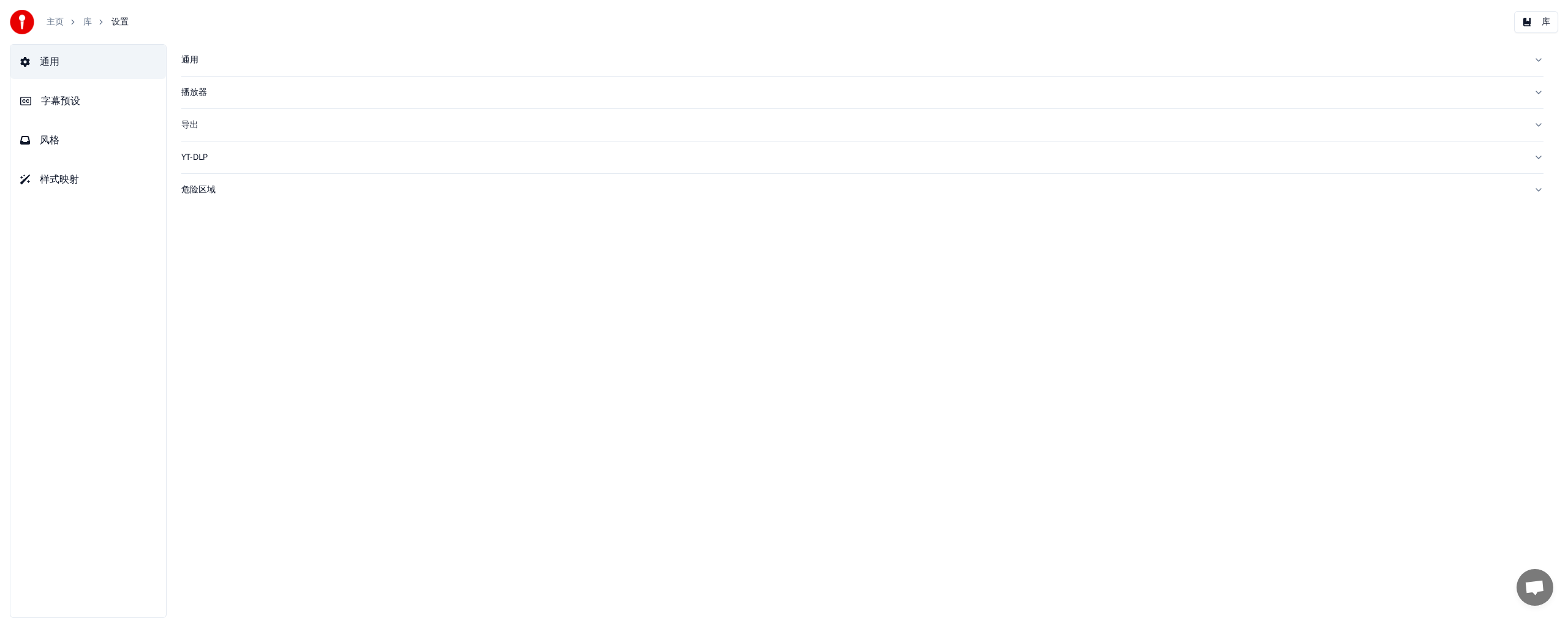 click on "风格" at bounding box center [50, 140] 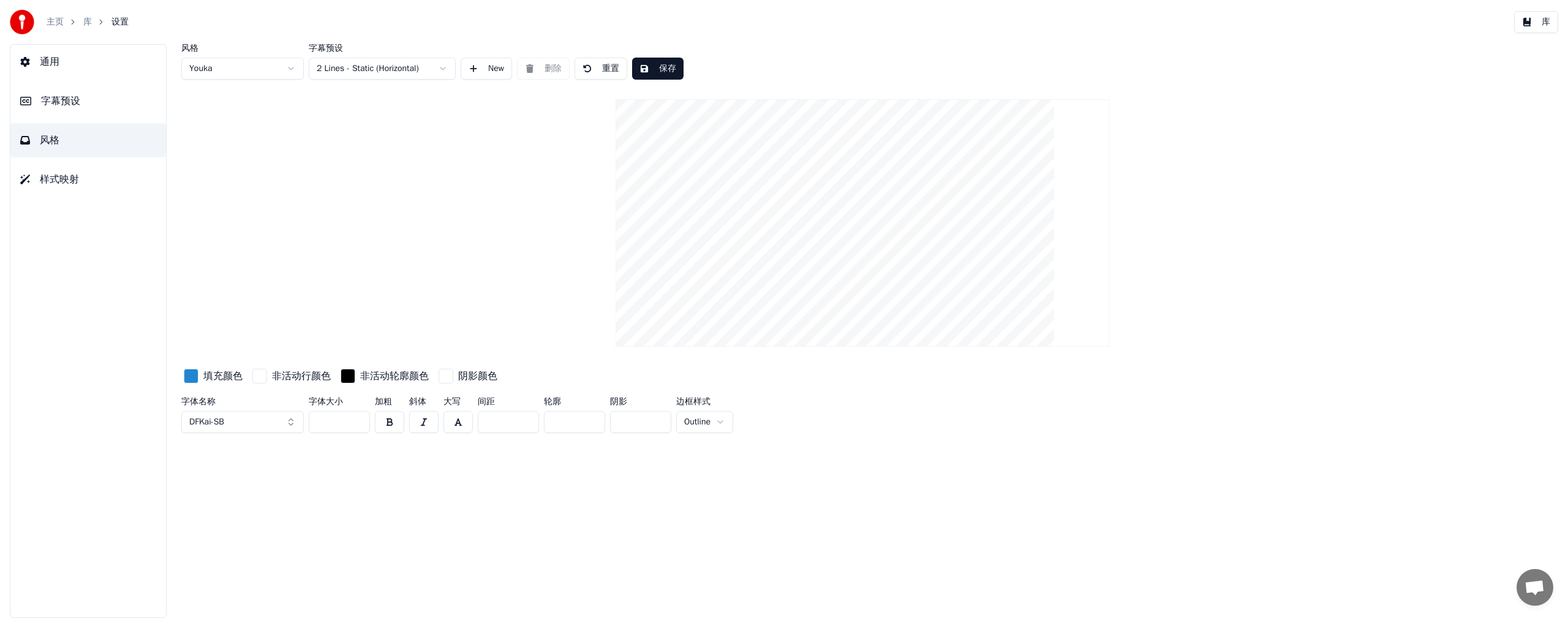 click on "DFKai-SB" at bounding box center [243, 422] 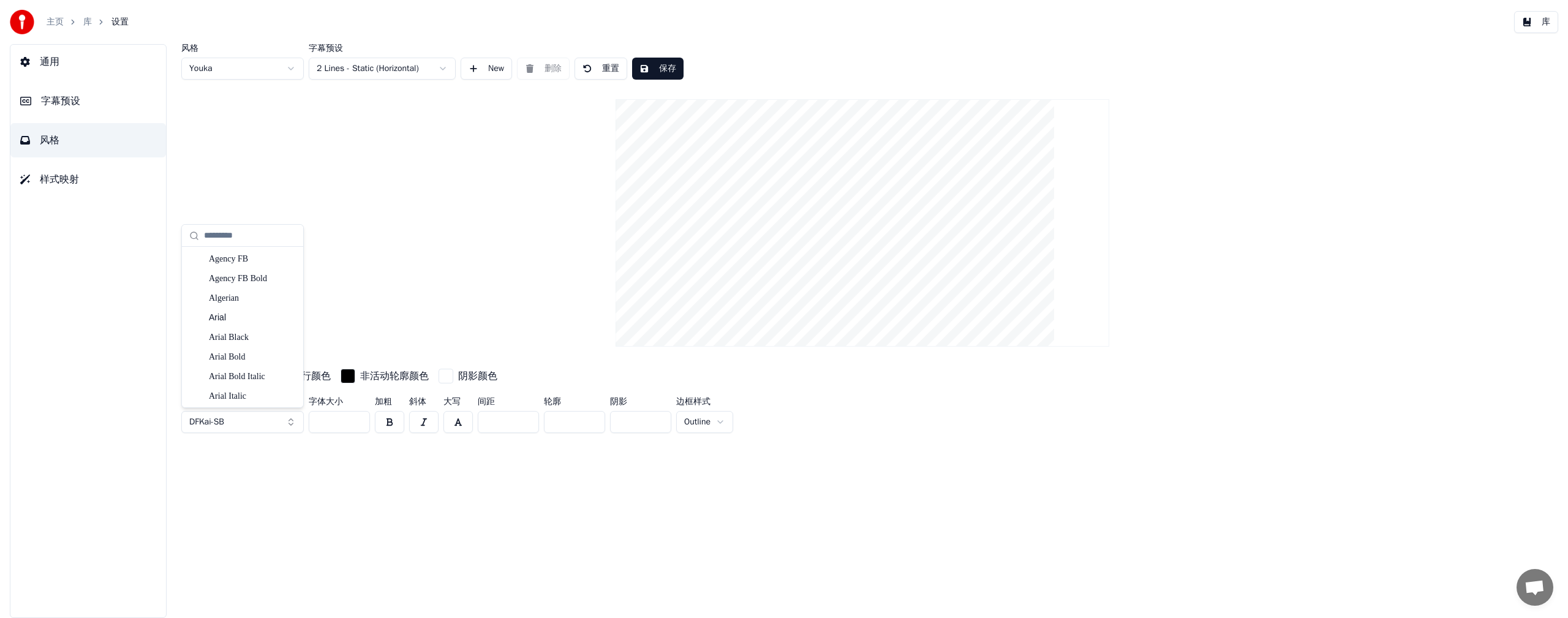 click on "DFKai-SB" at bounding box center [243, 422] 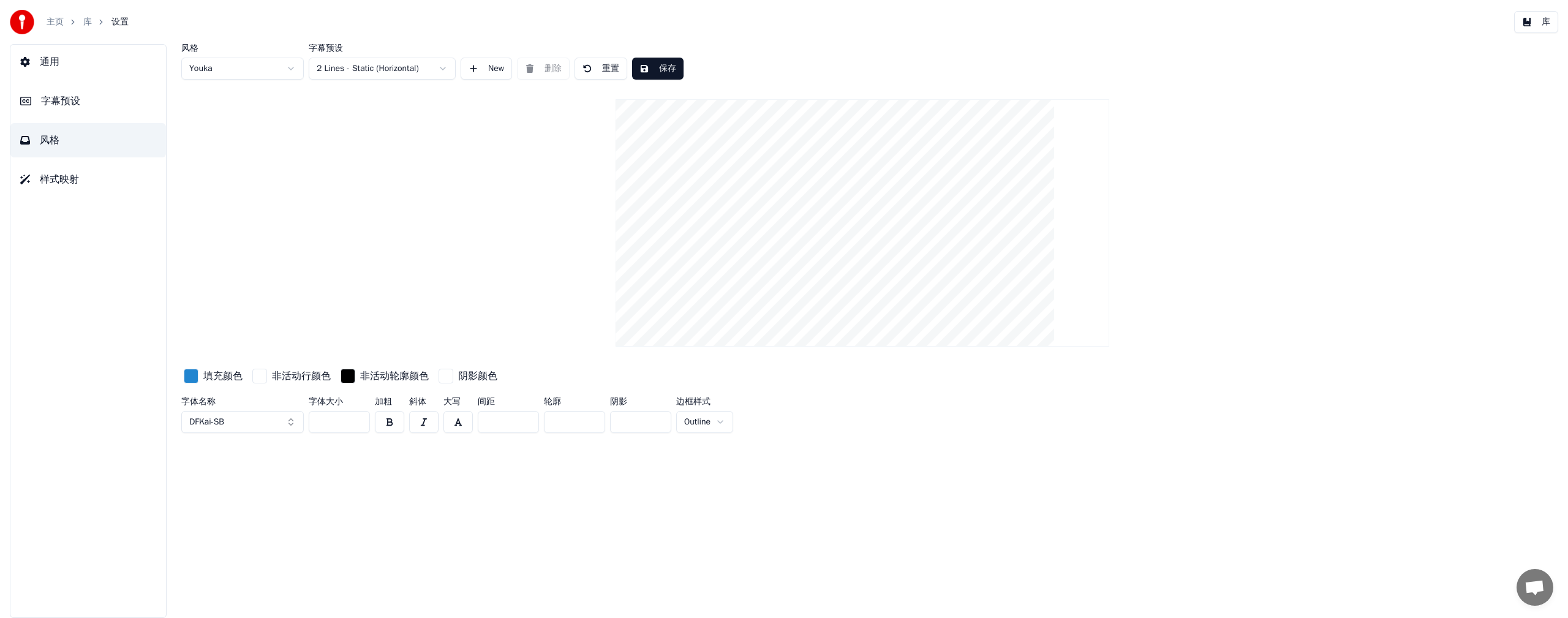 click on "DFKai-SB" at bounding box center [243, 422] 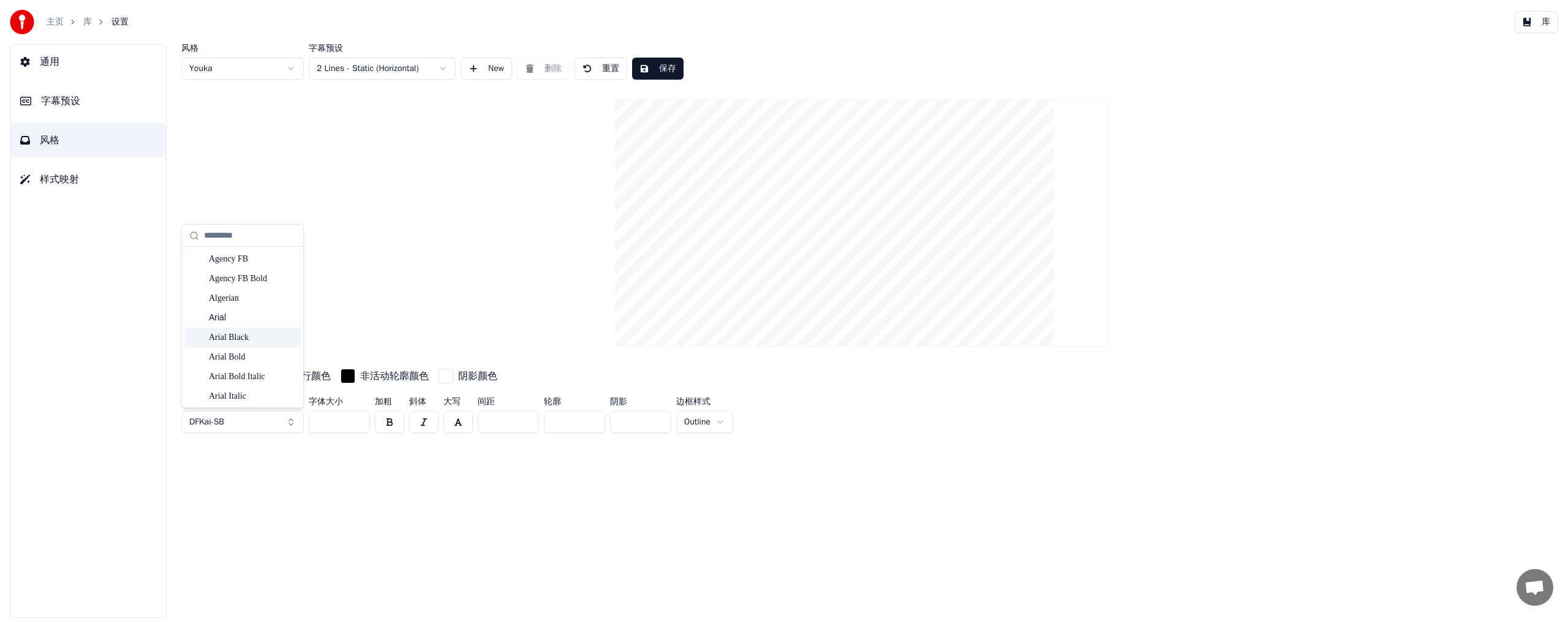 scroll, scrollTop: 245, scrollLeft: 0, axis: vertical 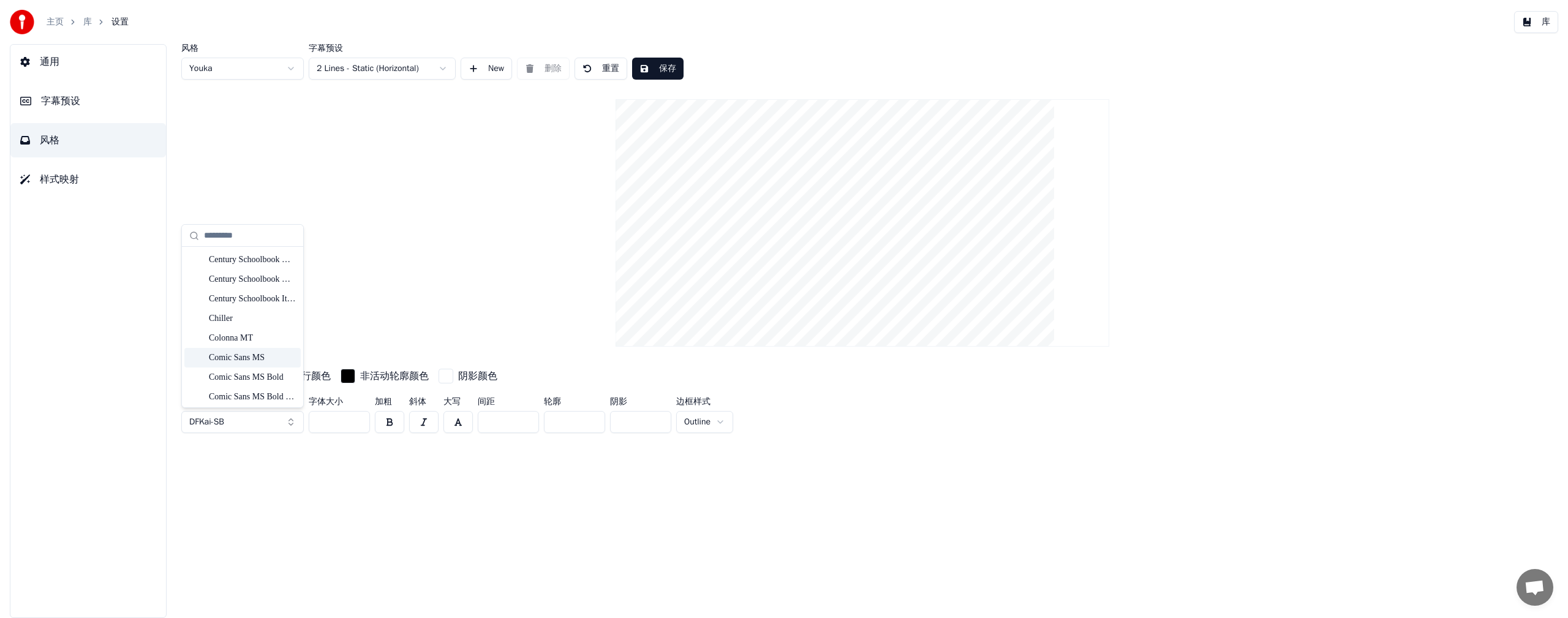click on "Comic Sans MS" at bounding box center (252, 358) 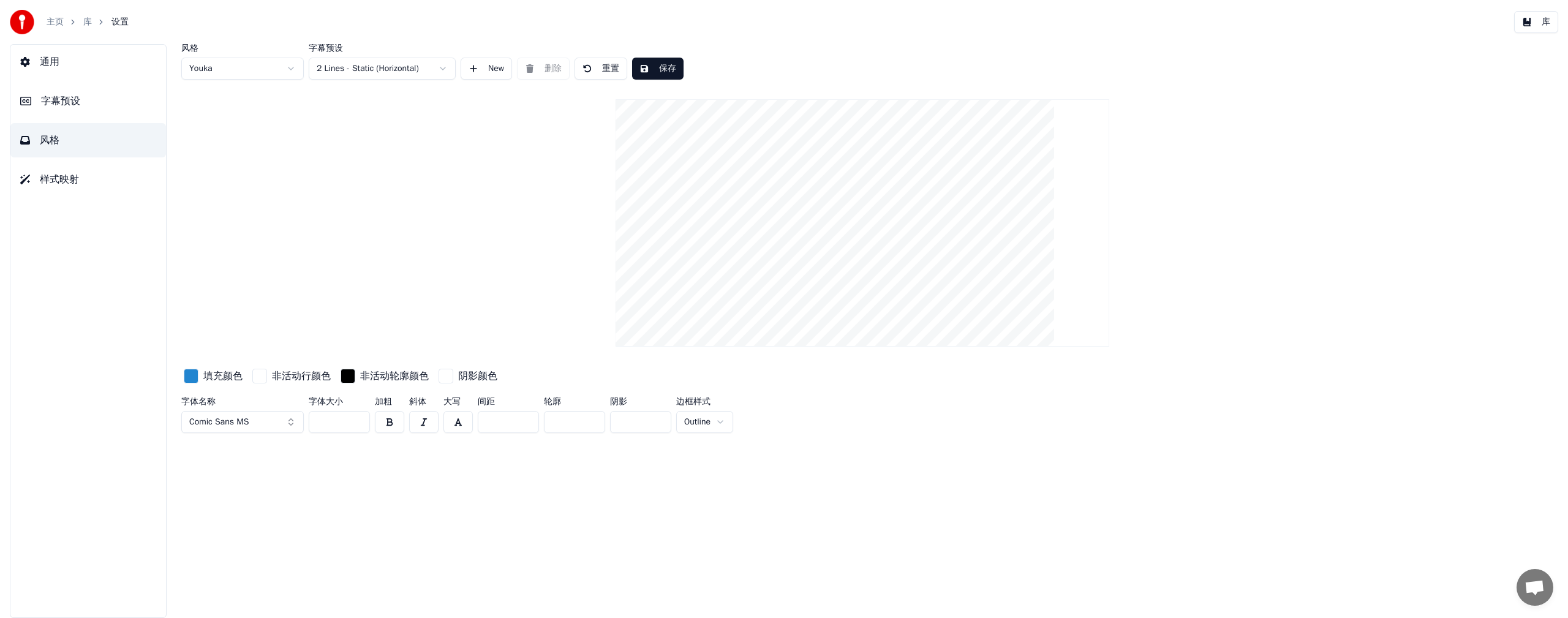 click on "保存" at bounding box center (658, 69) 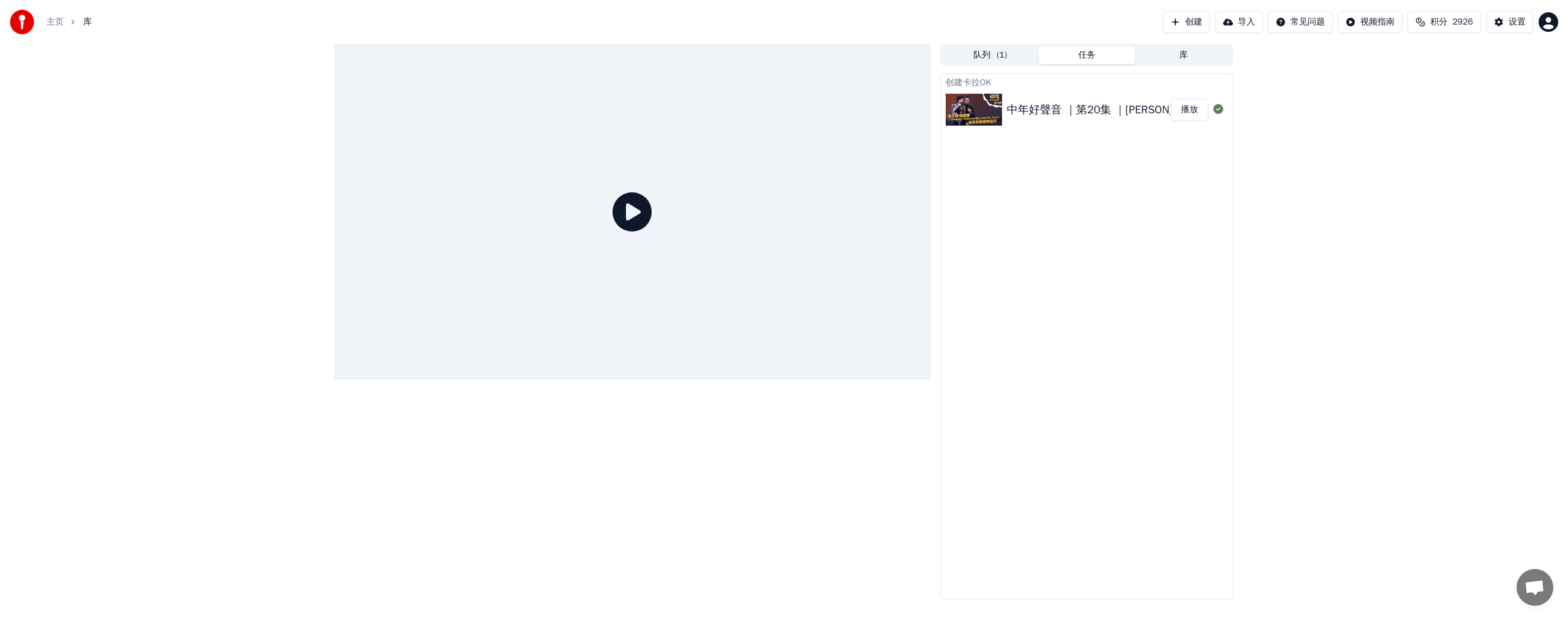 click at bounding box center (974, 110) 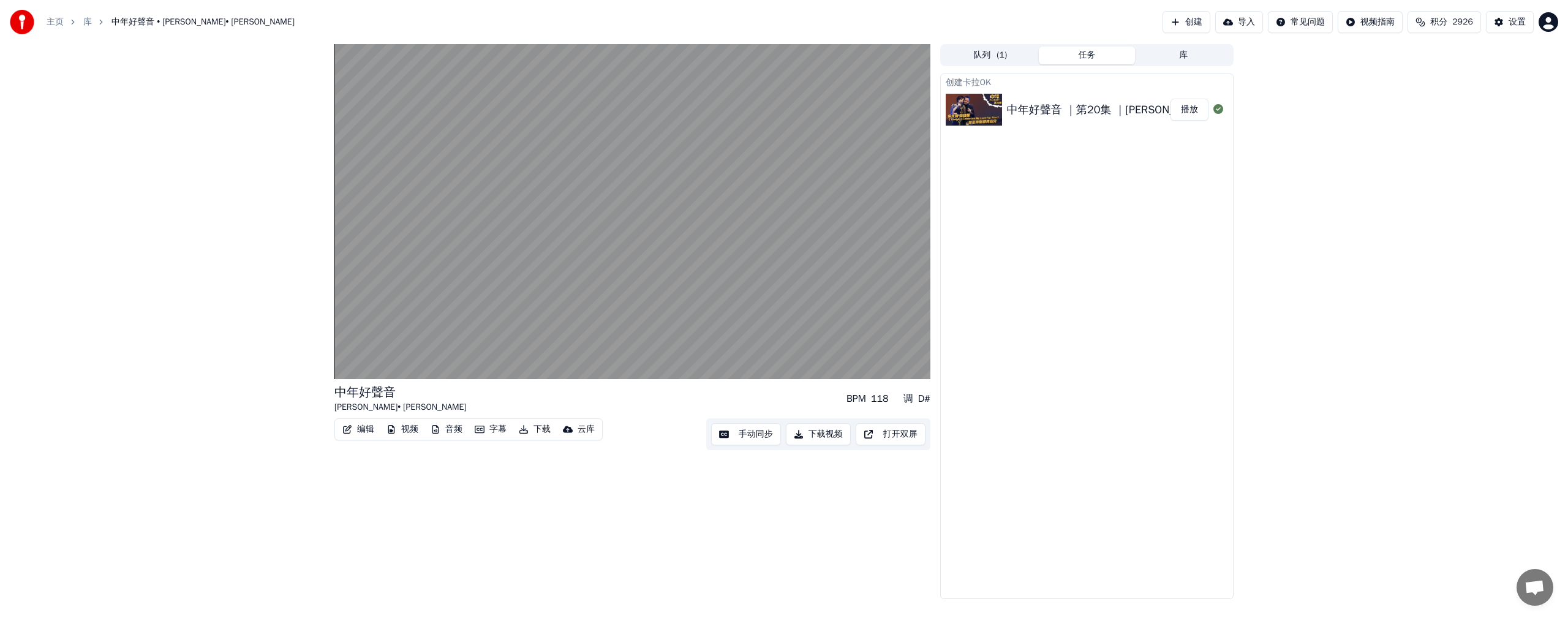 click on "字幕" at bounding box center [491, 429] 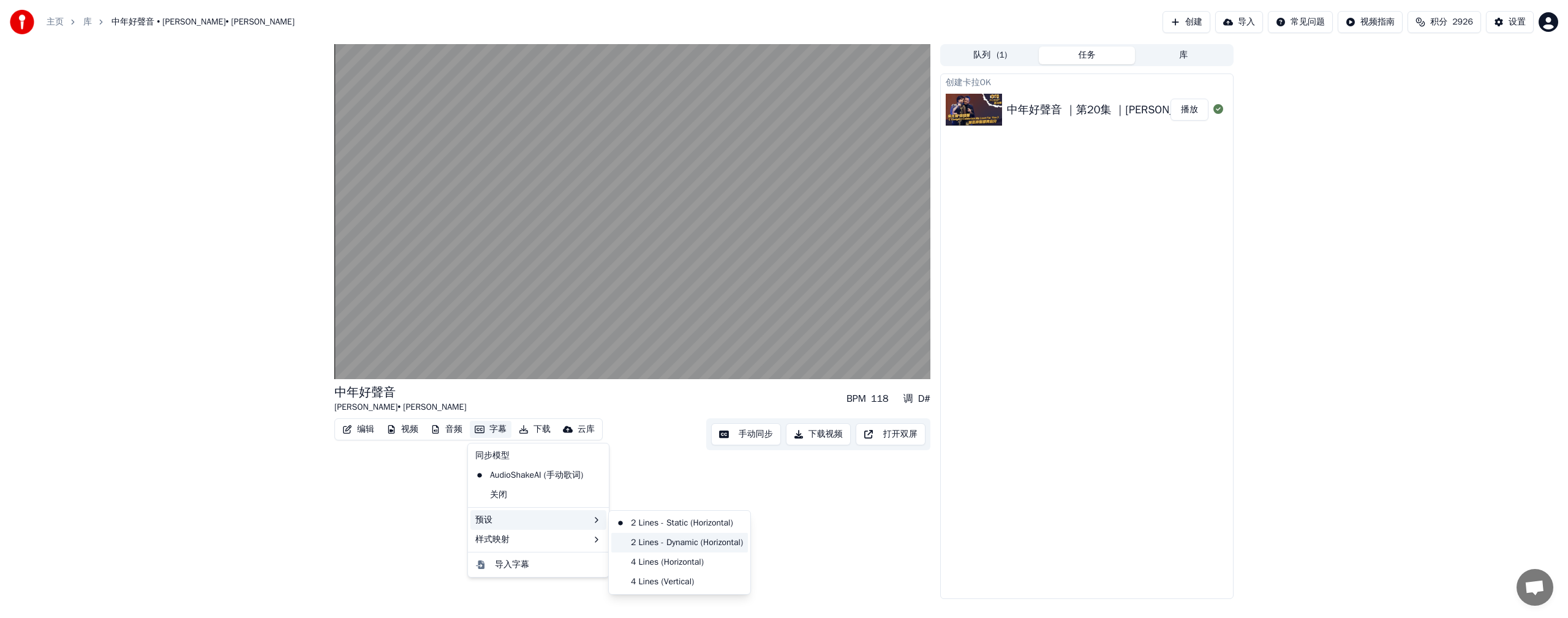 click on "2 Lines - Dynamic (Horizontal)" at bounding box center (679, 543) 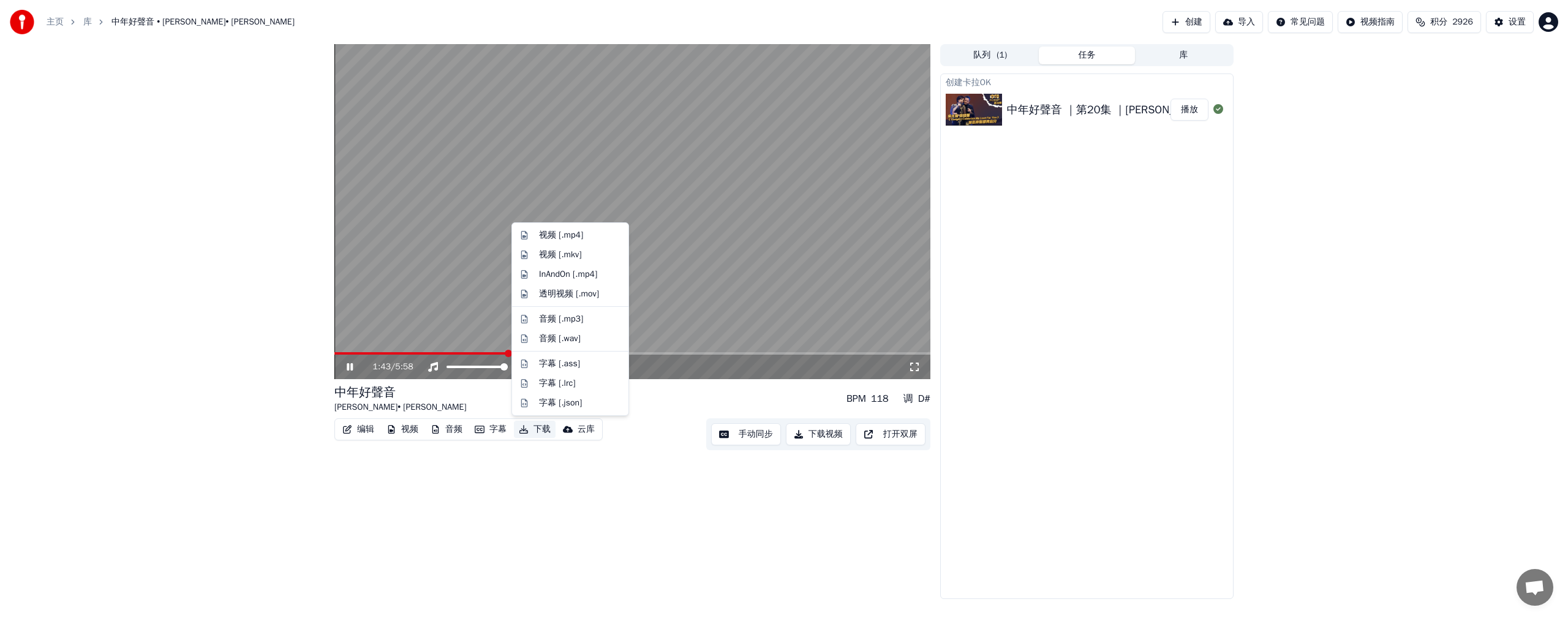 click on "下载" at bounding box center [535, 429] 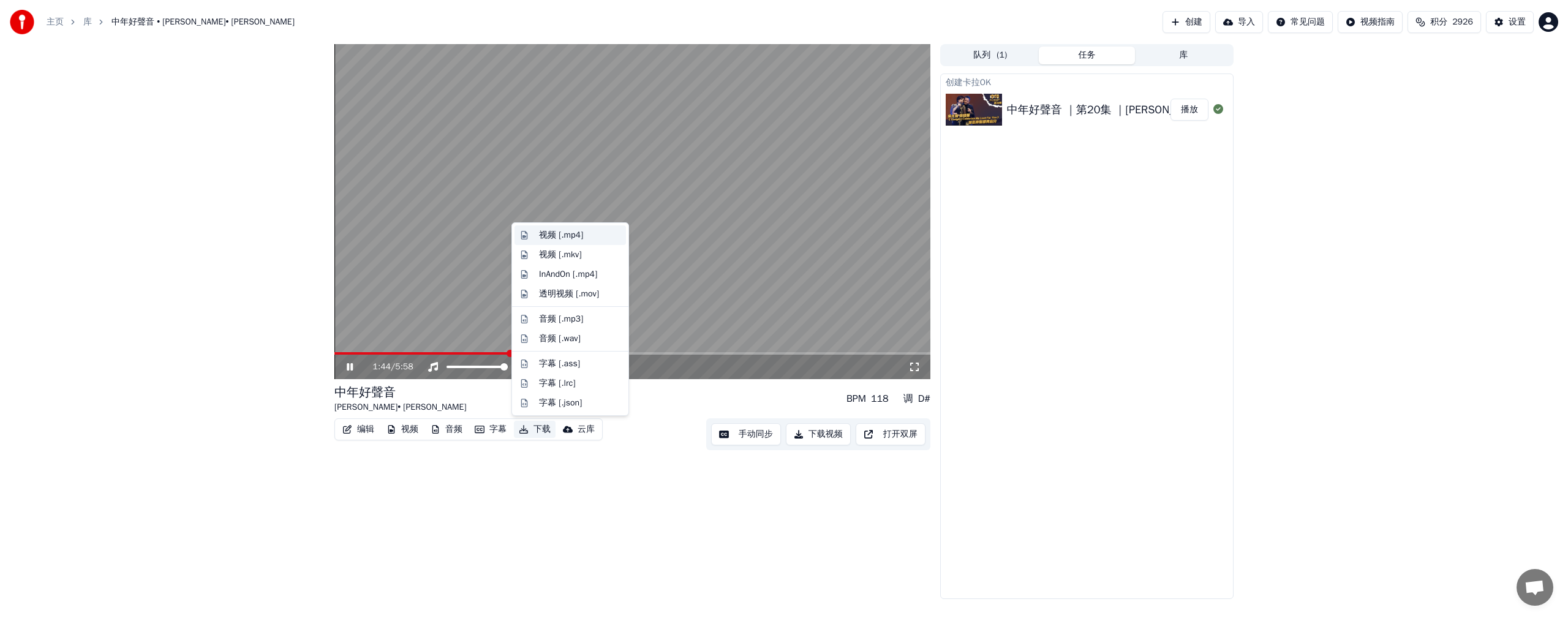 click on "视频 [.mp4]" at bounding box center (561, 235) 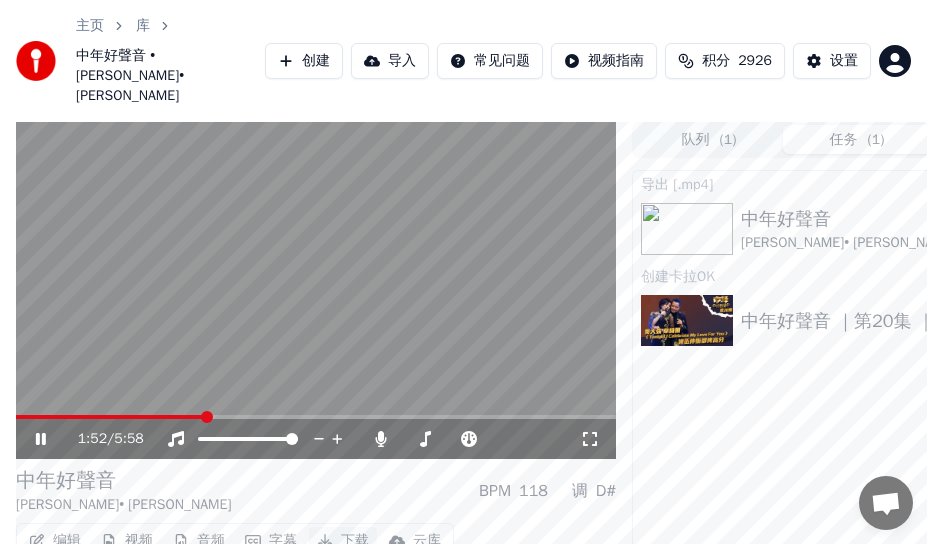 scroll, scrollTop: 399, scrollLeft: 0, axis: vertical 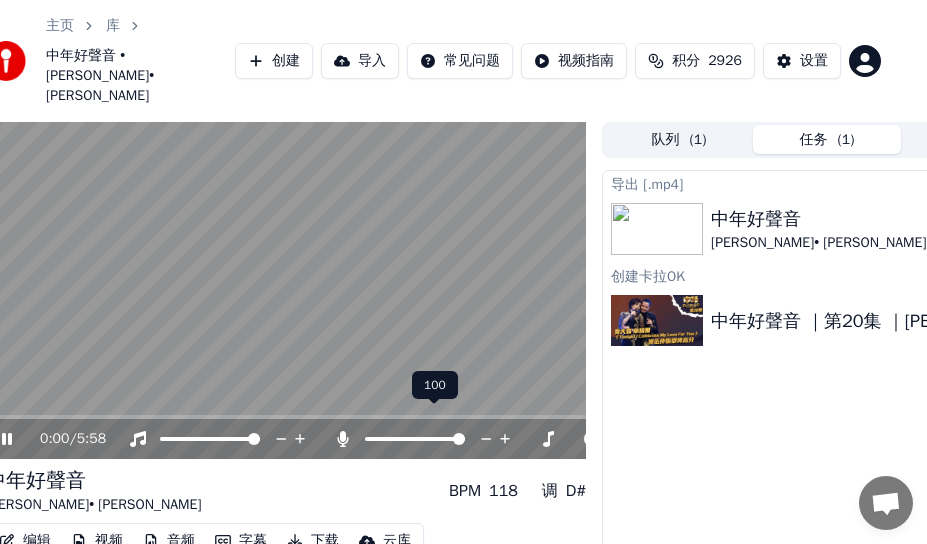 click at bounding box center (-8, 417) 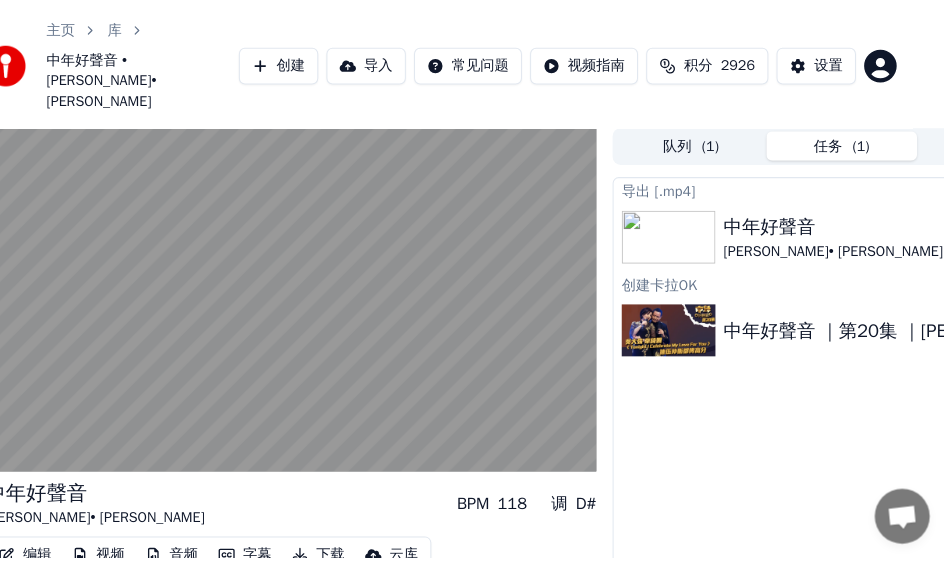 scroll, scrollTop: 0, scrollLeft: 0, axis: both 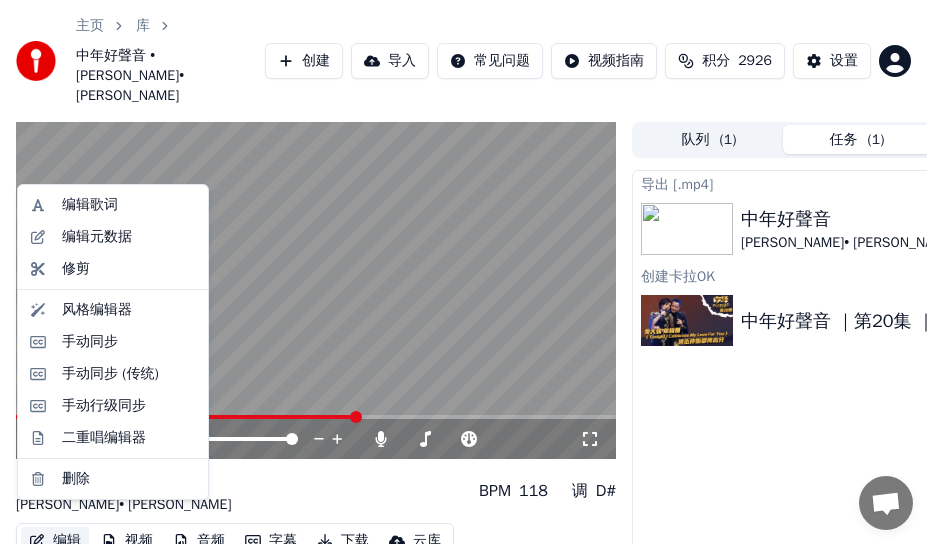 click on "编辑" at bounding box center [55, 541] 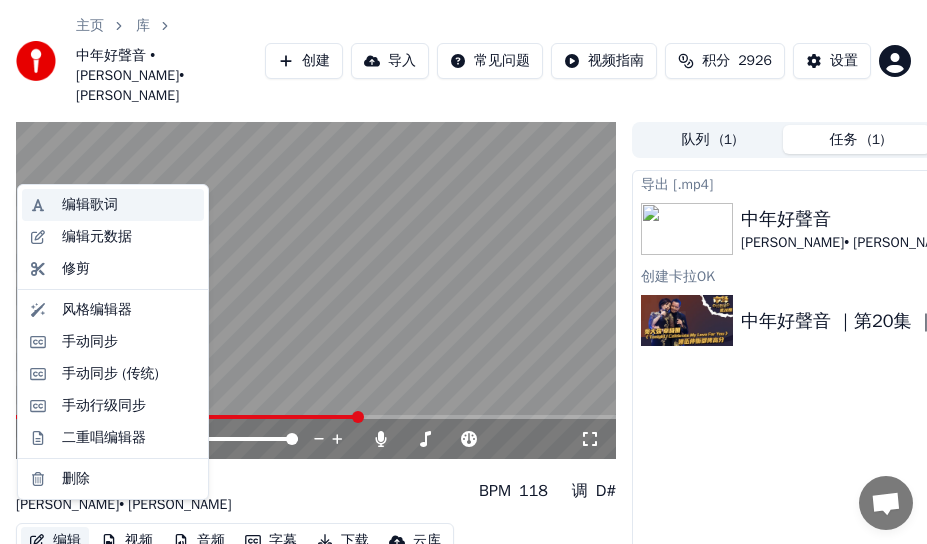 click on "编辑歌词" at bounding box center [90, 205] 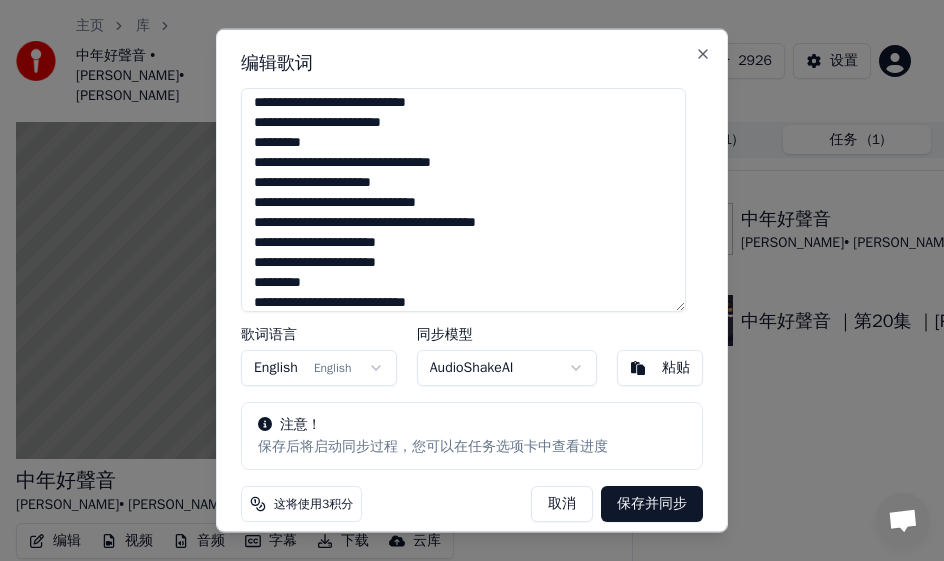 scroll, scrollTop: 633, scrollLeft: 0, axis: vertical 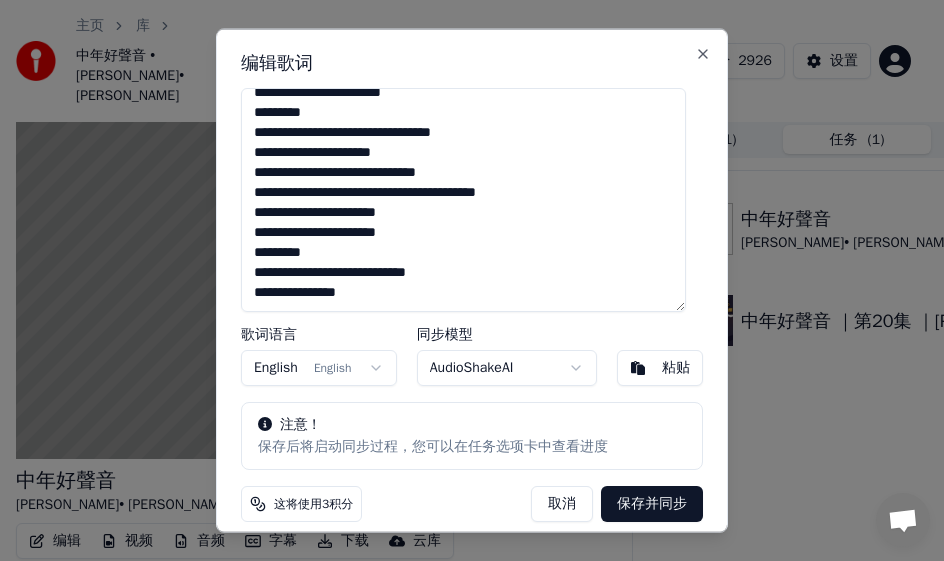 drag, startPoint x: 264, startPoint y: 233, endPoint x: 241, endPoint y: 234, distance: 23.021729 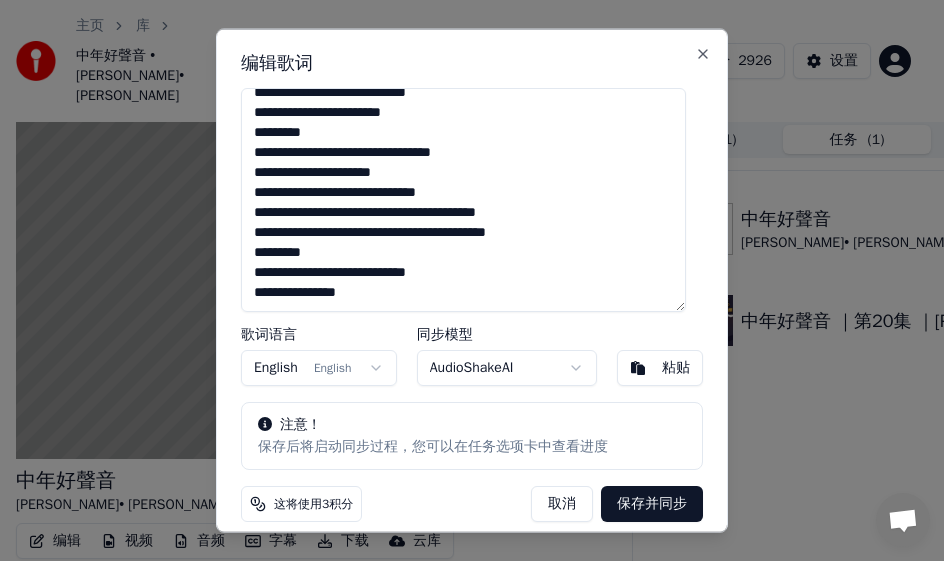 scroll, scrollTop: 613, scrollLeft: 0, axis: vertical 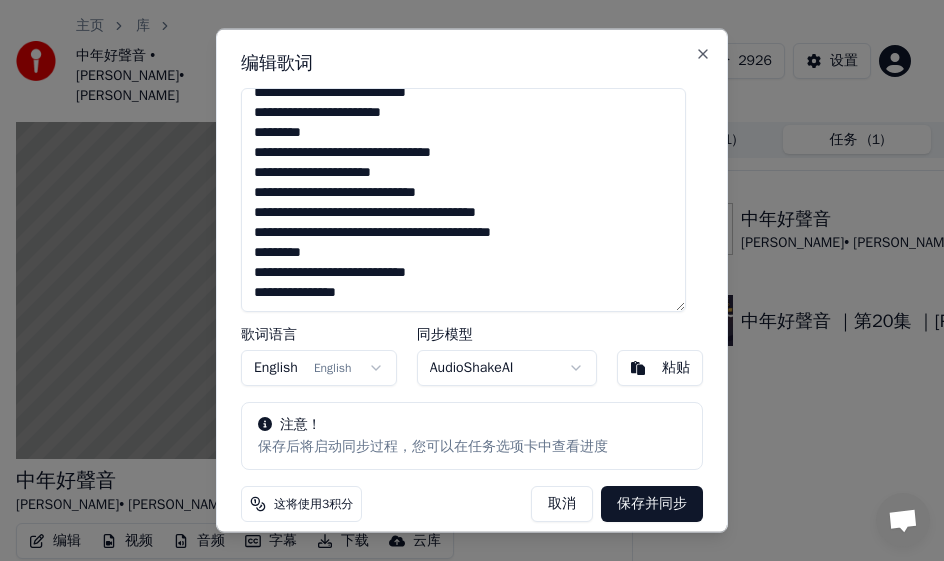 drag, startPoint x: 262, startPoint y: 274, endPoint x: 243, endPoint y: 277, distance: 19.235384 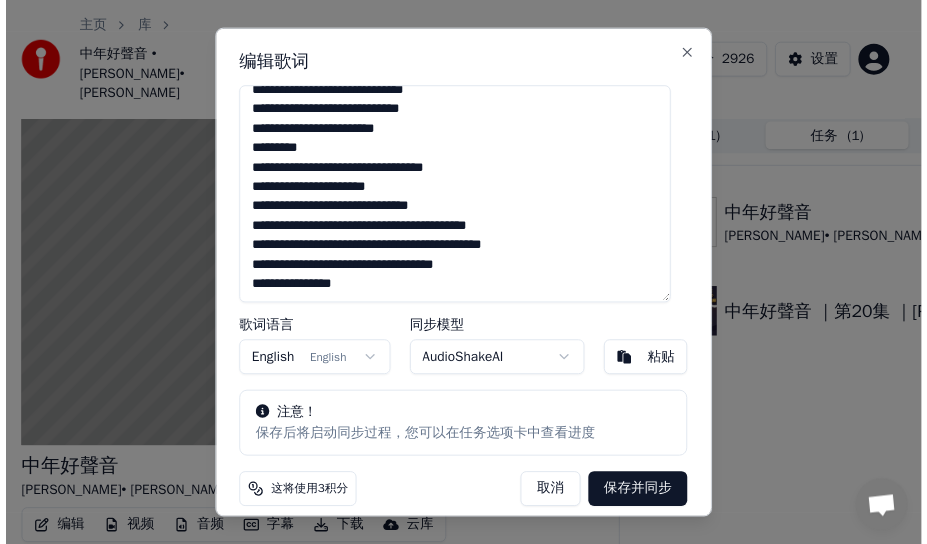 scroll, scrollTop: 593, scrollLeft: 0, axis: vertical 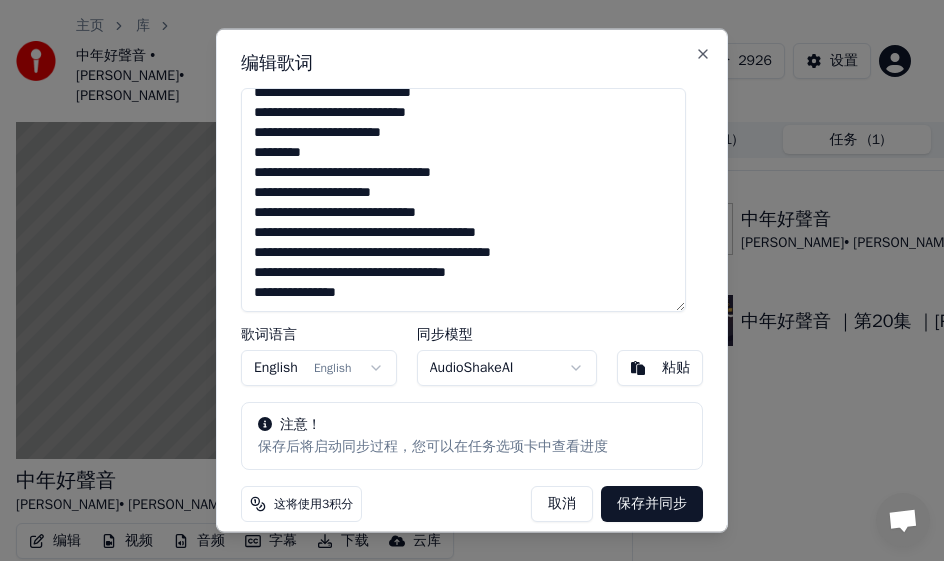 type on "**********" 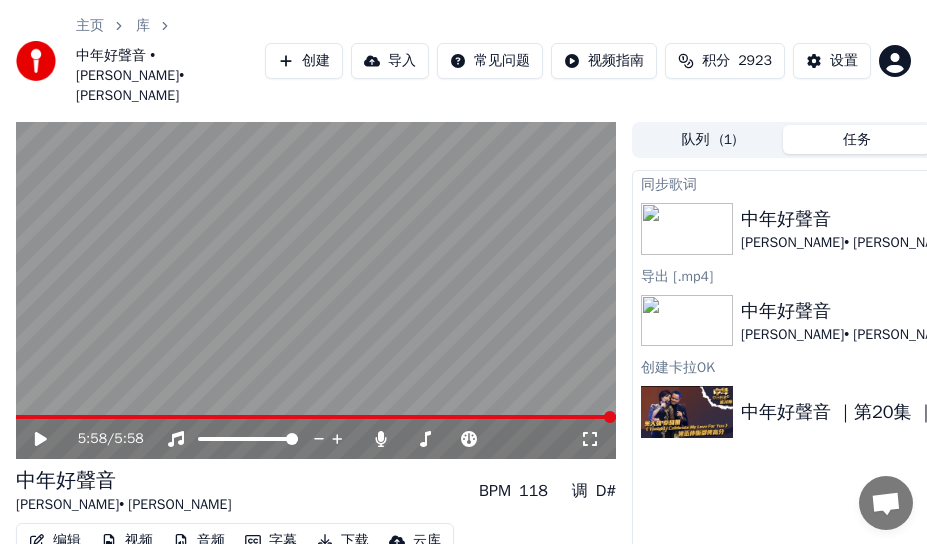 scroll, scrollTop: 0, scrollLeft: 155, axis: horizontal 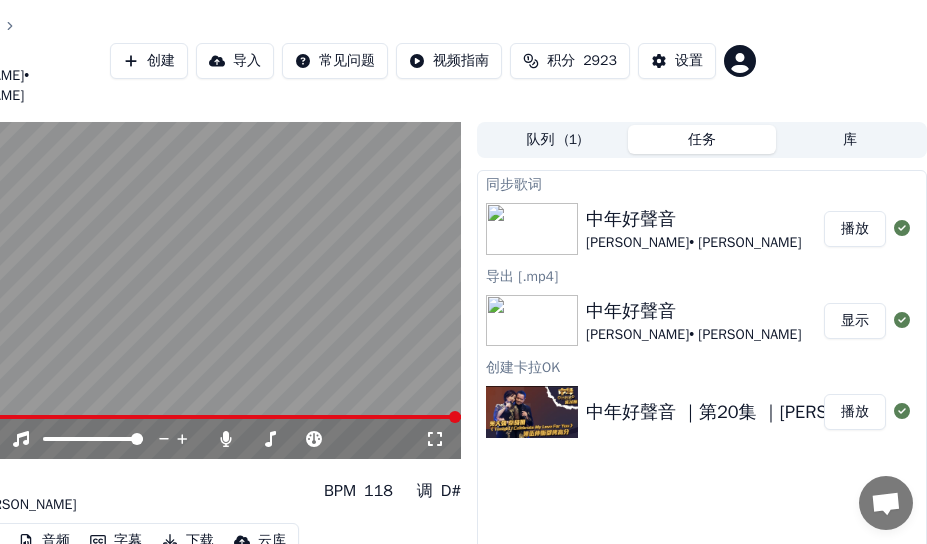 click on "播放" at bounding box center (855, 229) 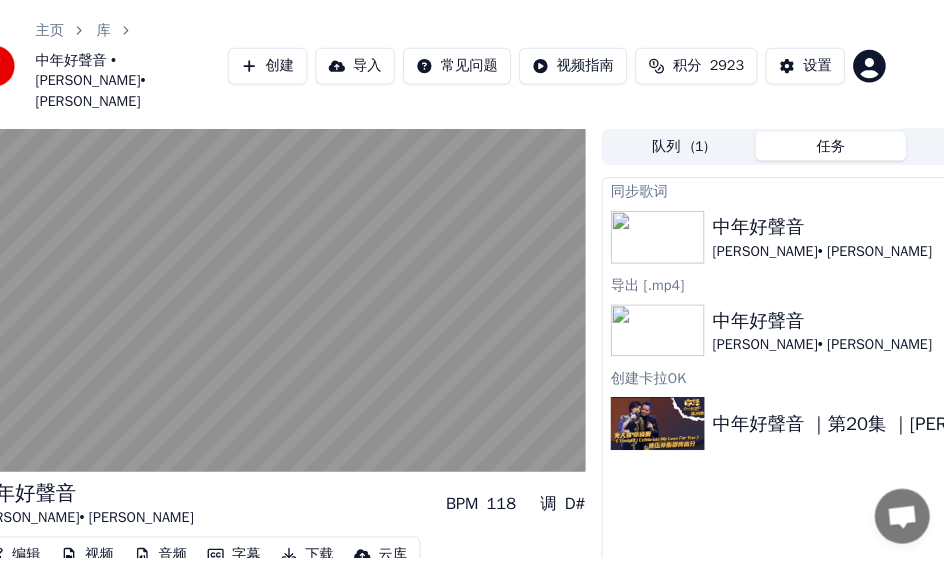 scroll, scrollTop: 0, scrollLeft: 0, axis: both 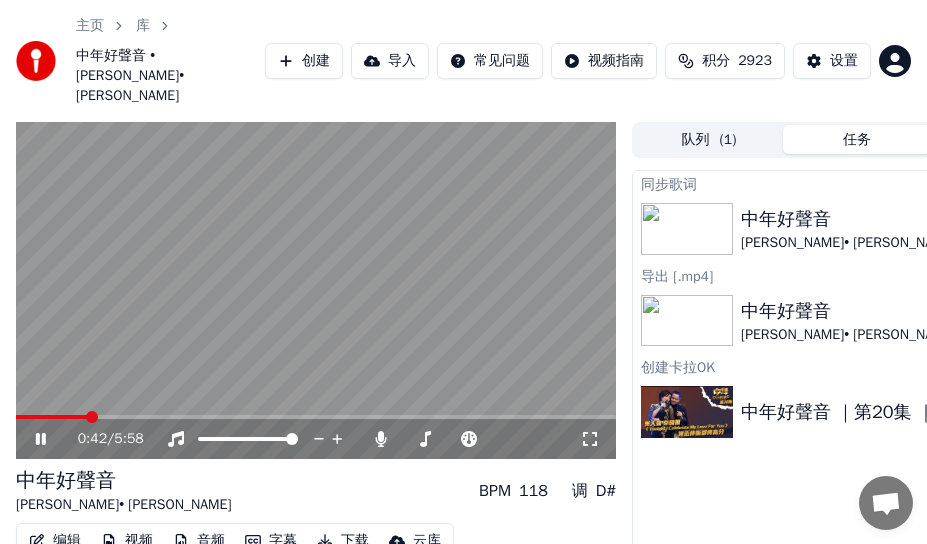 click at bounding box center [316, 291] 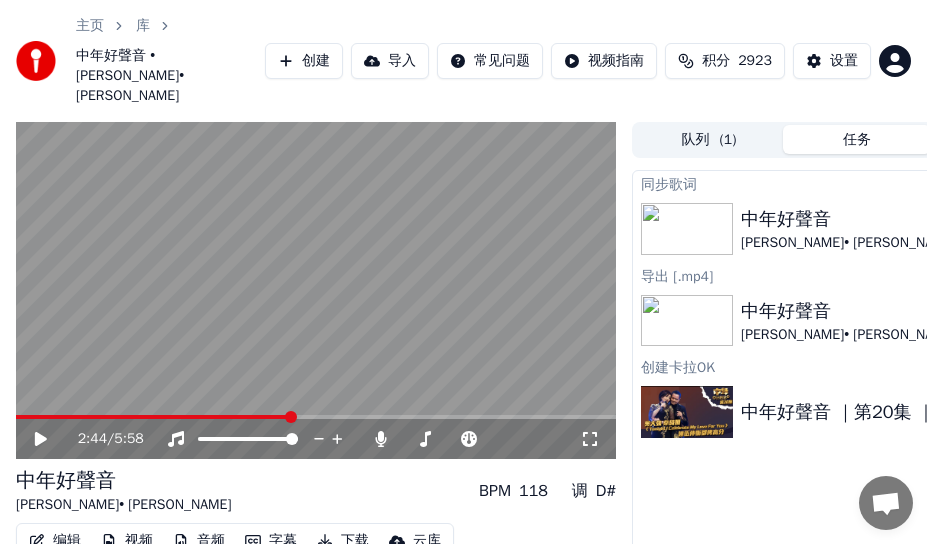 click at bounding box center [316, 417] 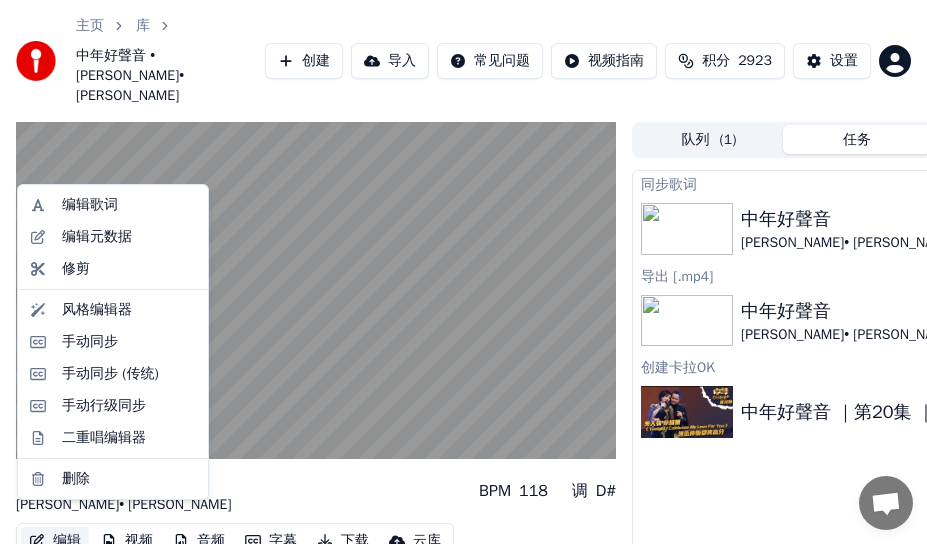 click on "编辑" at bounding box center (55, 541) 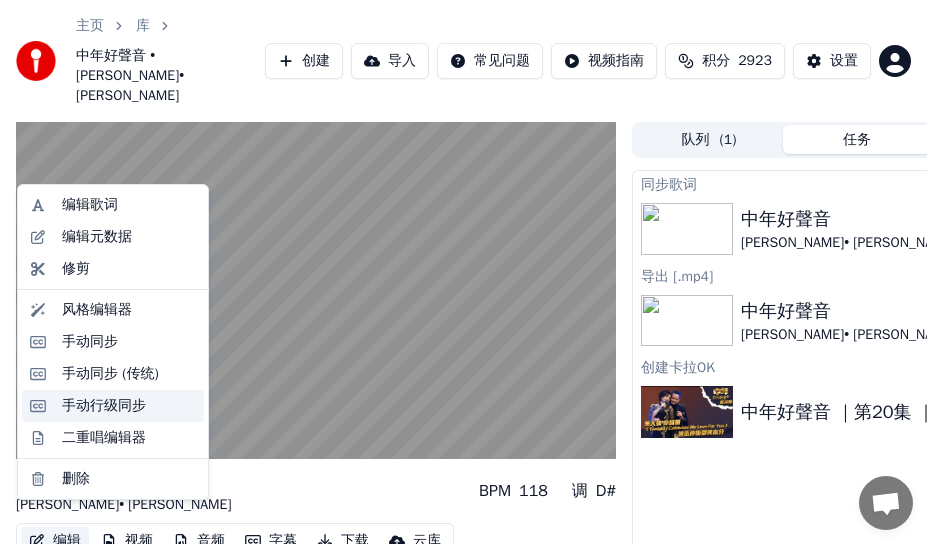 click on "手动行级同步" at bounding box center [104, 406] 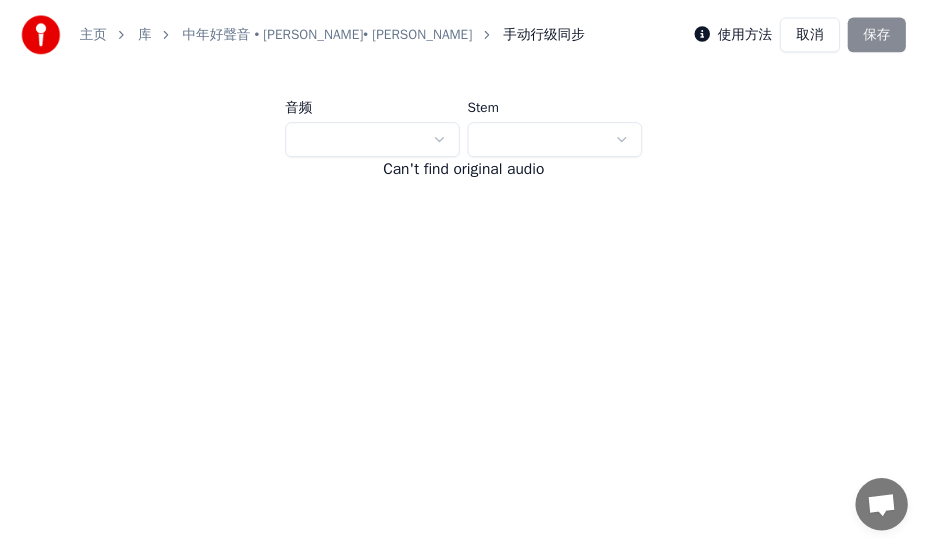 scroll, scrollTop: 382, scrollLeft: 0, axis: vertical 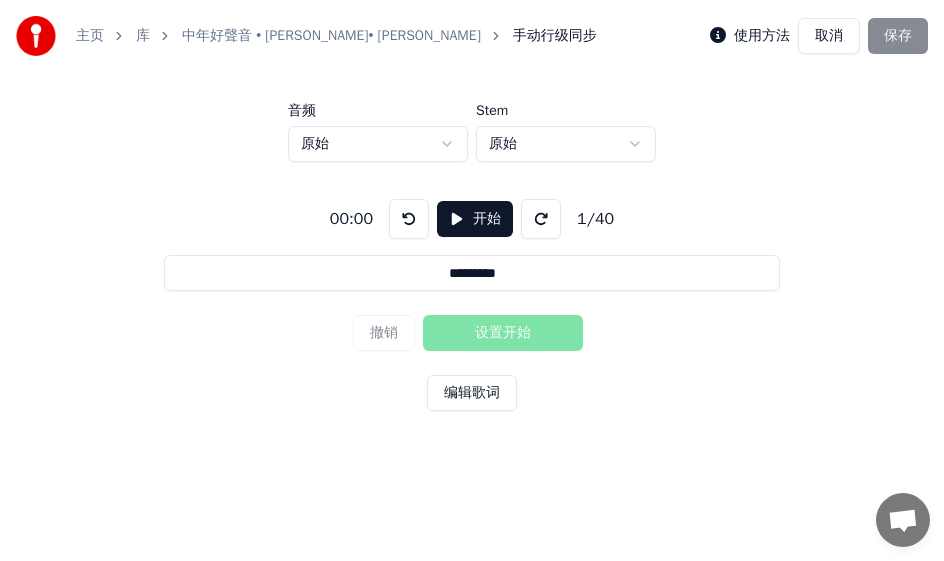 click on "开始" at bounding box center (475, 219) 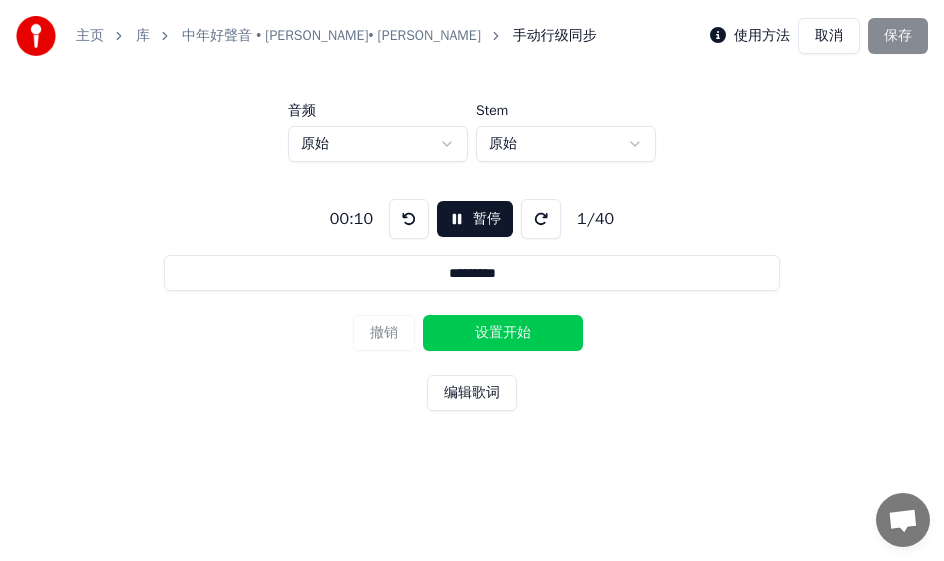 click on "设置开始" at bounding box center (503, 333) 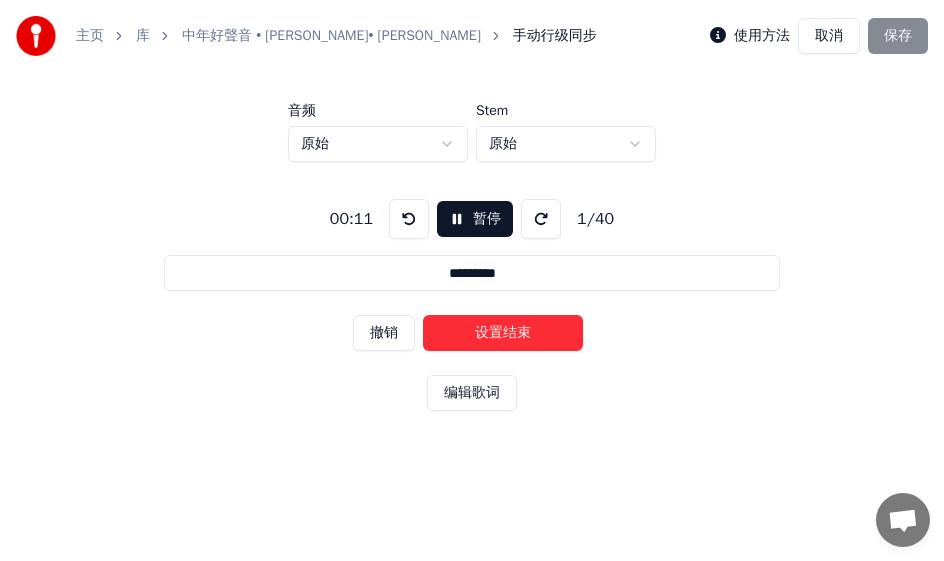 click on "设置结束" at bounding box center [503, 333] 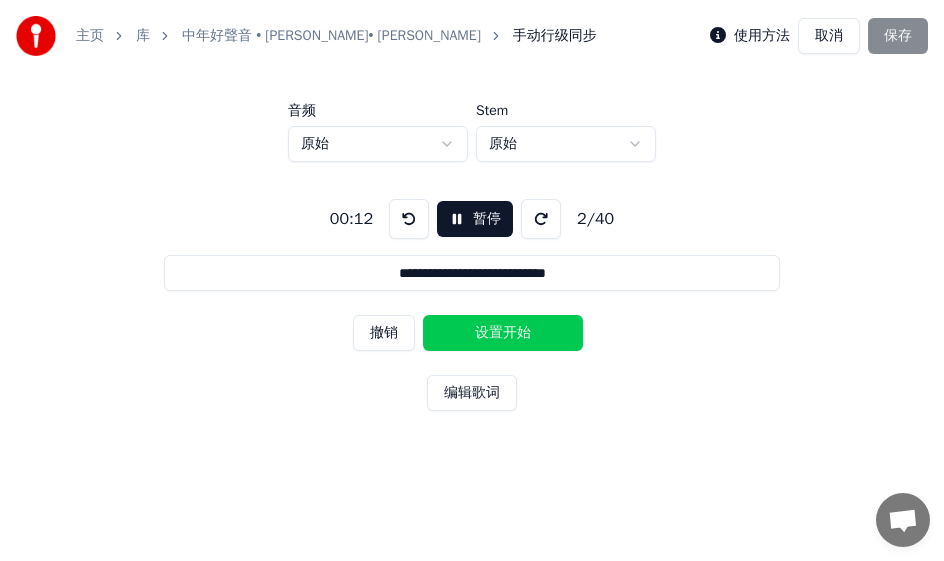 click on "设置开始" at bounding box center (503, 333) 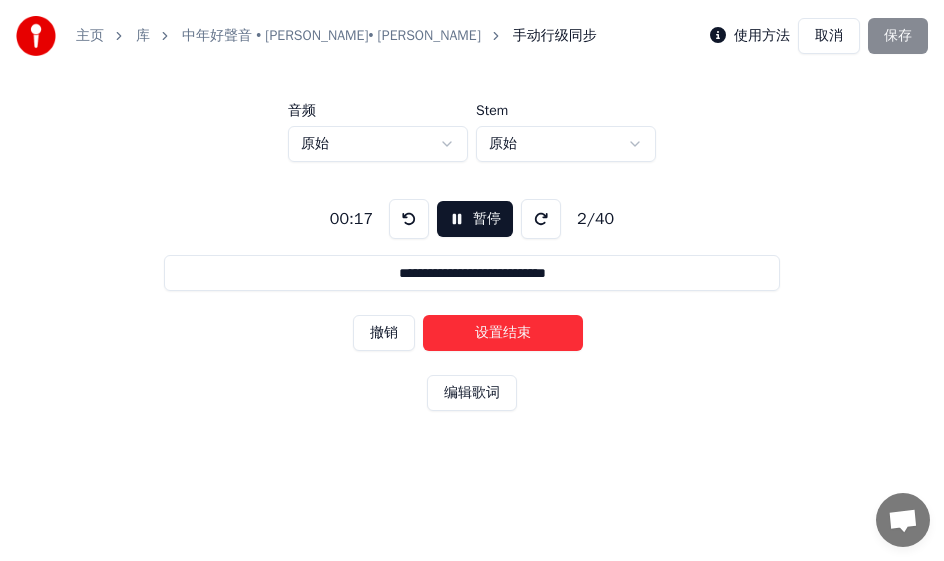 click on "设置结束" at bounding box center [503, 333] 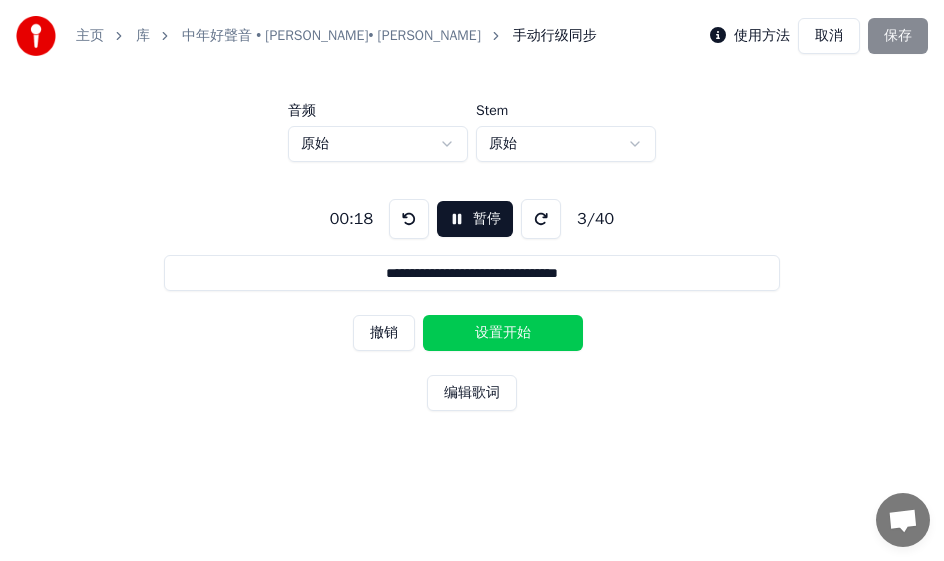 click on "设置开始" at bounding box center (503, 333) 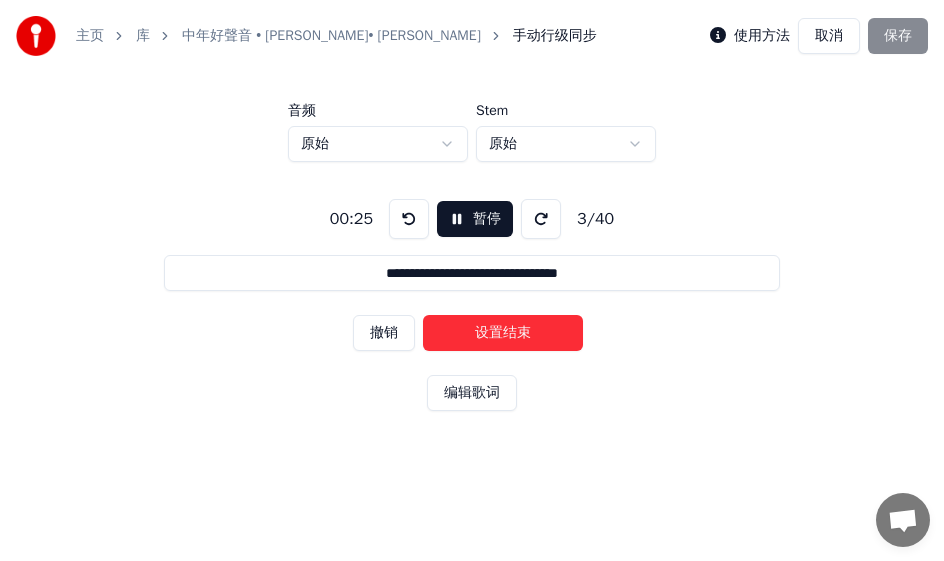 click on "设置结束" at bounding box center [503, 333] 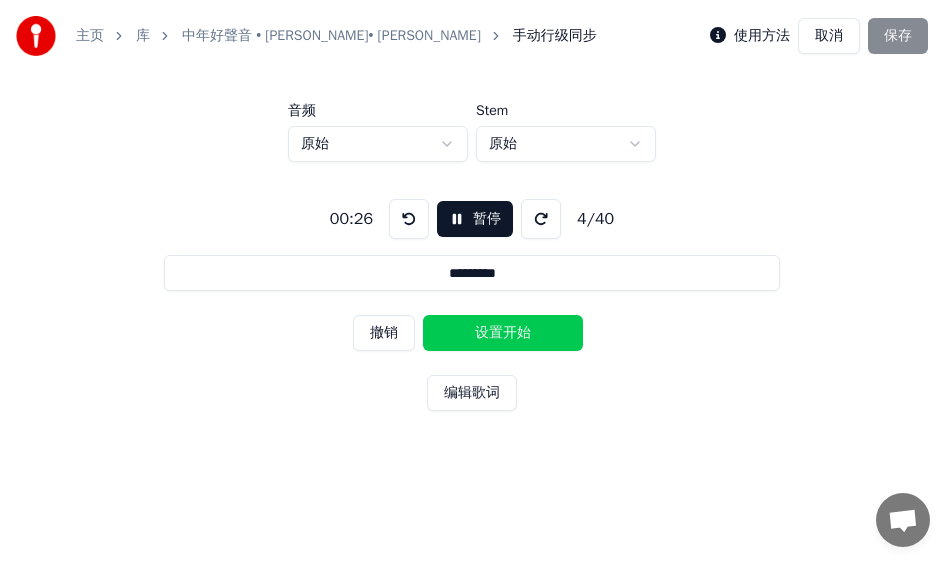 click on "设置开始" at bounding box center (503, 333) 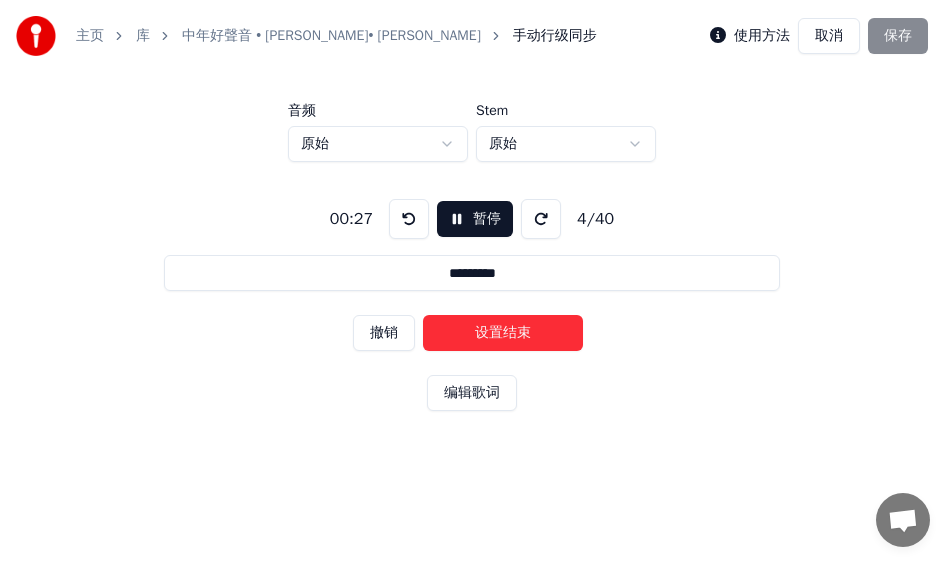 click on "设置结束" at bounding box center (503, 333) 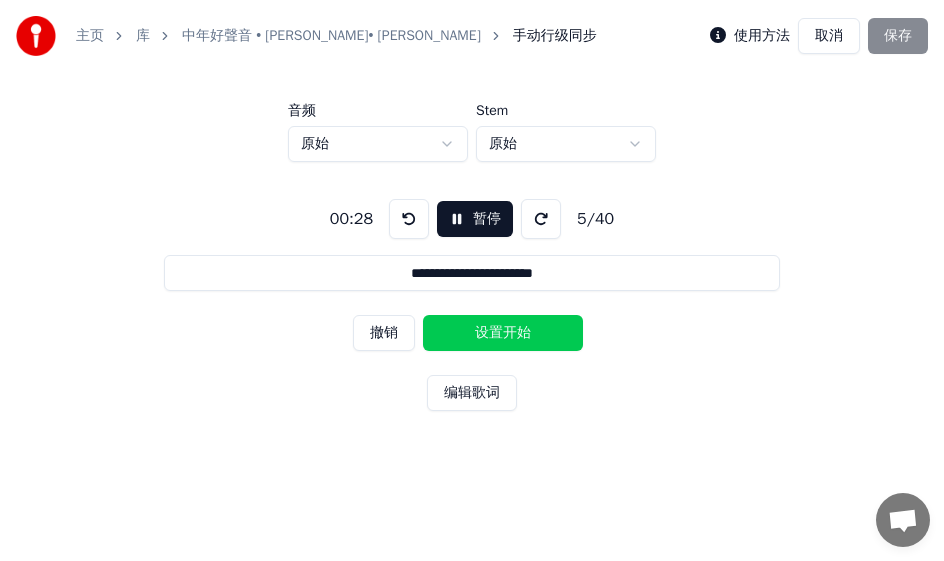 click on "设置开始" at bounding box center [503, 333] 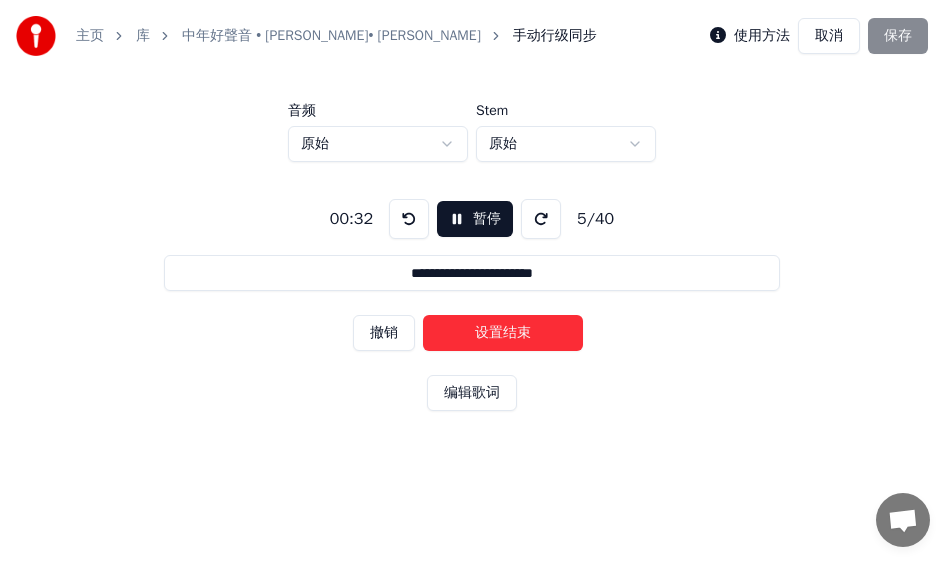 click on "设置结束" at bounding box center (503, 333) 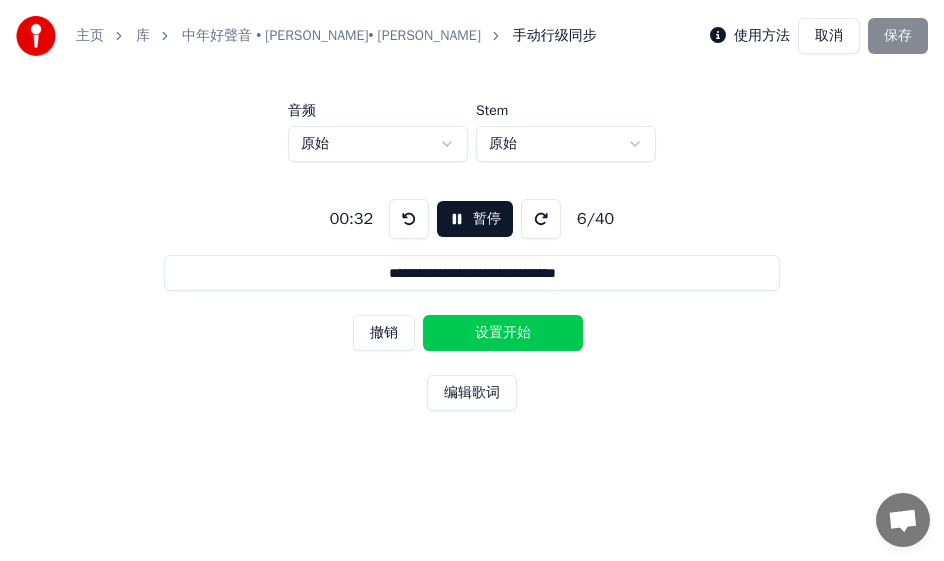 click on "设置开始" at bounding box center [503, 333] 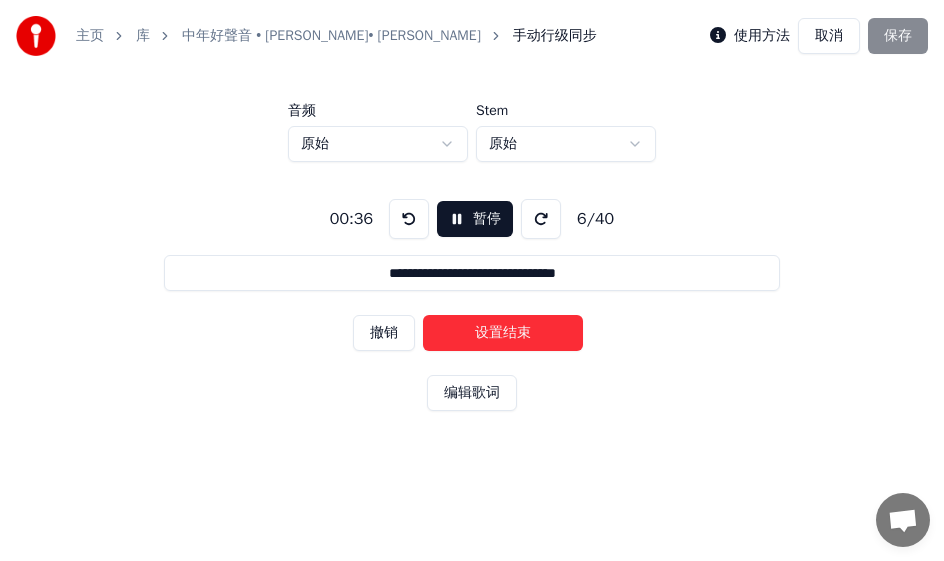 click on "设置结束" at bounding box center [503, 333] 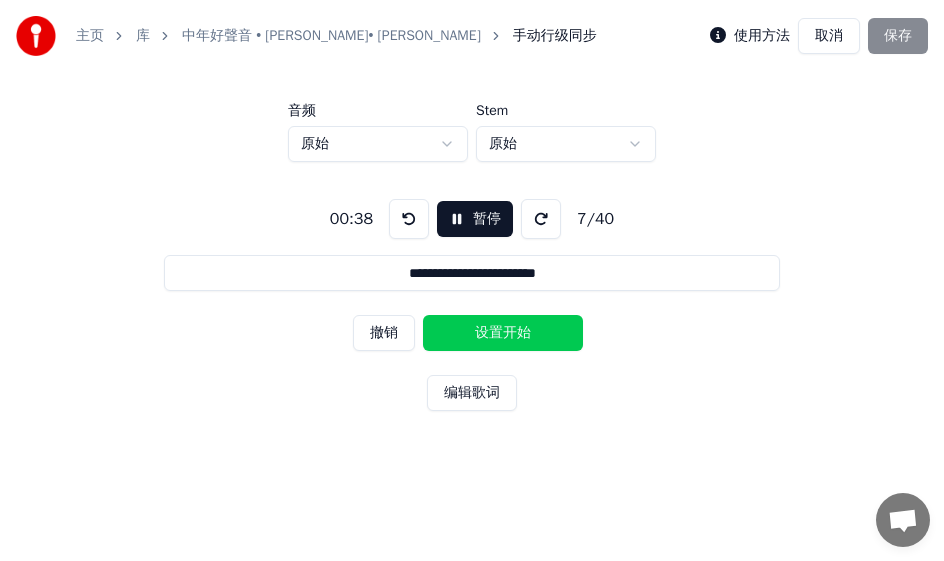 click on "设置开始" at bounding box center (503, 333) 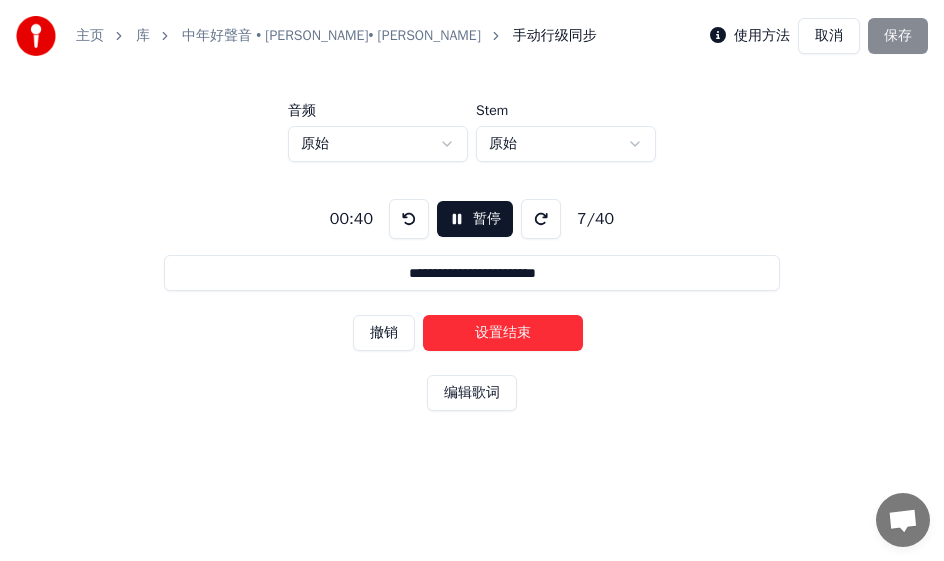 click on "设置结束" at bounding box center (503, 333) 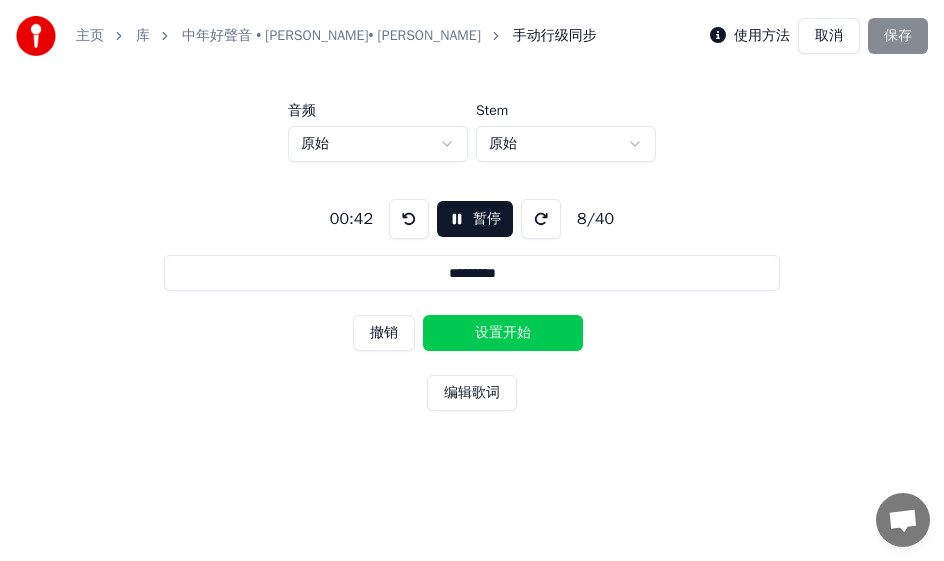 click on "设置开始" at bounding box center (503, 333) 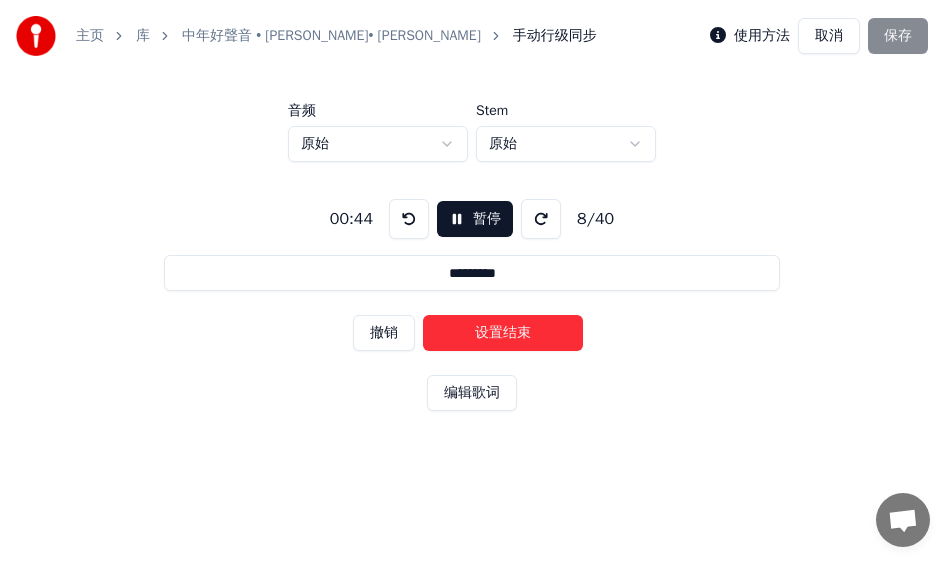 click on "设置结束" at bounding box center [503, 333] 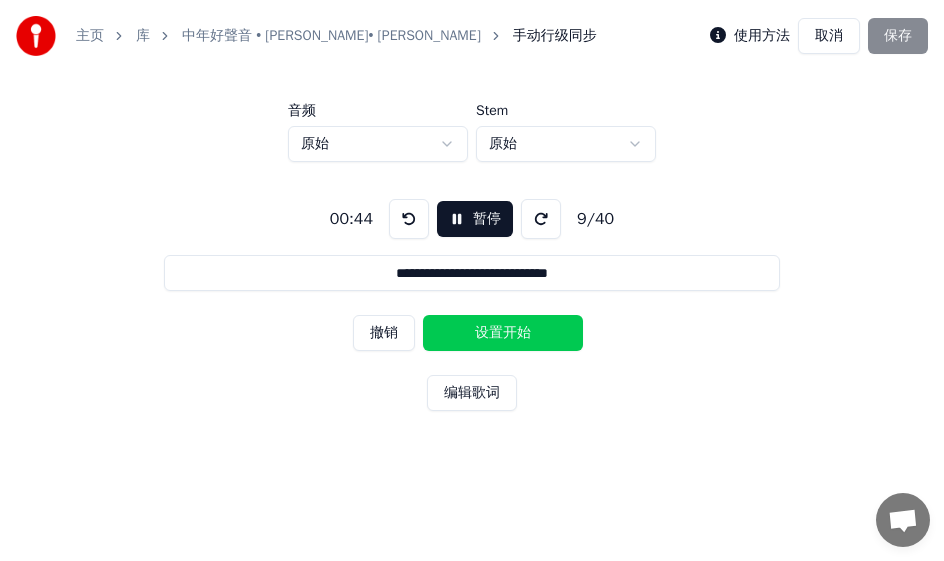 click on "设置开始" at bounding box center (503, 333) 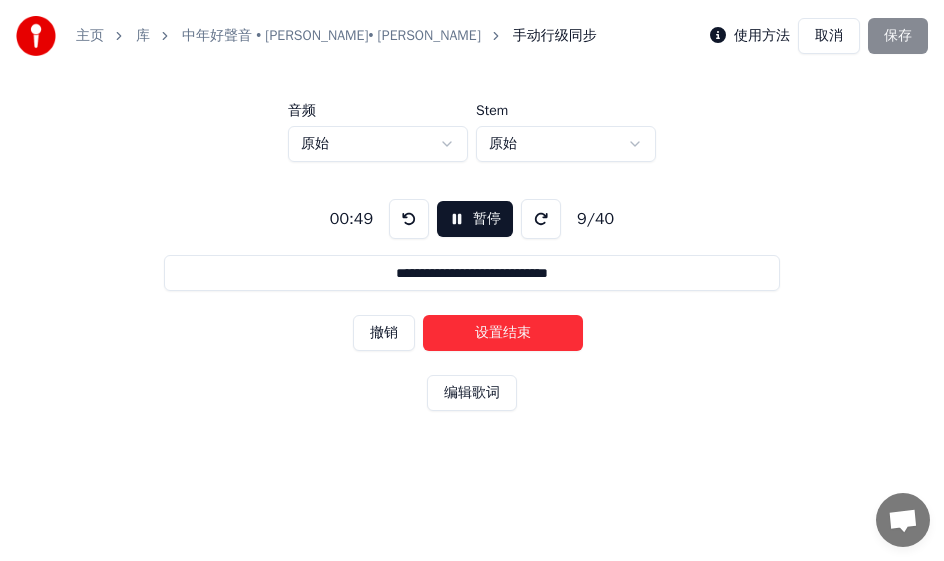 click on "设置结束" at bounding box center [503, 333] 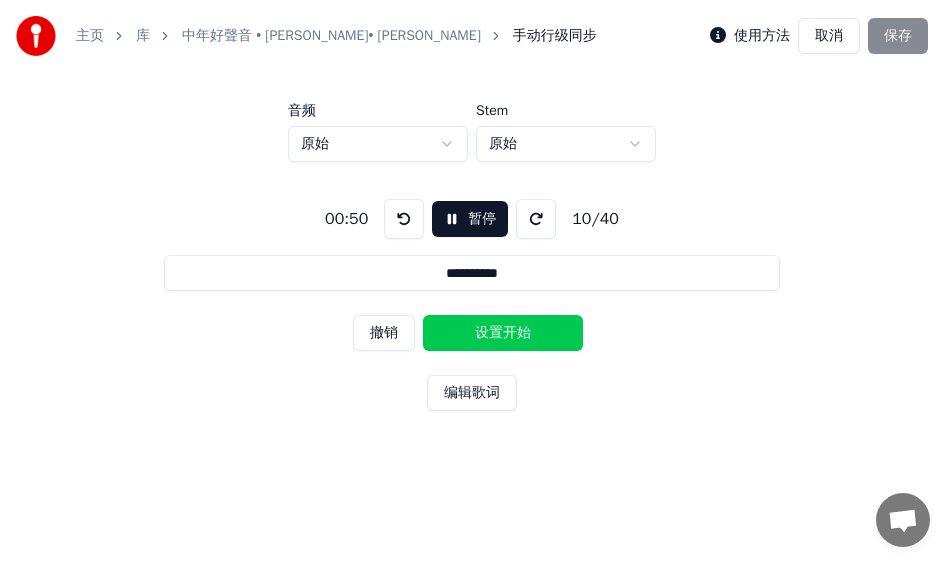 click on "设置开始" at bounding box center [503, 333] 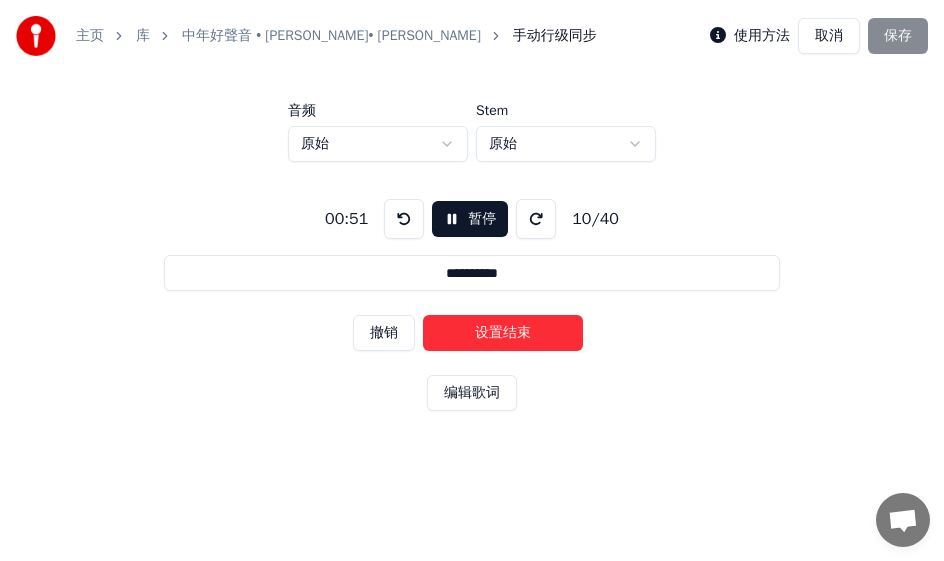click on "设置结束" at bounding box center (503, 333) 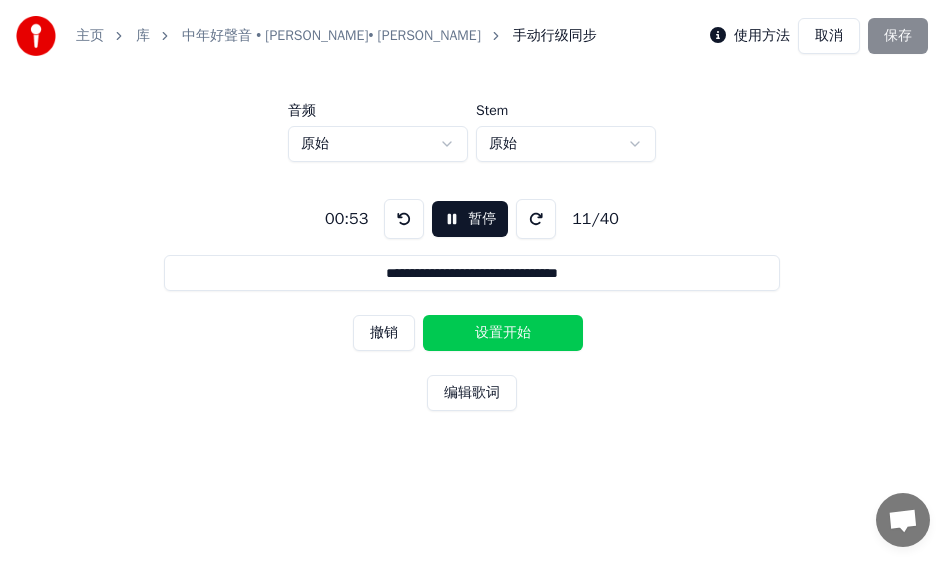 click on "设置开始" at bounding box center (503, 333) 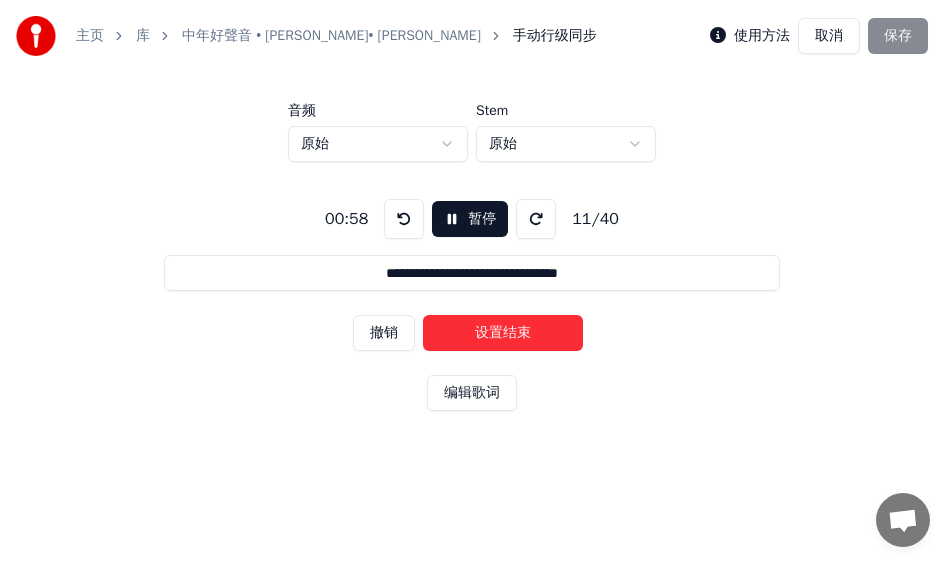 click on "设置结束" at bounding box center [503, 333] 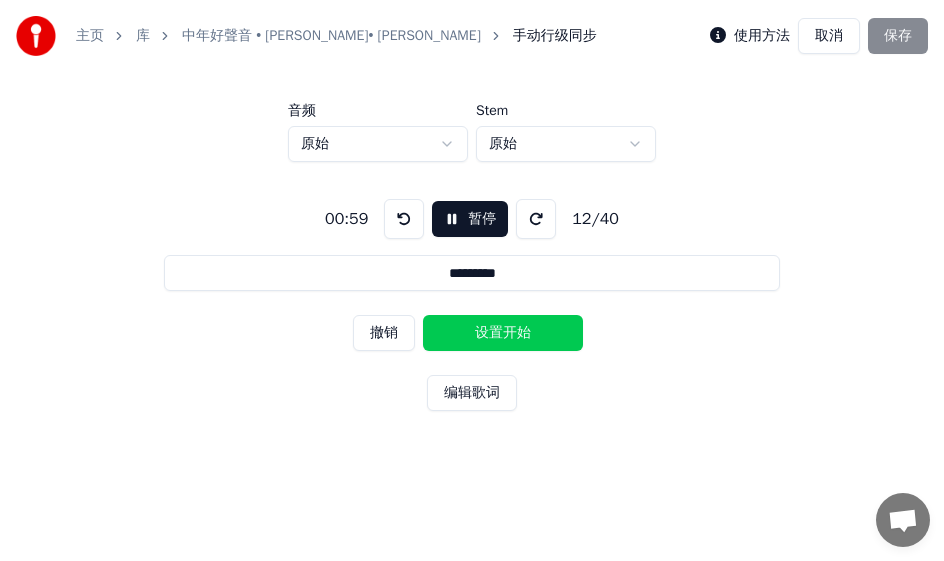 click on "设置开始" at bounding box center [503, 333] 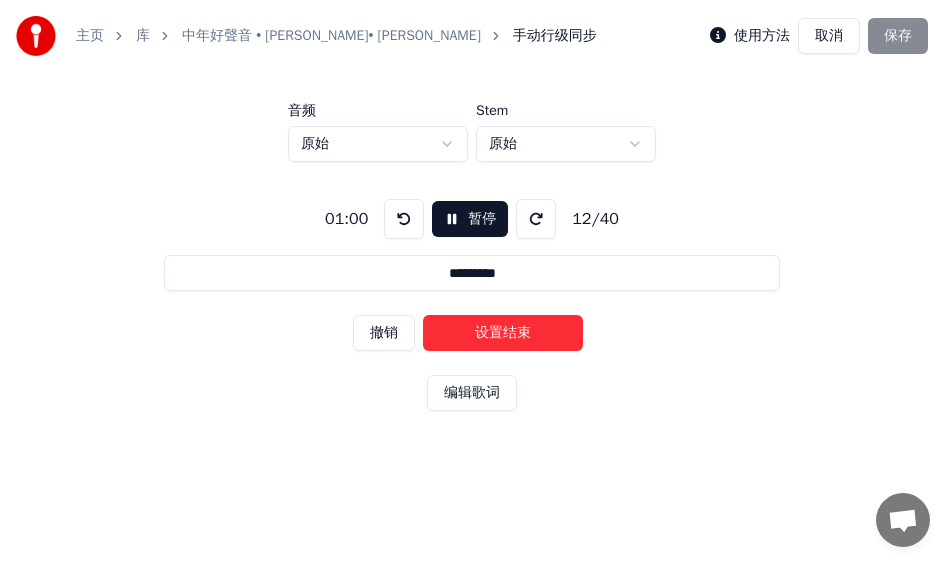 click on "设置结束" at bounding box center (503, 333) 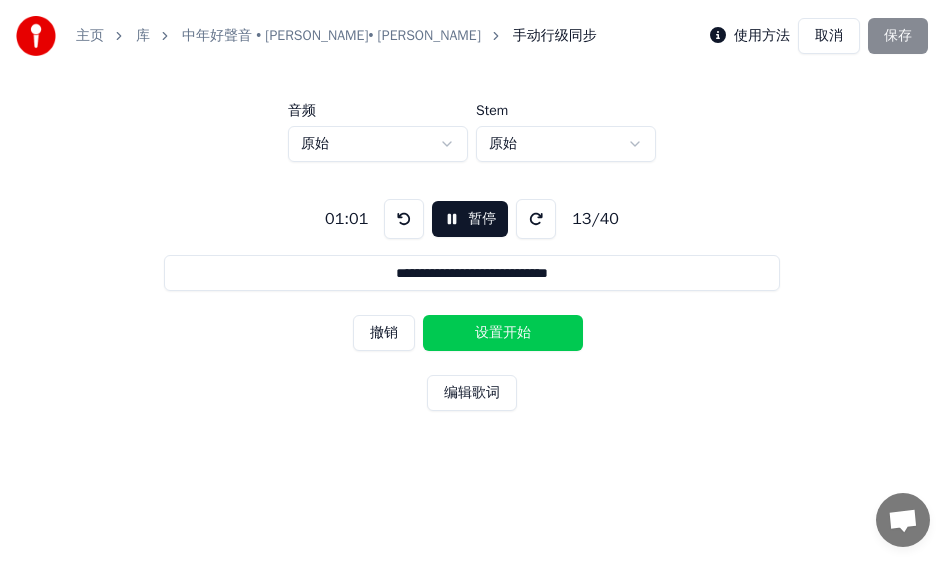 click on "设置开始" at bounding box center [503, 333] 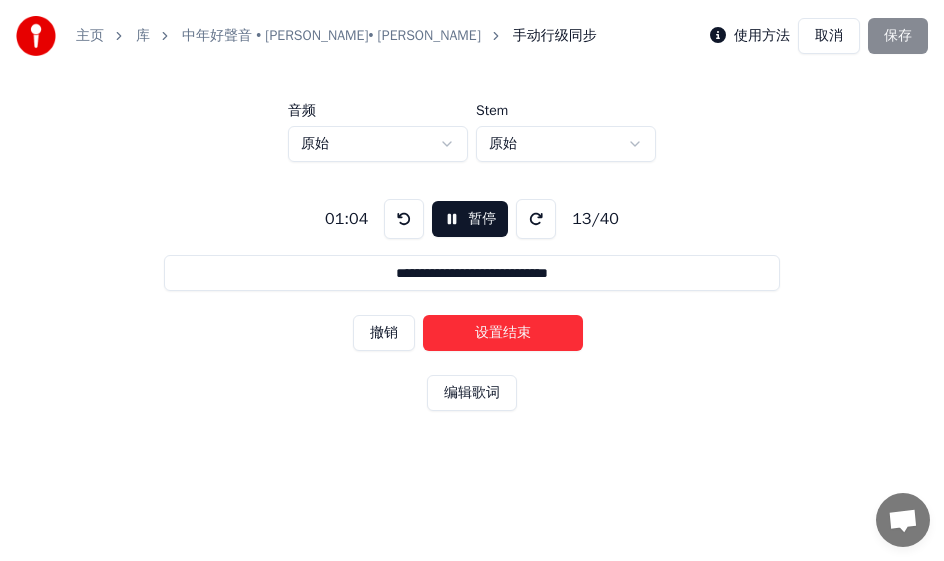 click on "设置结束" at bounding box center (503, 333) 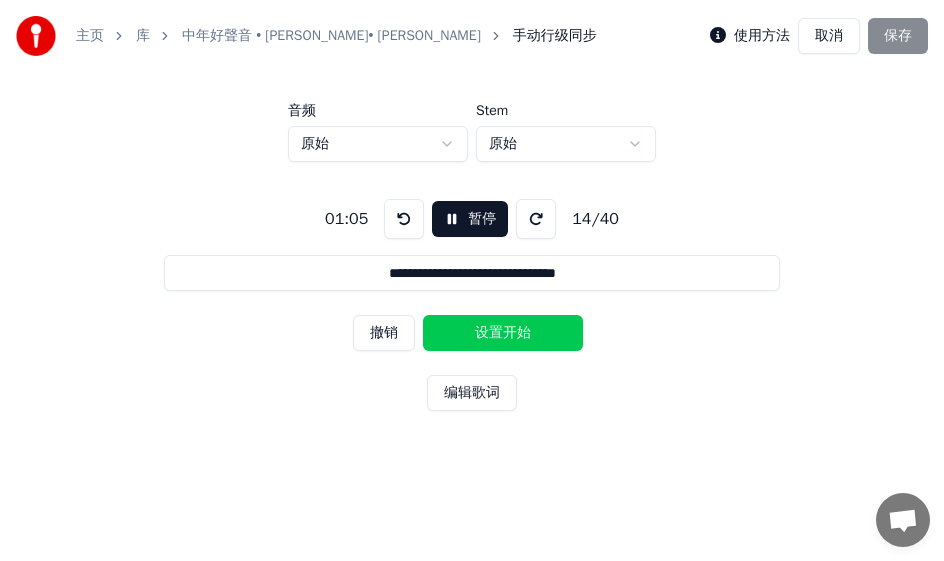 click on "设置开始" at bounding box center [503, 333] 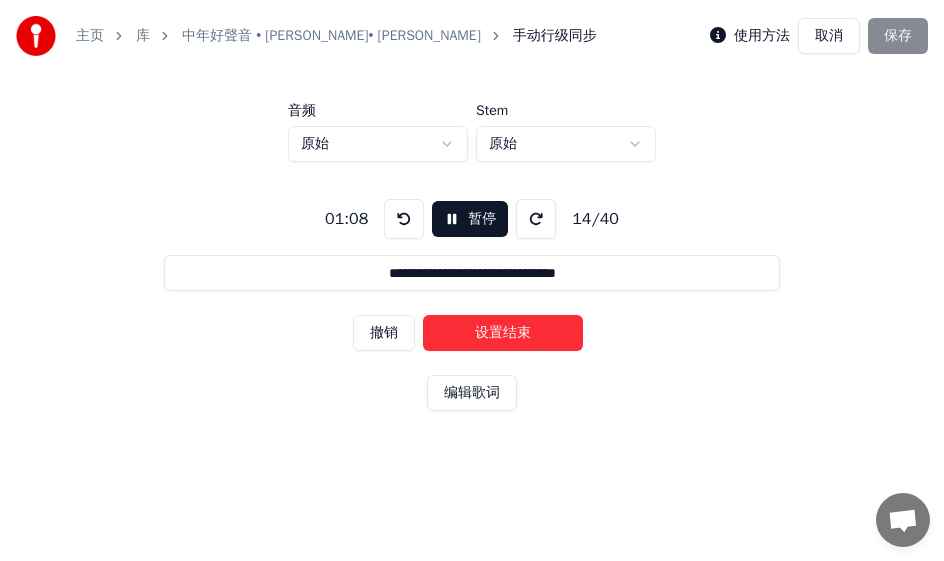 click on "设置结束" at bounding box center [503, 333] 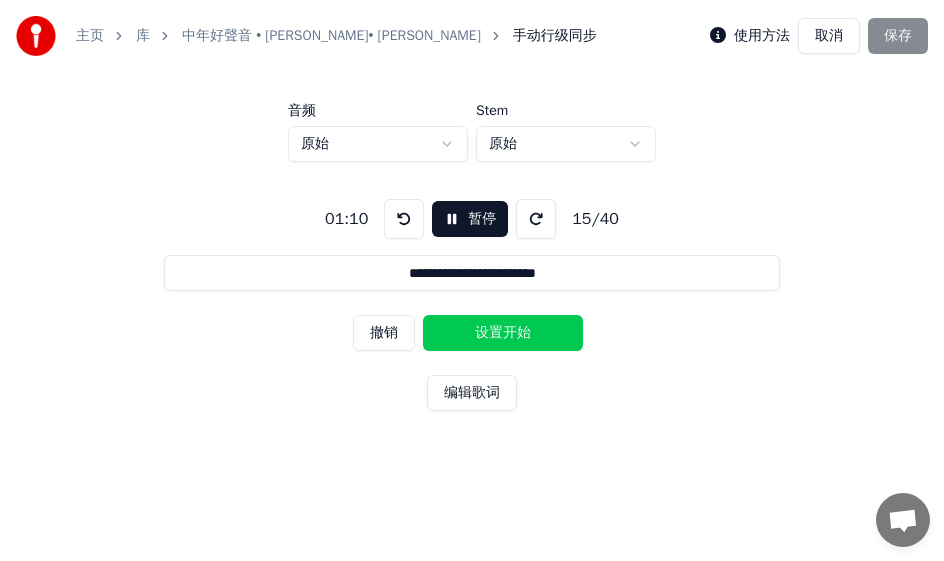 click on "设置开始" at bounding box center [503, 333] 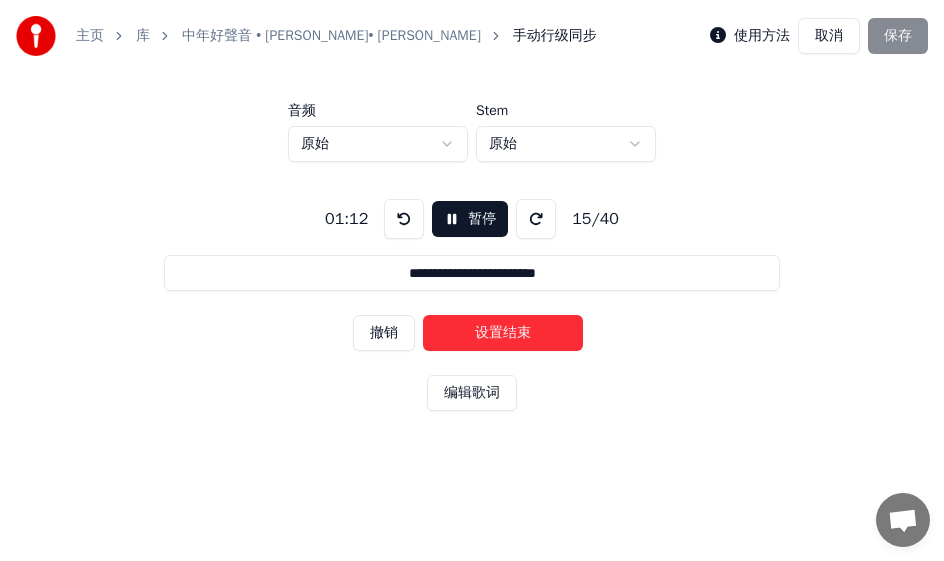 click on "设置结束" at bounding box center [503, 333] 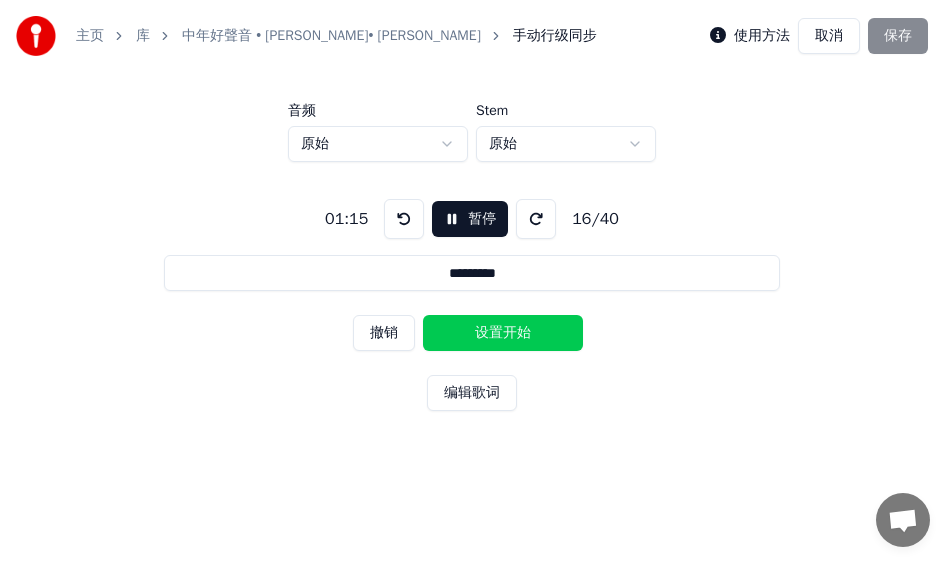 click on "设置开始" at bounding box center [503, 333] 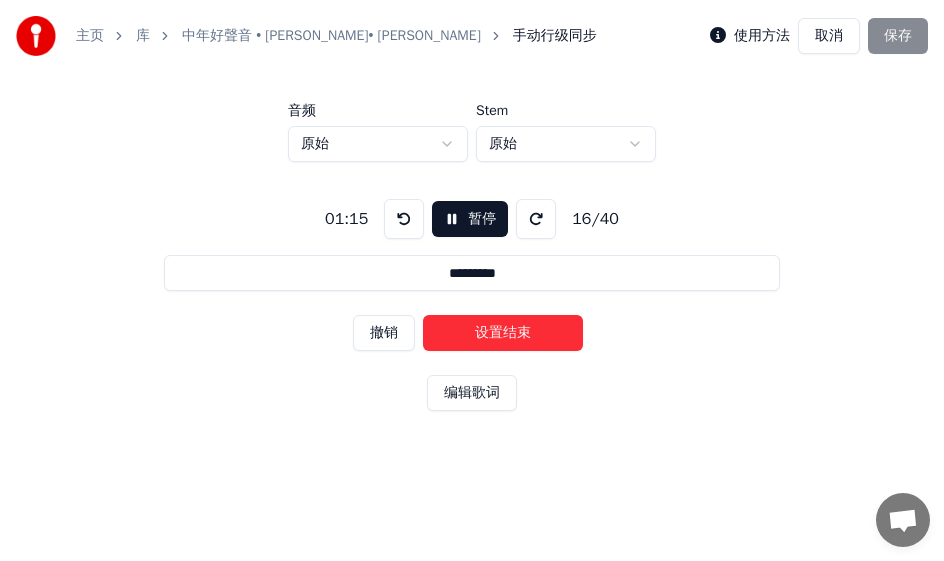 click on "设置结束" at bounding box center [503, 333] 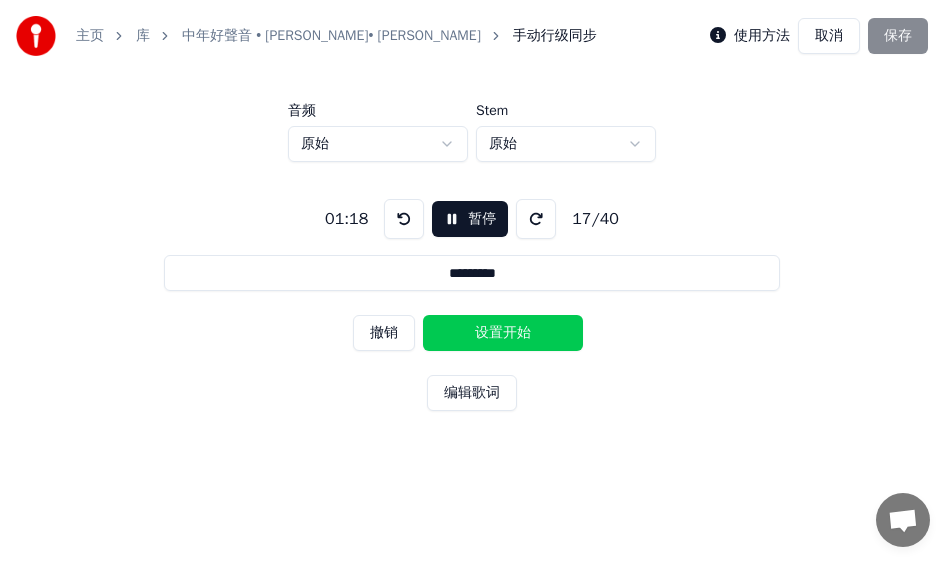 click on "设置开始" at bounding box center (503, 333) 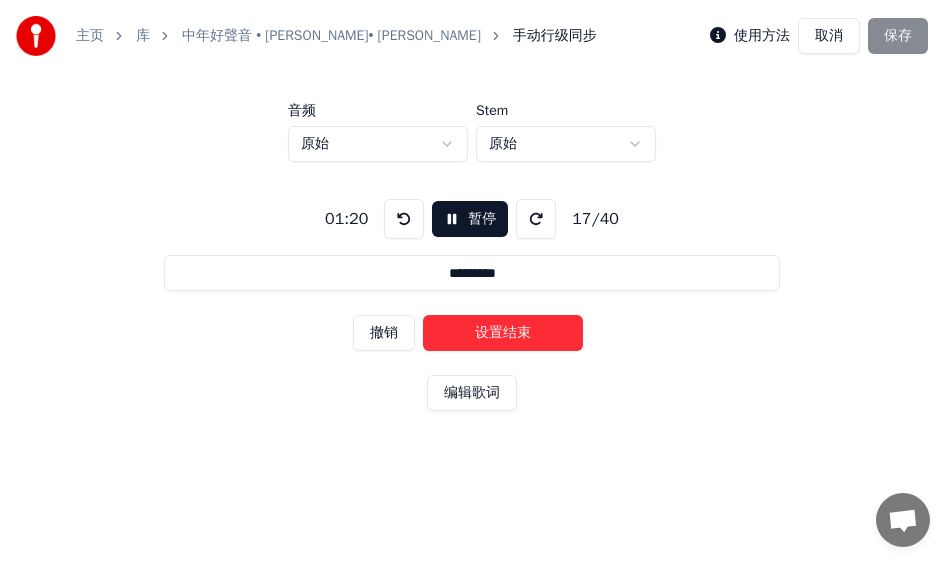click on "设置结束" at bounding box center [503, 333] 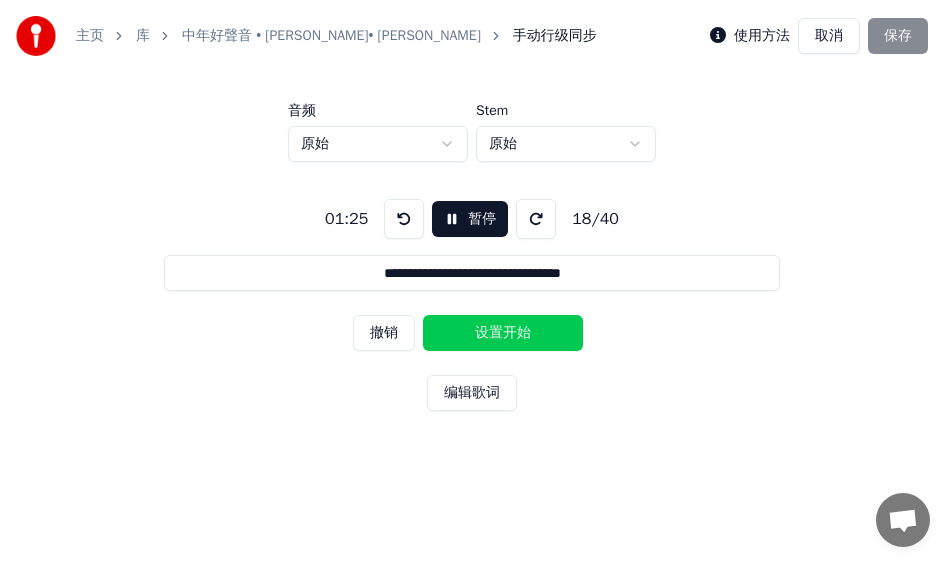 click on "撤销" at bounding box center (384, 333) 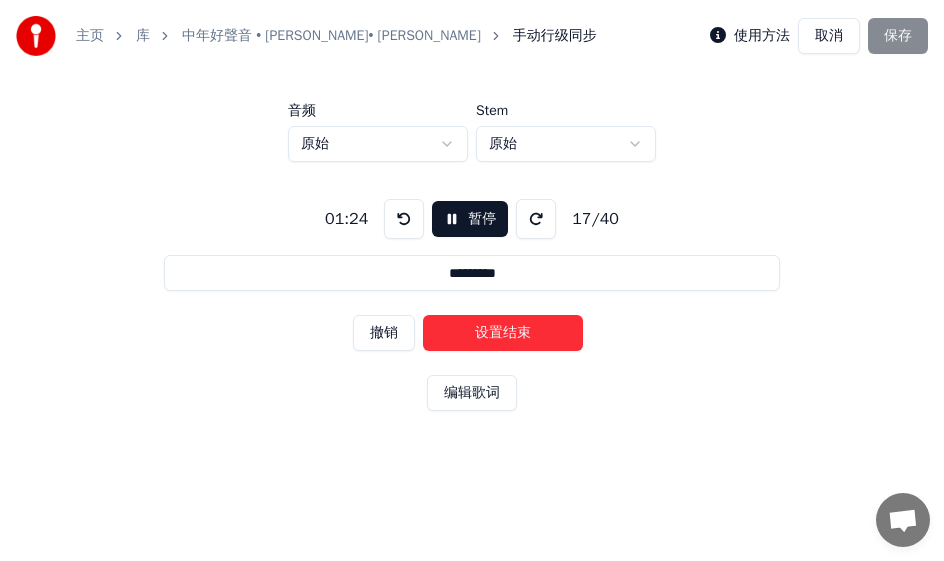 click on "设置结束" at bounding box center (503, 333) 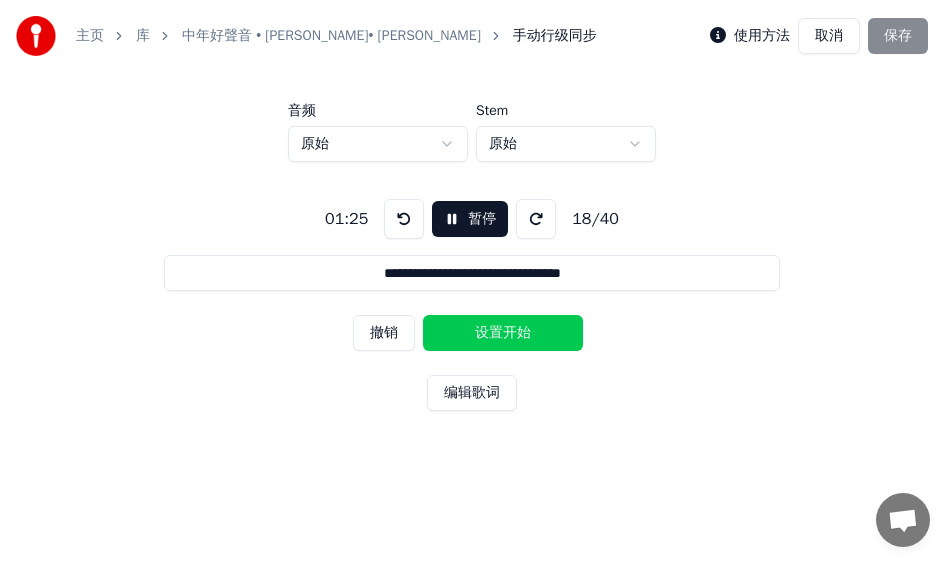 click on "撤销" at bounding box center [384, 333] 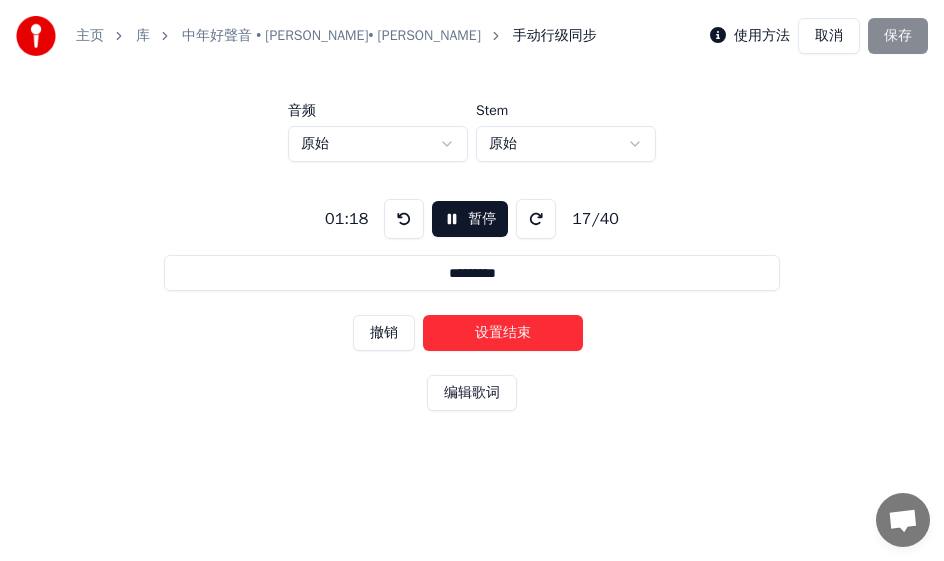 click on "撤销" at bounding box center [384, 333] 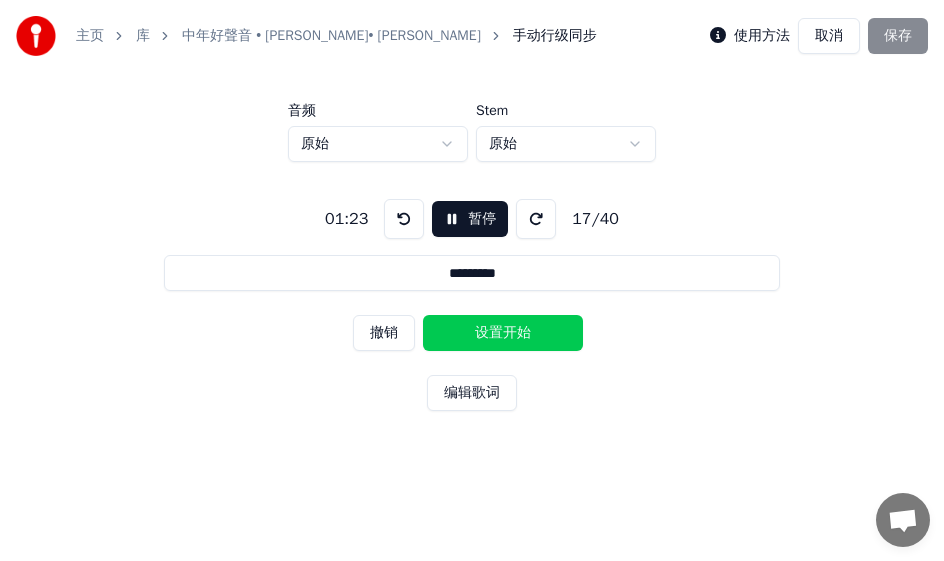 click on "设置开始" at bounding box center (503, 333) 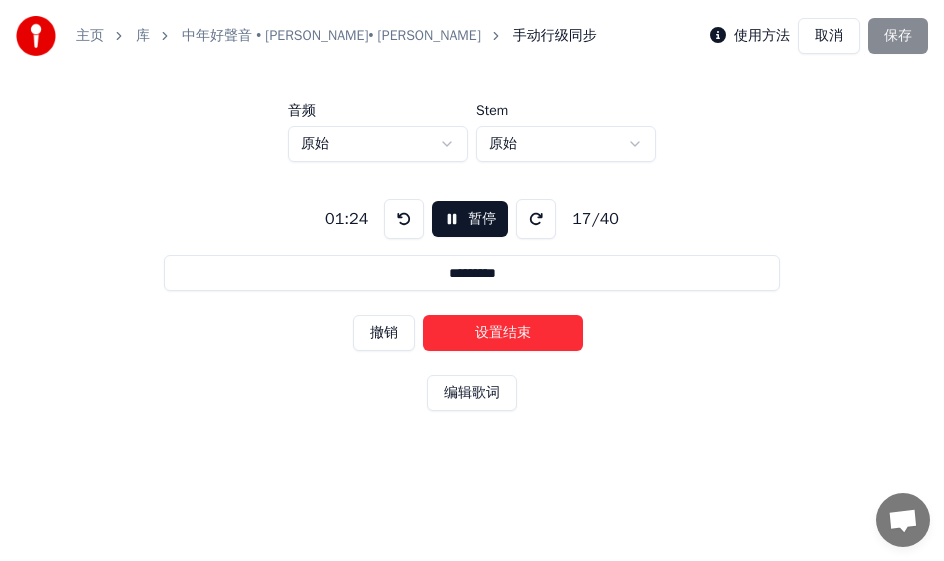 click on "设置结束" at bounding box center [503, 333] 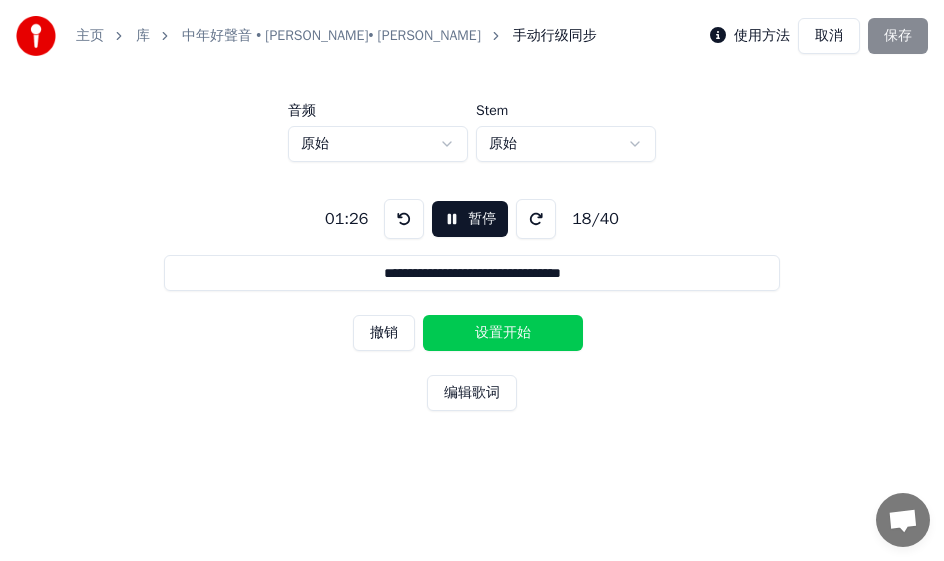 click on "设置开始" at bounding box center [503, 333] 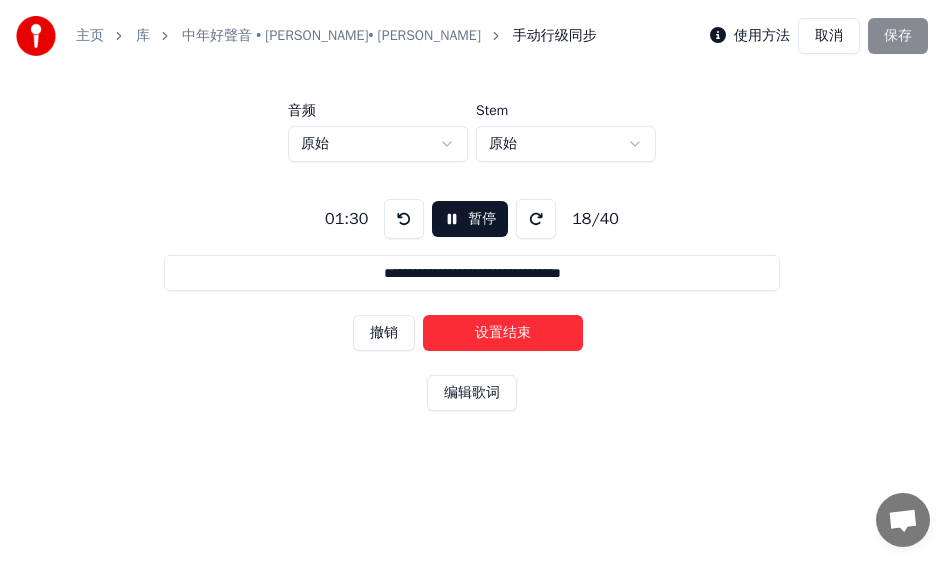 click on "设置结束" at bounding box center [503, 333] 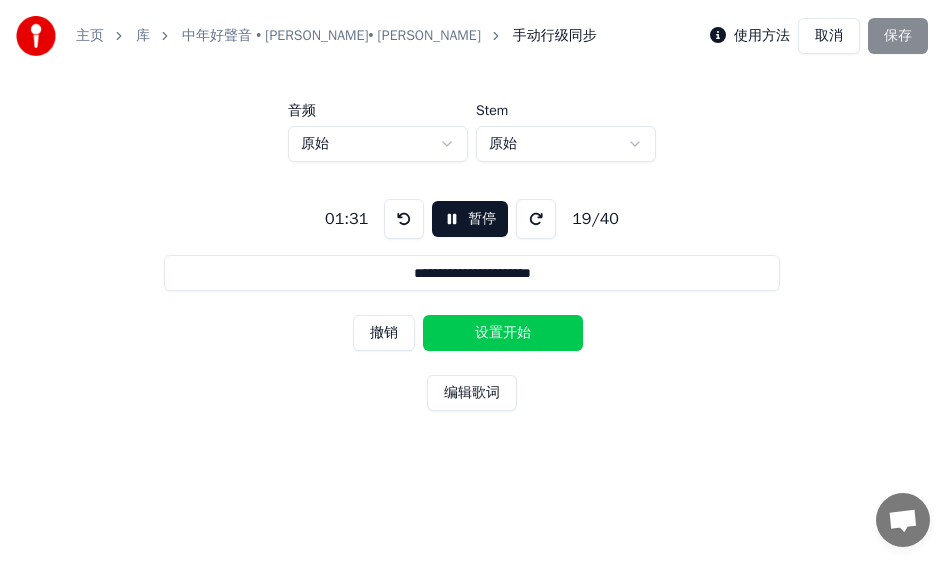 click on "设置开始" at bounding box center [503, 333] 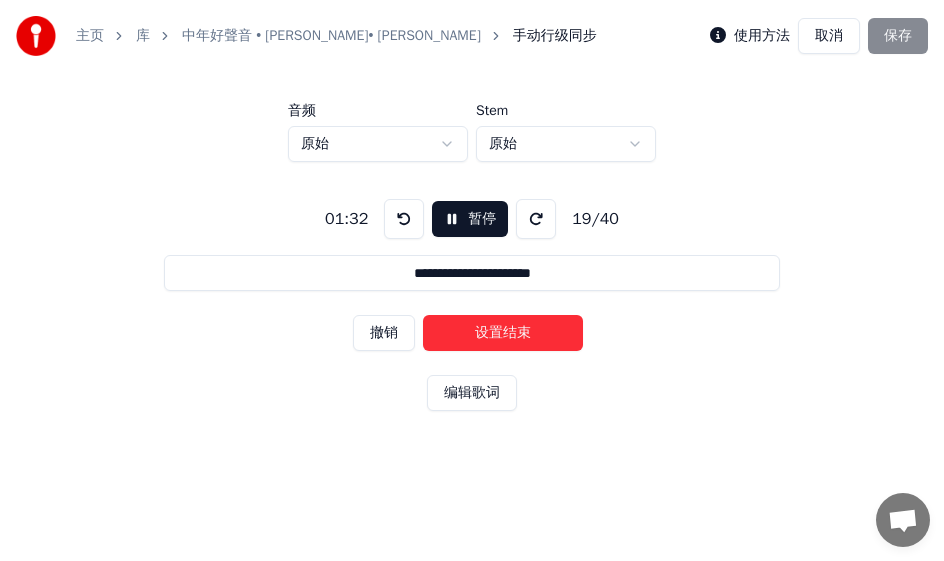 click on "设置结束" at bounding box center [503, 333] 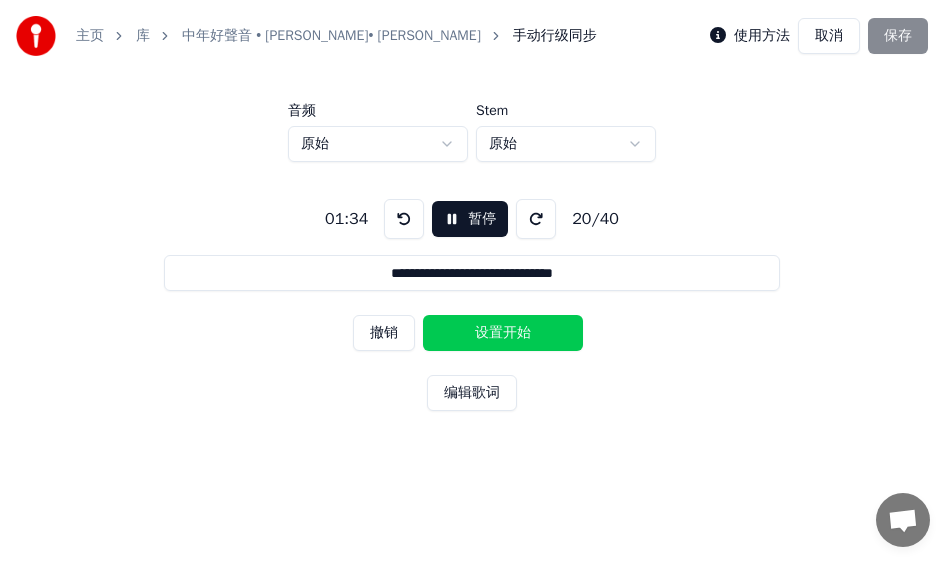 click on "设置开始" at bounding box center (503, 333) 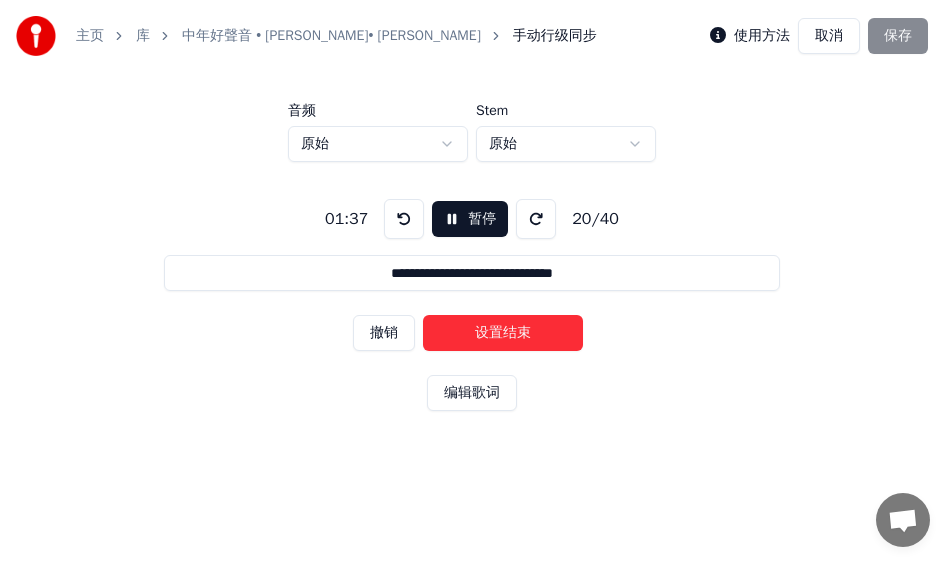 click on "设置结束" at bounding box center [503, 333] 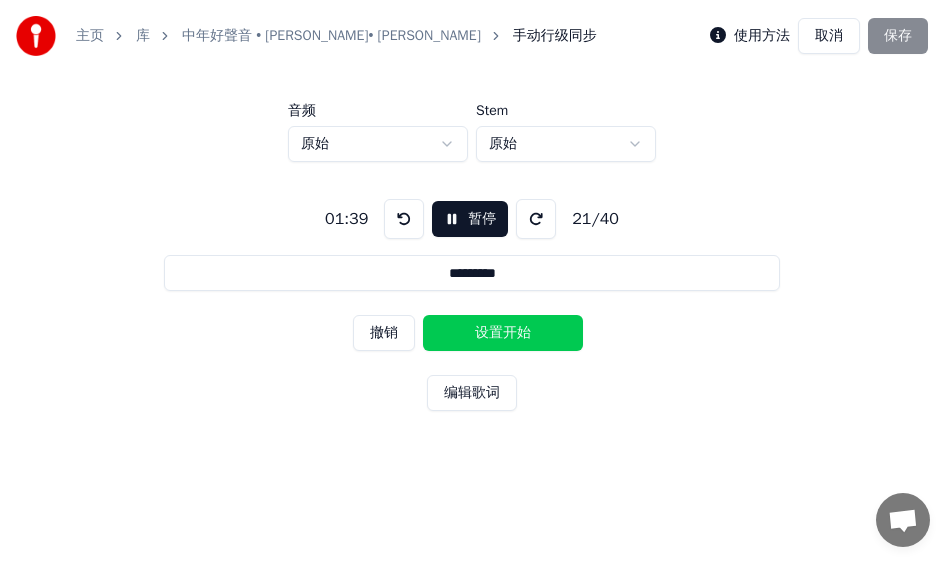 click on "设置开始" at bounding box center (503, 333) 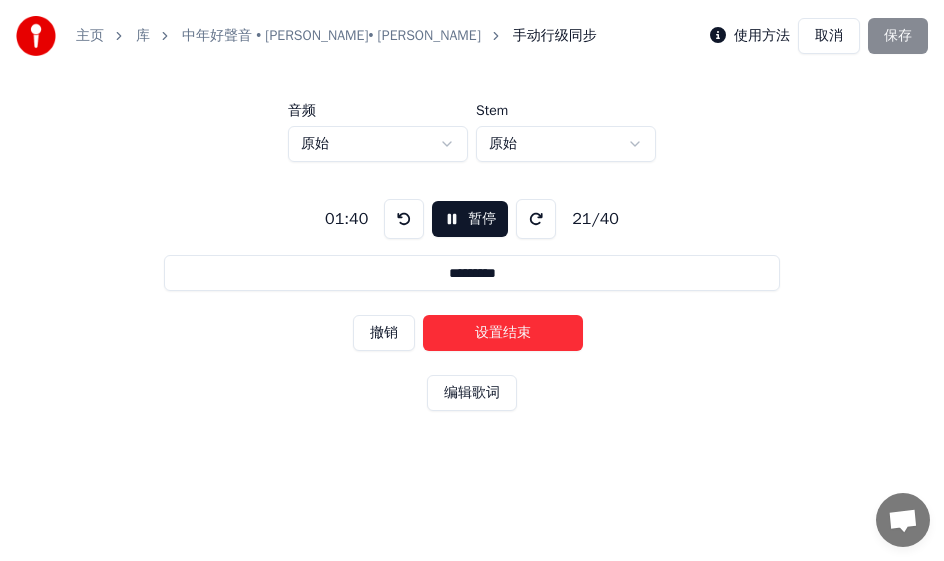 click on "设置结束" at bounding box center [503, 333] 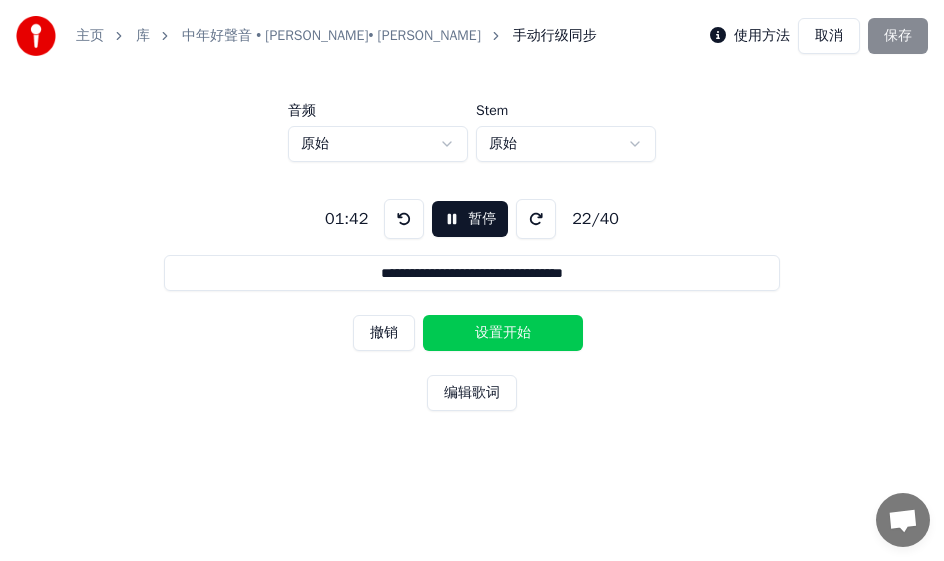 click on "设置开始" at bounding box center [503, 333] 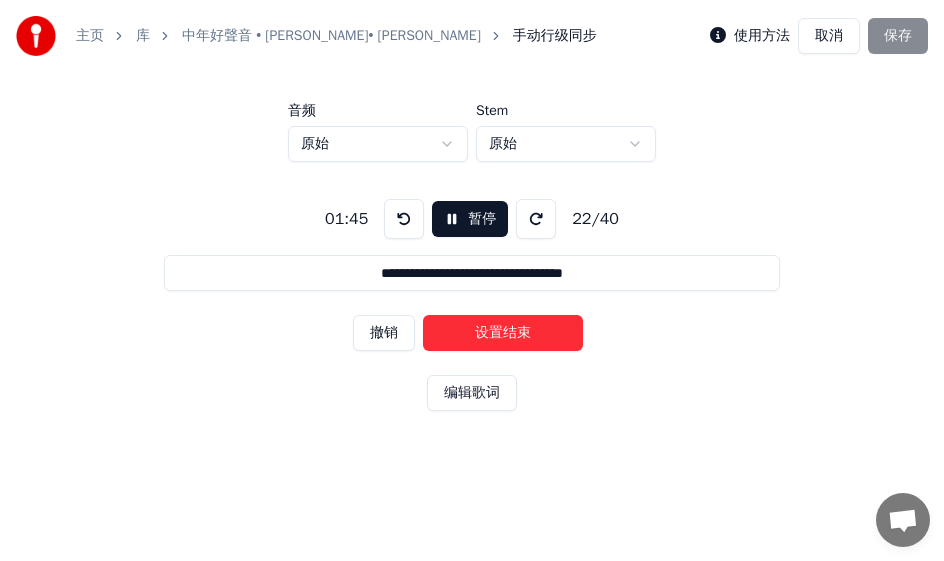 click on "设置结束" at bounding box center [503, 333] 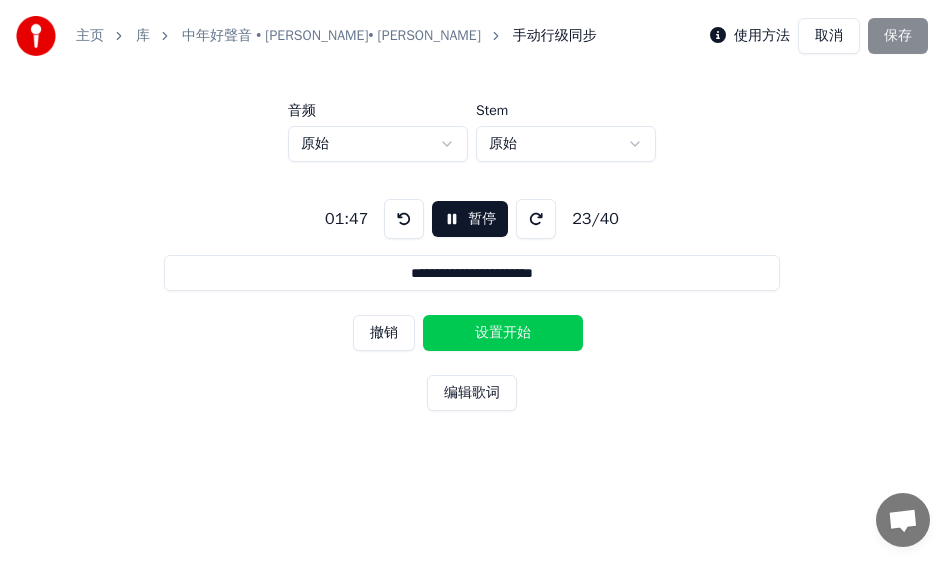 click on "设置开始" at bounding box center [503, 333] 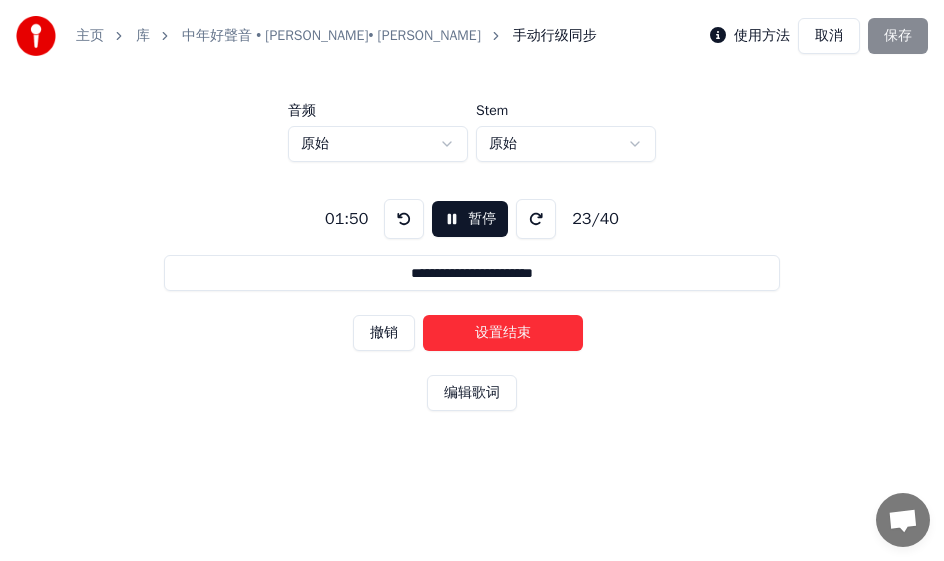 click on "设置结束" at bounding box center [503, 333] 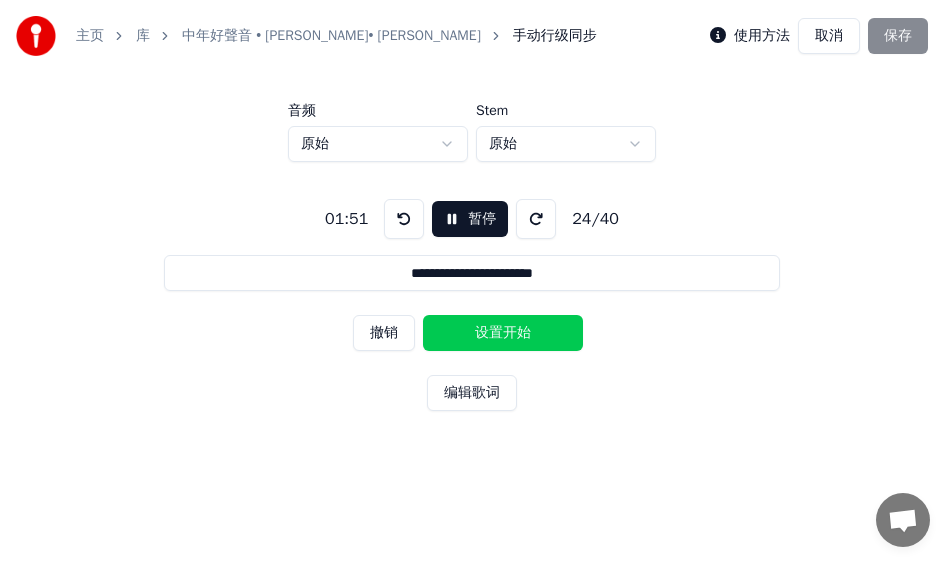 click on "设置开始" at bounding box center [503, 333] 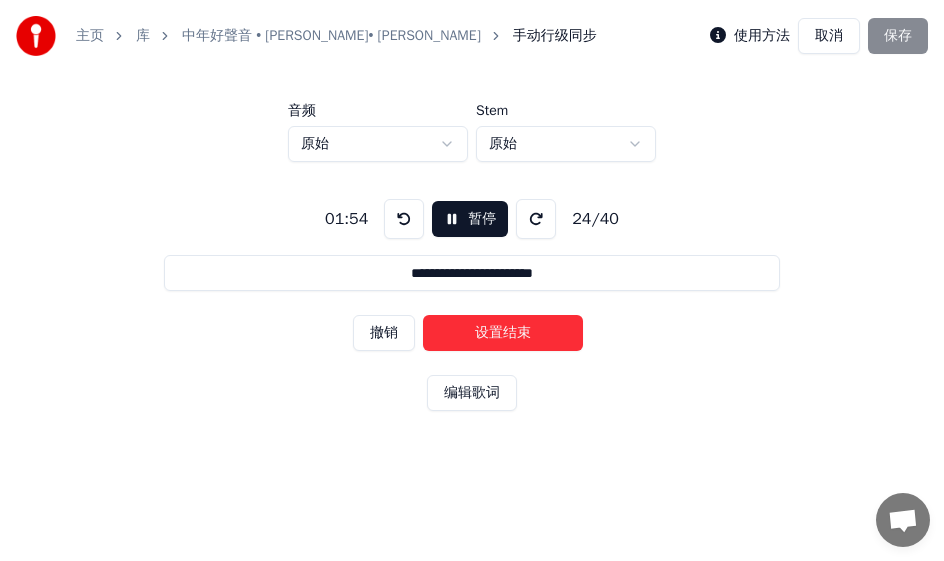 click on "设置结束" at bounding box center (503, 333) 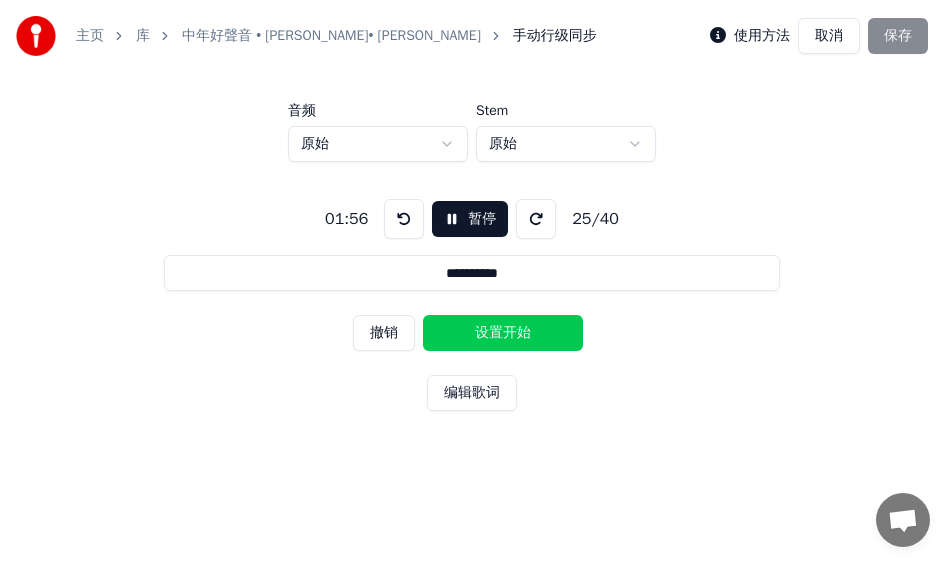 click on "设置开始" at bounding box center [503, 333] 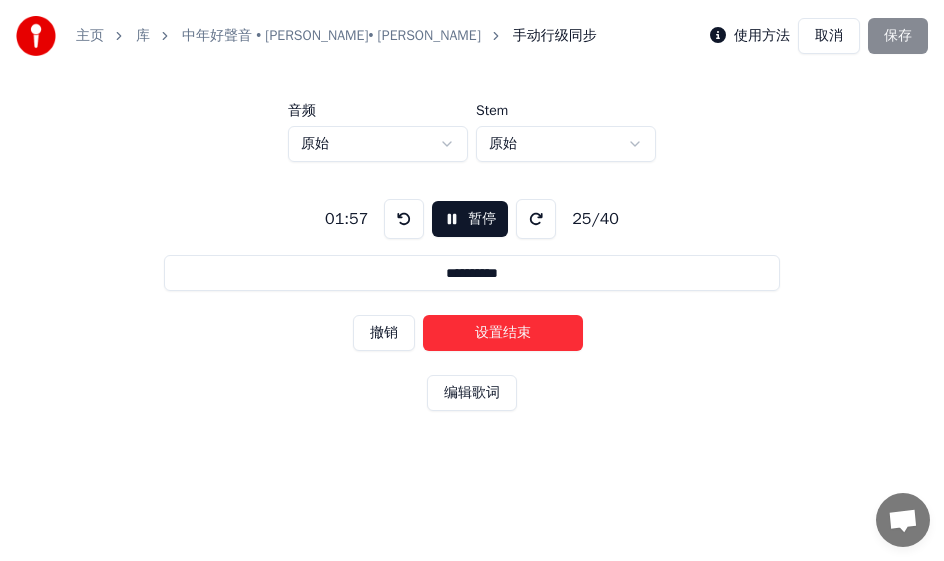 click on "设置结束" at bounding box center [503, 333] 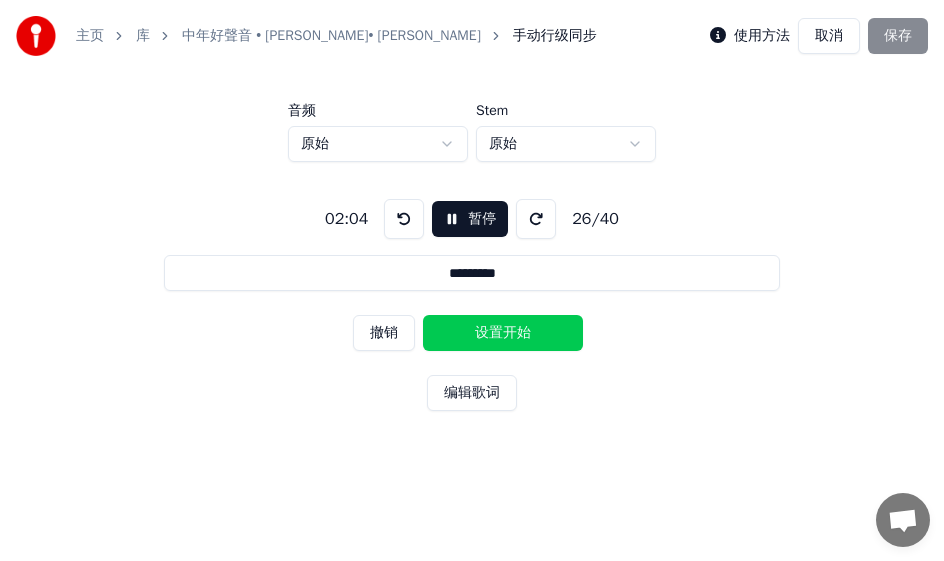 click on "设置开始" at bounding box center [503, 333] 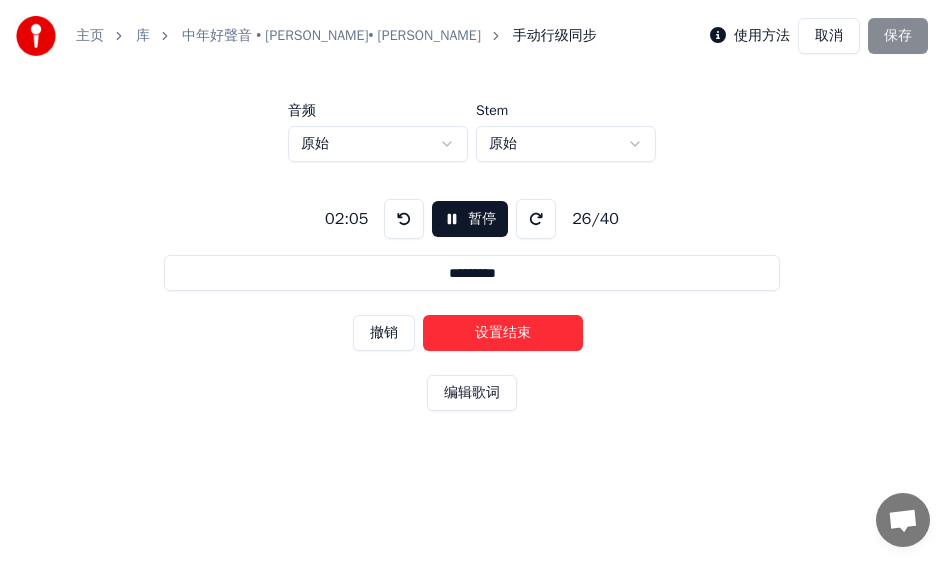 click on "设置结束" at bounding box center (503, 333) 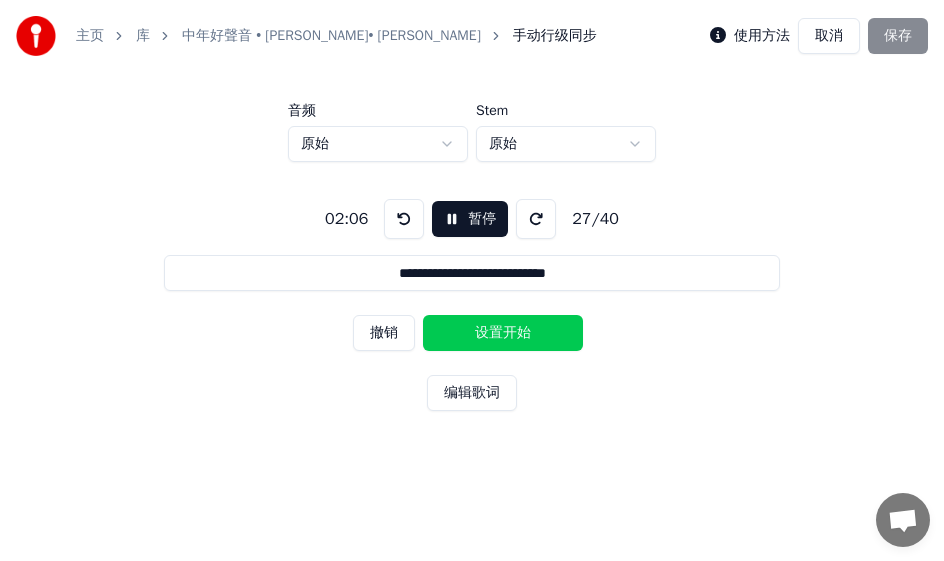 click on "设置开始" at bounding box center [503, 333] 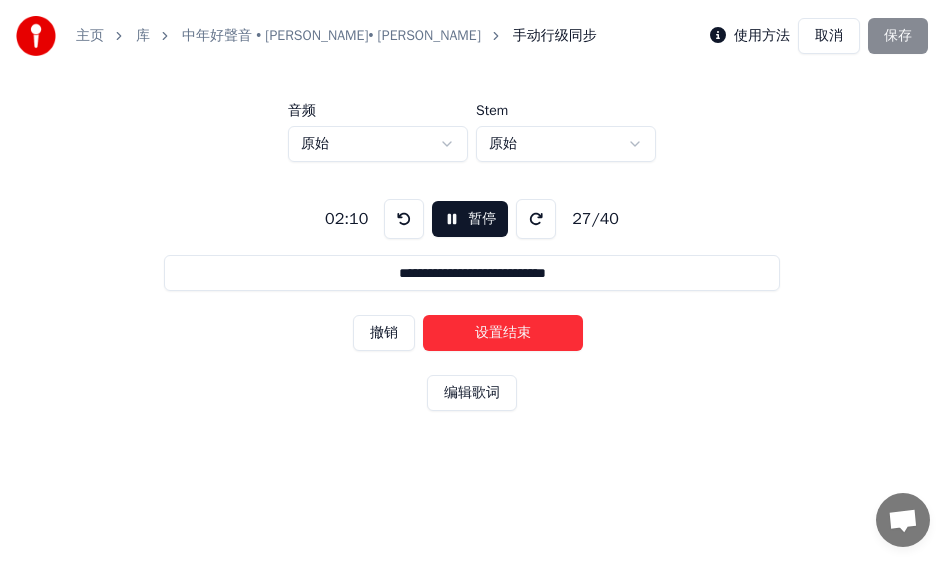 click on "设置结束" at bounding box center (503, 333) 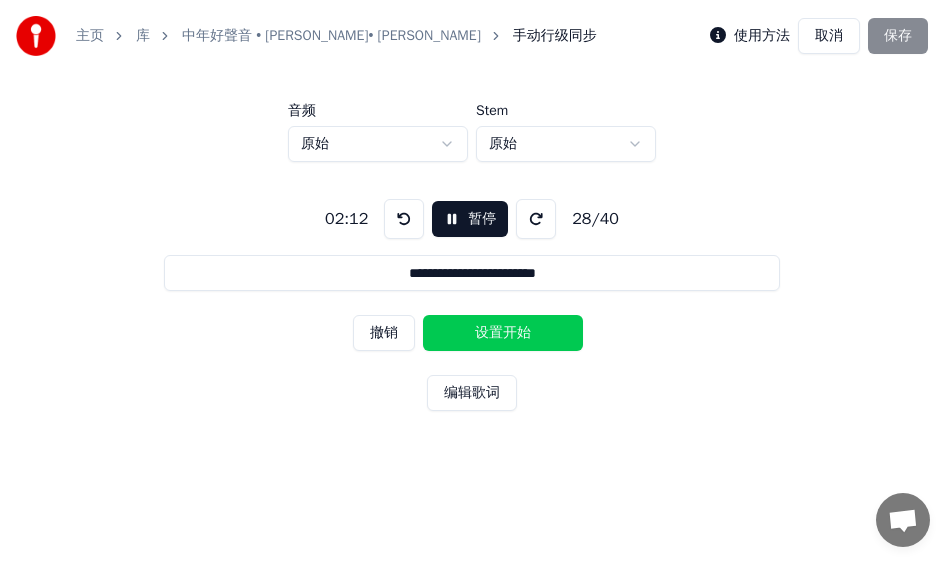 click on "设置开始" at bounding box center [503, 333] 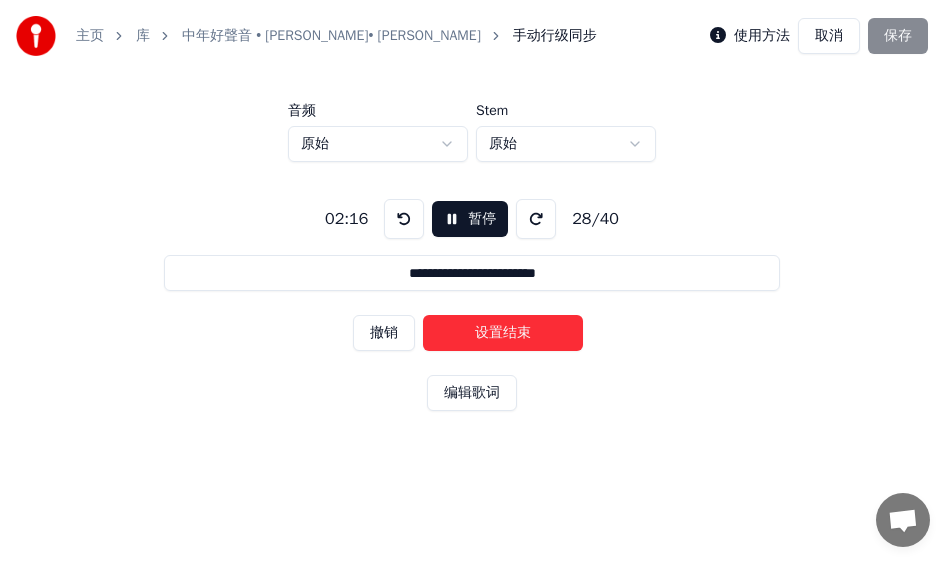 click on "设置结束" at bounding box center [503, 333] 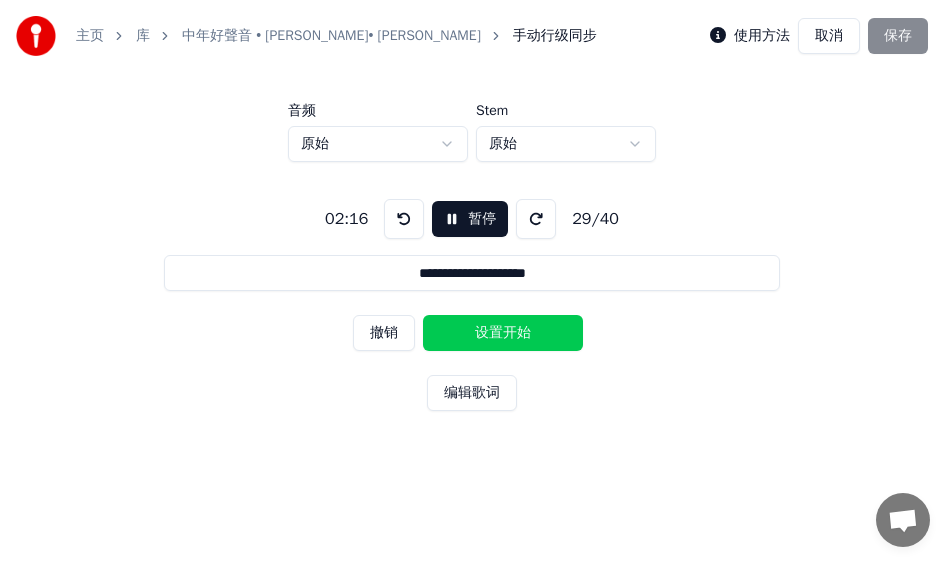 click on "设置开始" at bounding box center [503, 333] 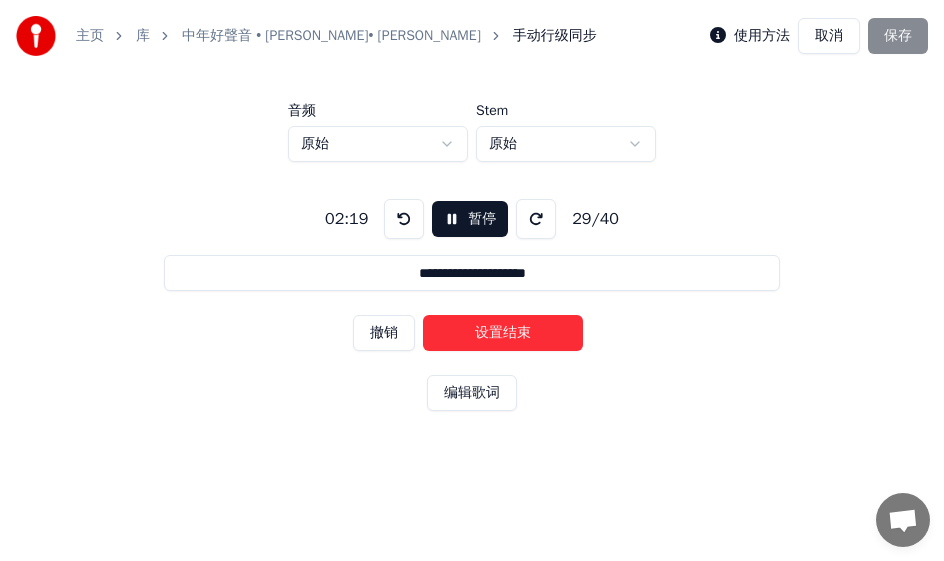 click on "设置结束" at bounding box center [503, 333] 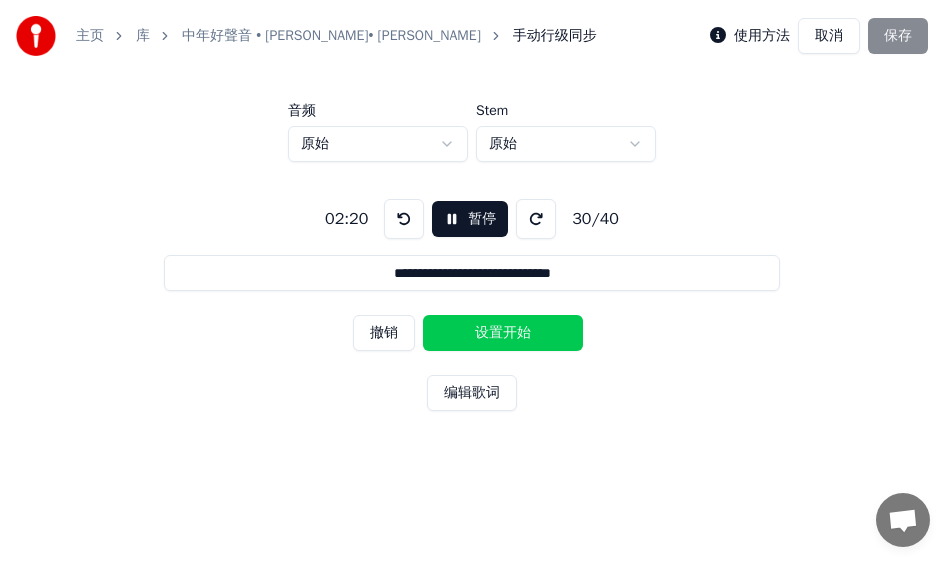 click on "设置开始" at bounding box center [503, 333] 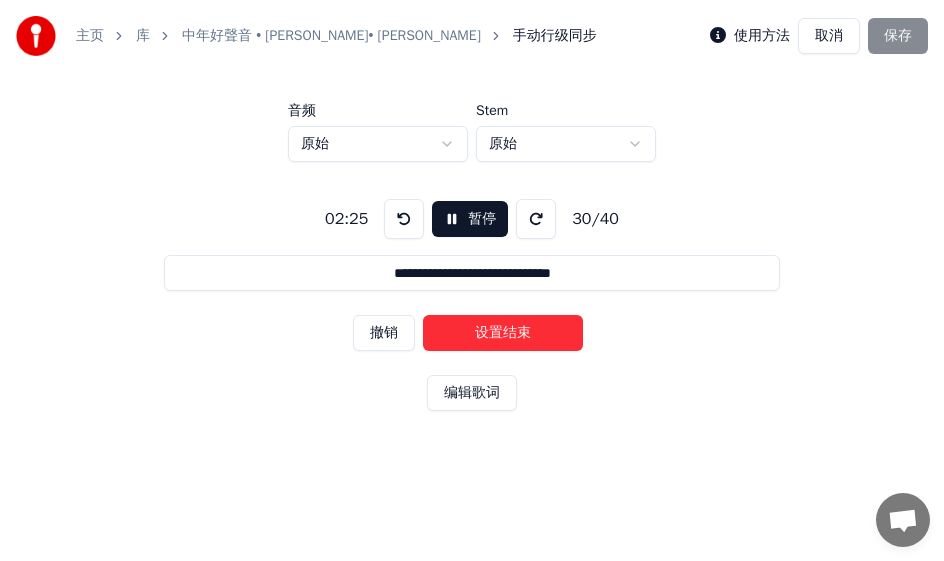 click on "设置结束" at bounding box center (503, 333) 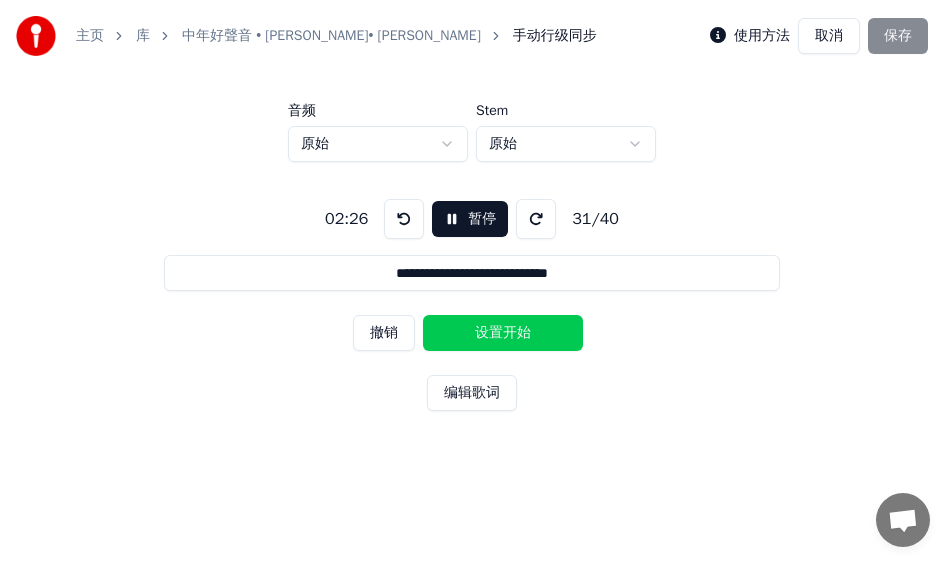 click on "设置开始" at bounding box center [503, 333] 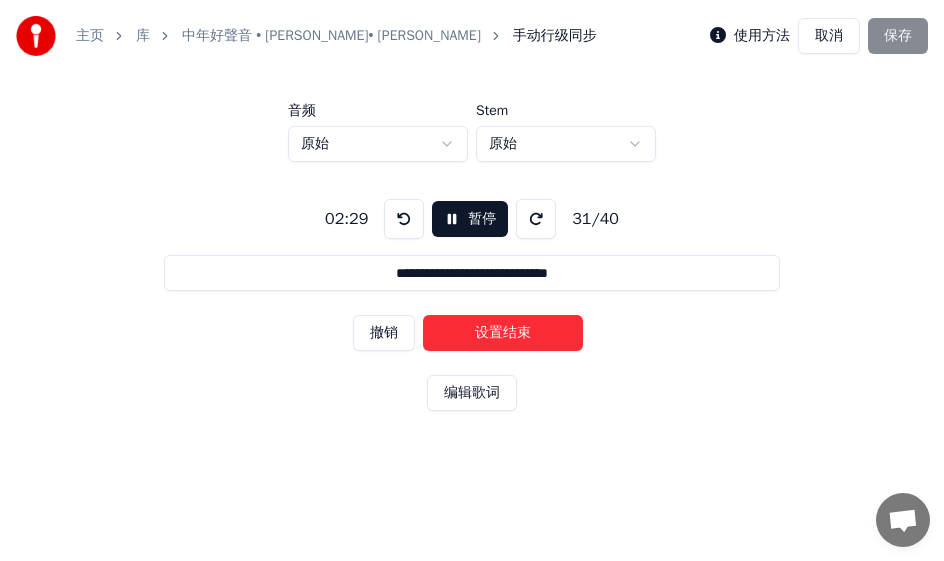click on "设置结束" at bounding box center [503, 333] 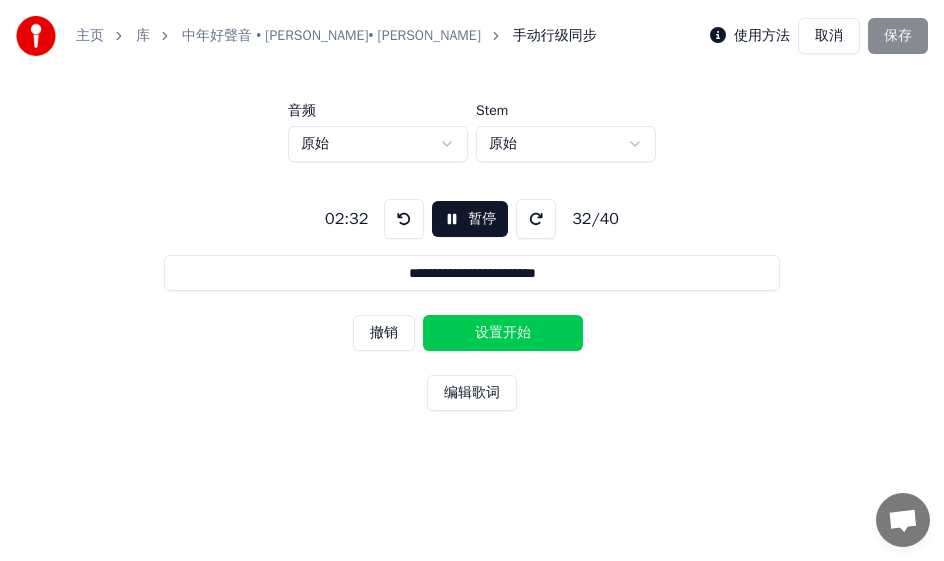 click on "设置开始" at bounding box center (503, 333) 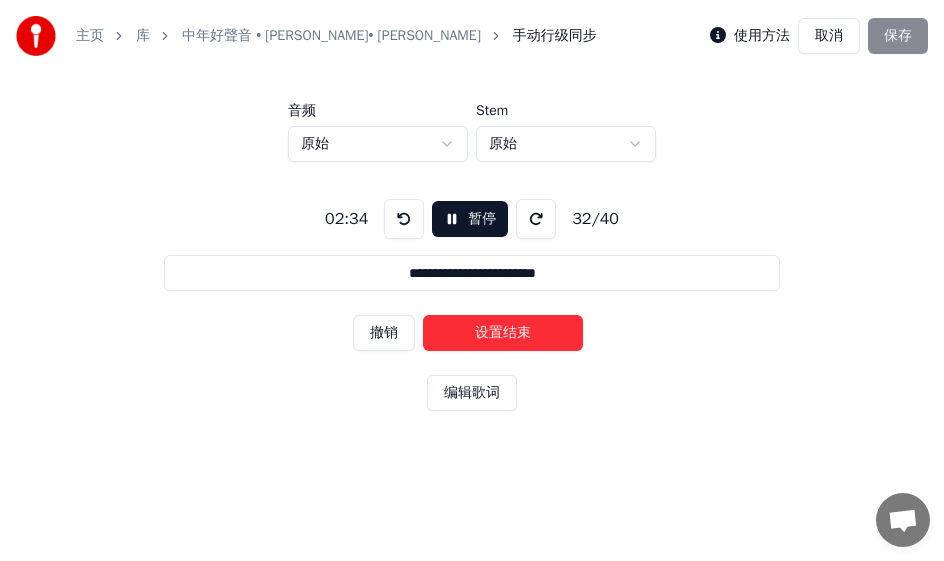 click on "设置结束" at bounding box center [503, 333] 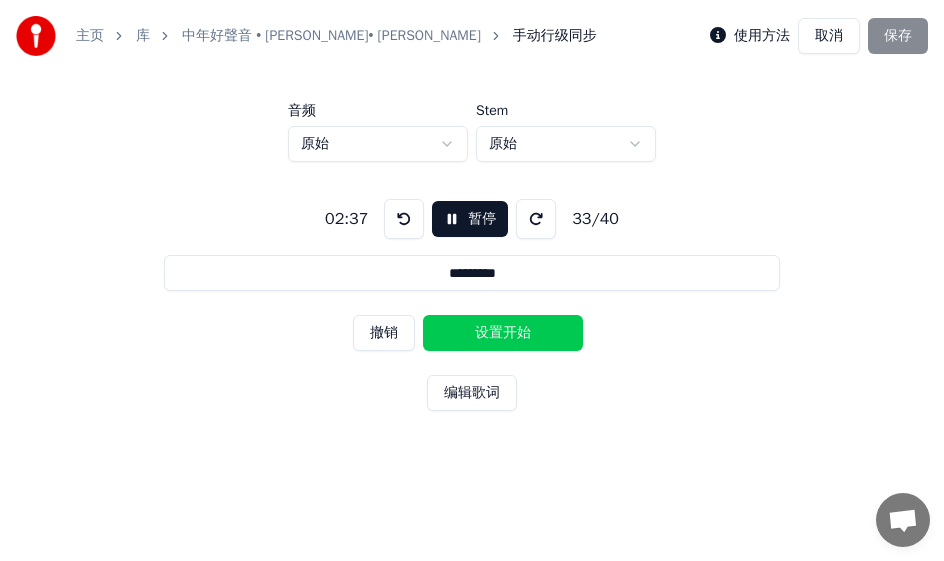 click on "设置开始" at bounding box center (503, 333) 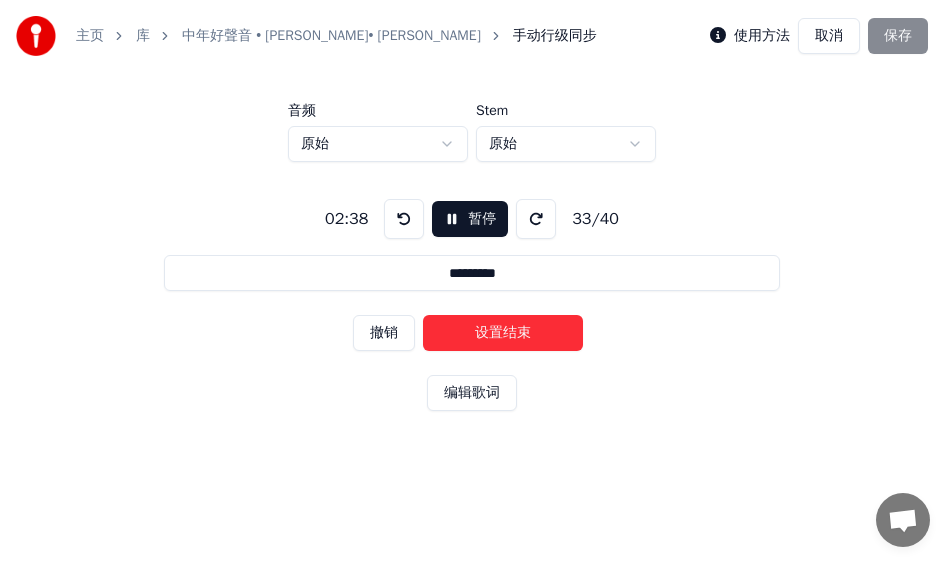 click on "设置结束" at bounding box center (503, 333) 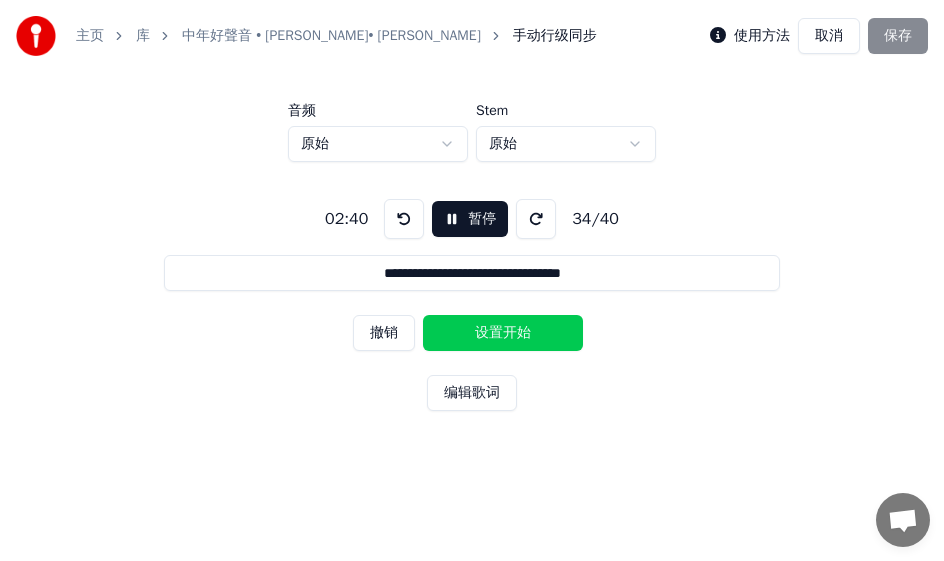 click on "设置开始" at bounding box center [503, 333] 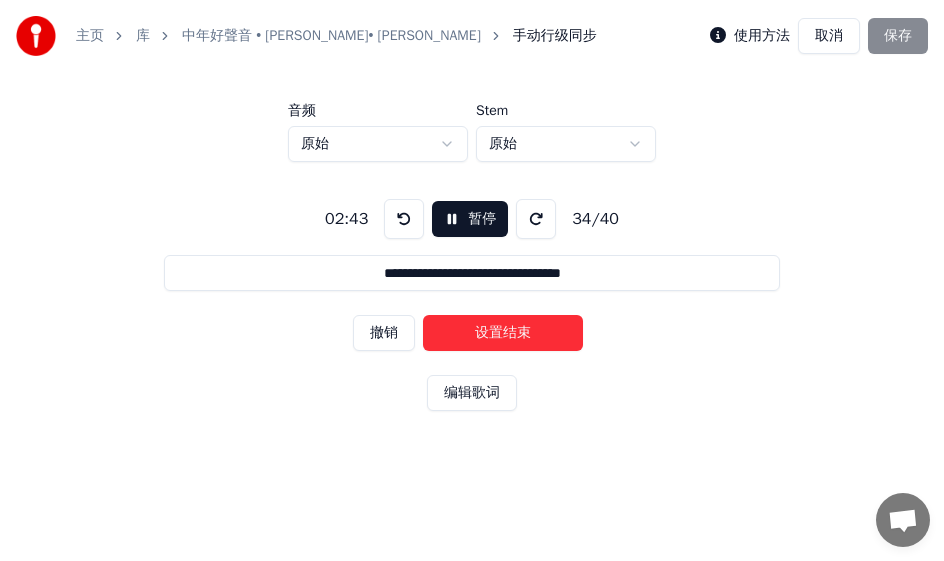 click on "设置结束" at bounding box center (503, 333) 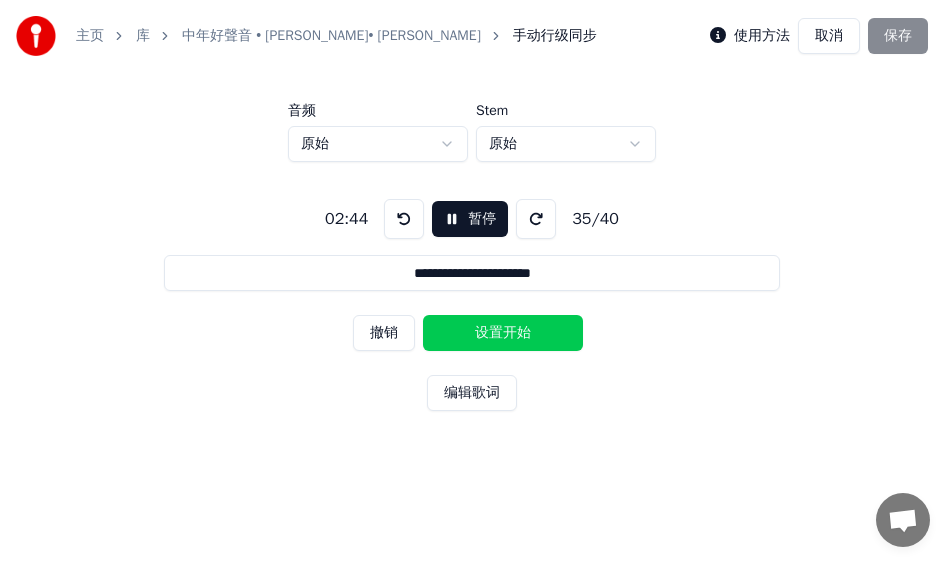 click on "设置开始" at bounding box center (503, 333) 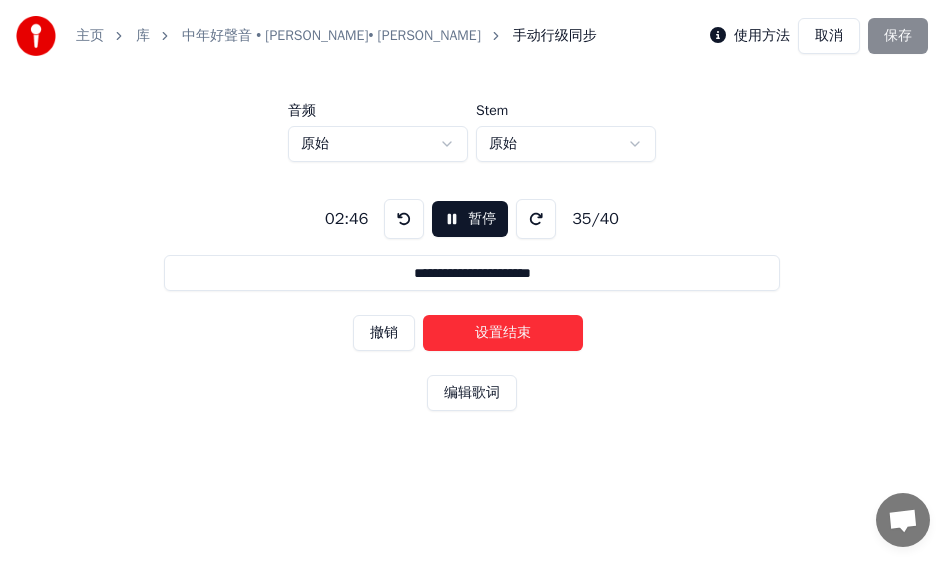 click on "设置结束" at bounding box center [503, 333] 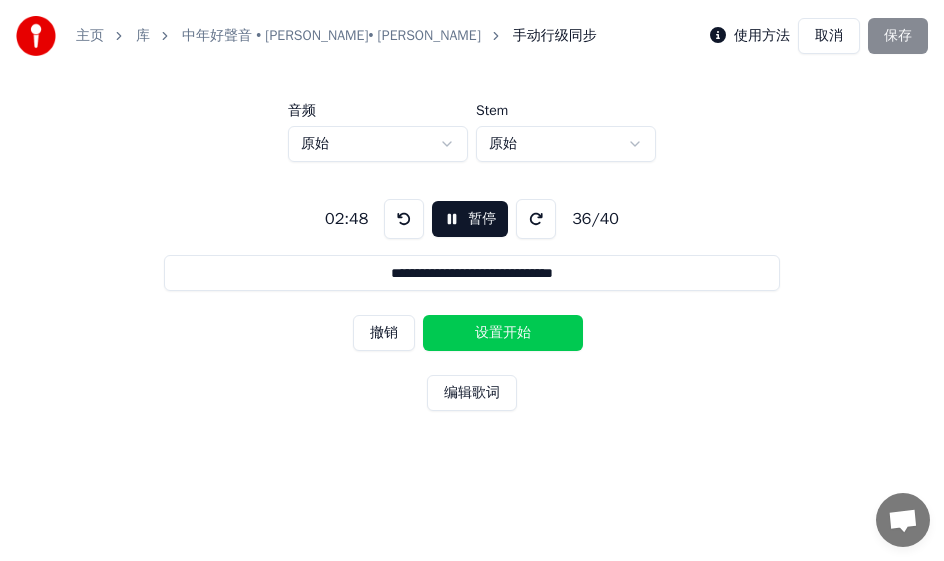 click on "设置开始" at bounding box center [503, 333] 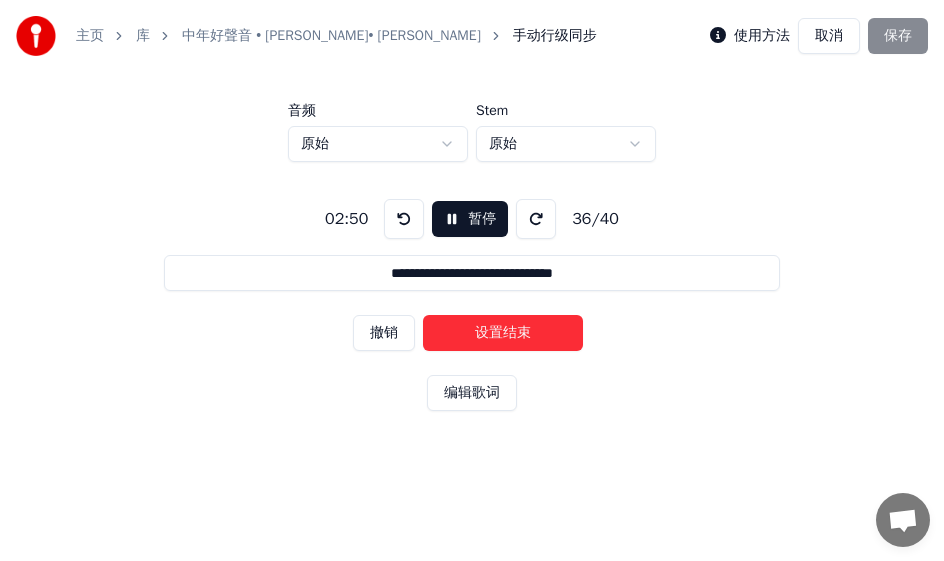 click on "设置结束" at bounding box center (503, 333) 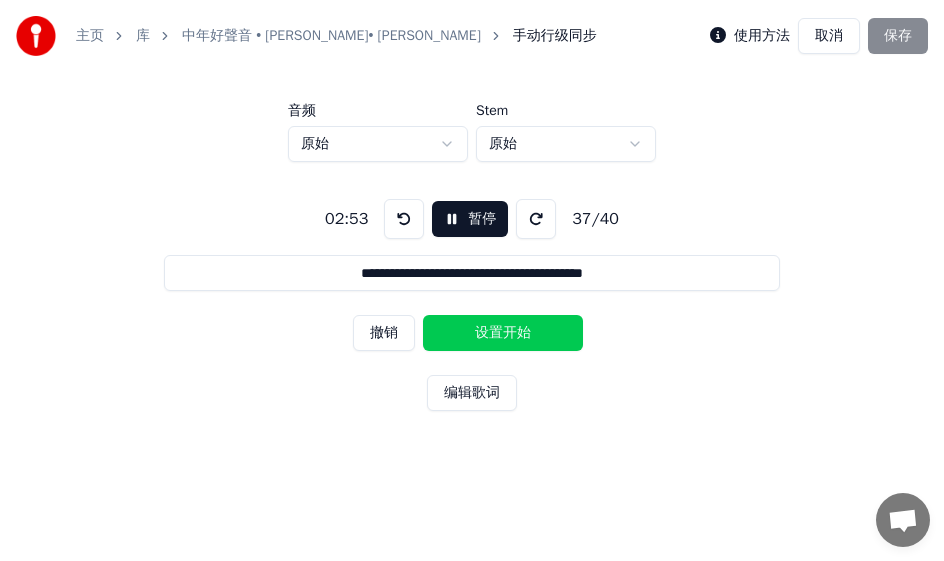 click on "设置开始" at bounding box center (503, 333) 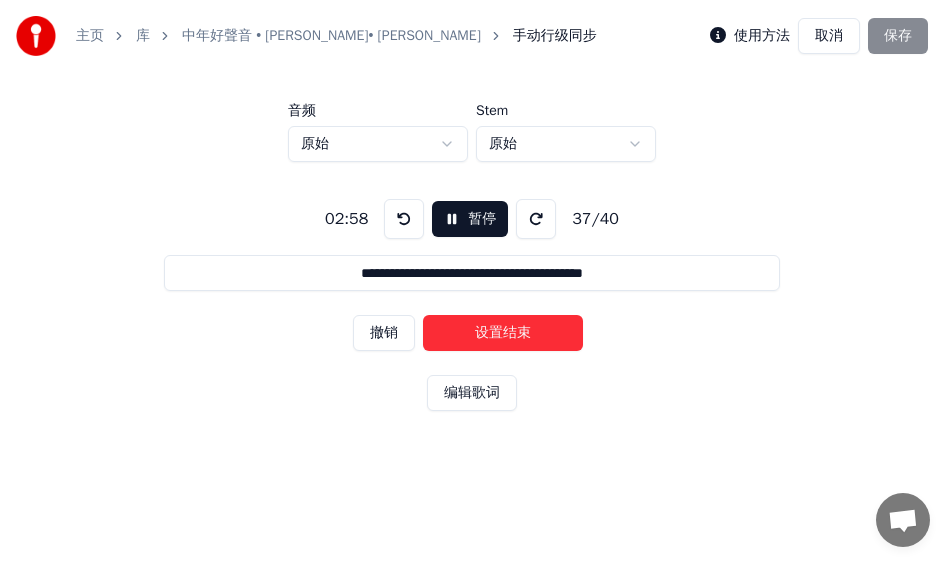 click on "设置结束" at bounding box center (503, 333) 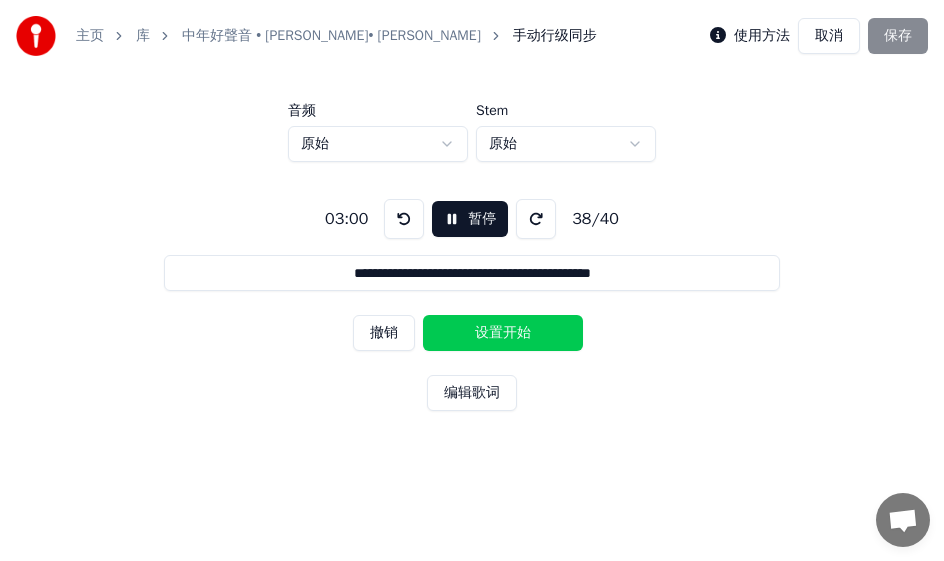 click on "设置开始" at bounding box center [503, 333] 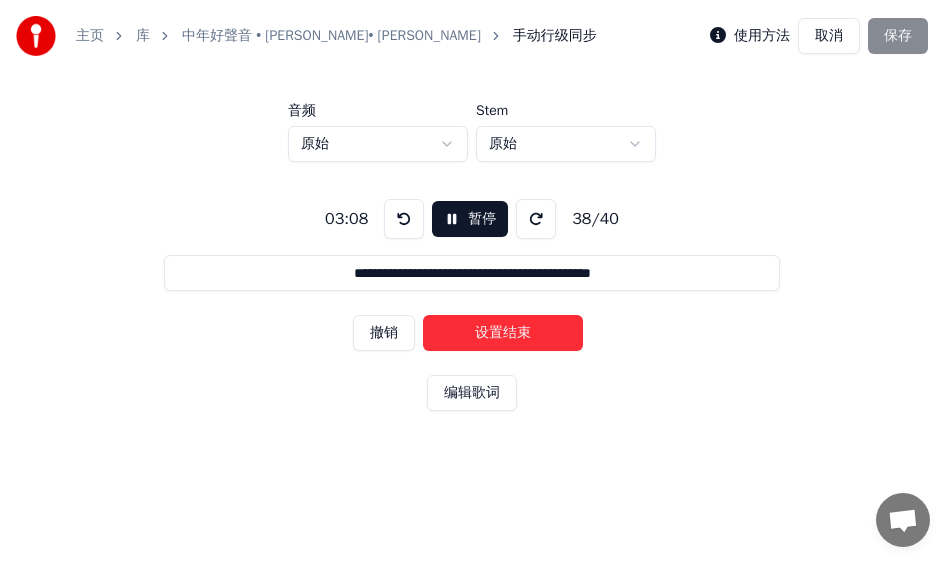 click on "设置结束" at bounding box center (503, 333) 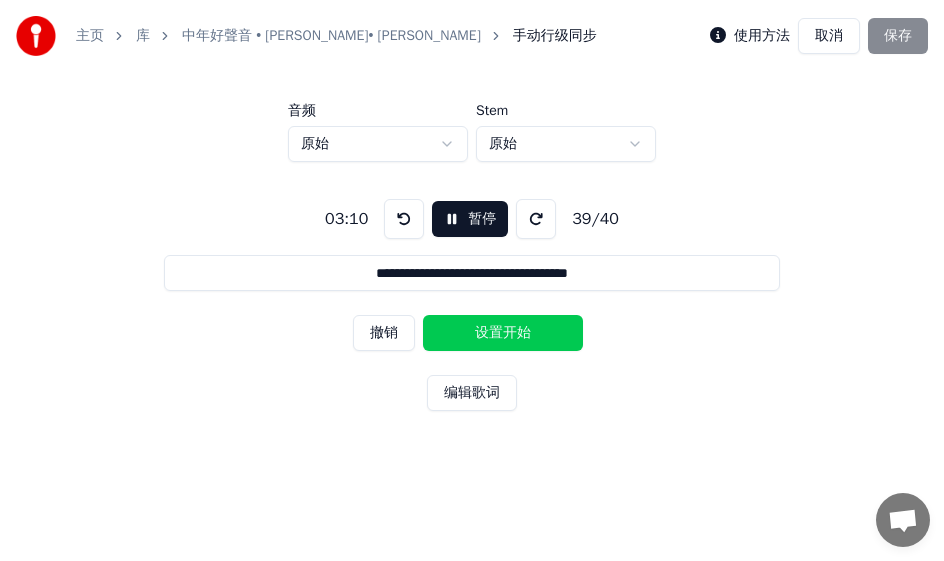 click on "设置开始" at bounding box center (503, 333) 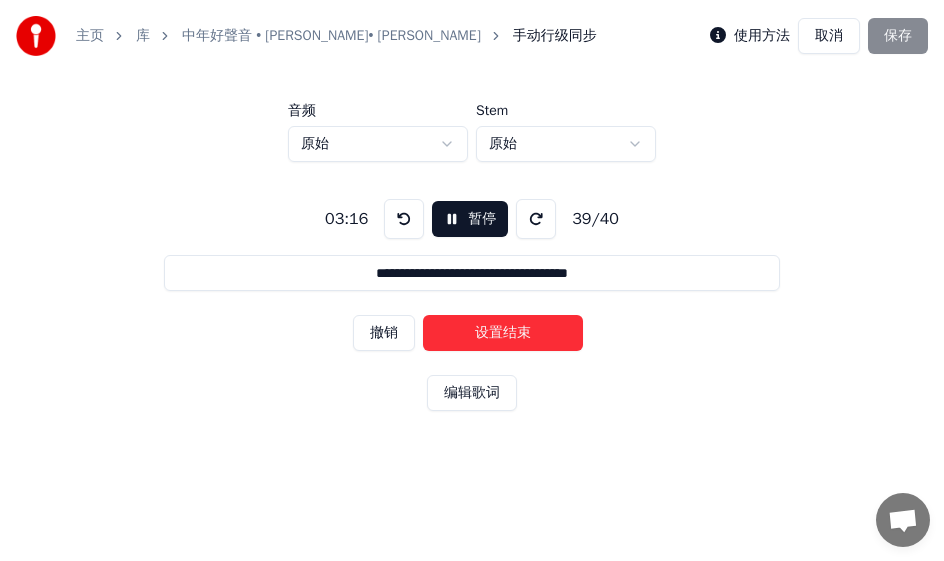 click on "设置结束" at bounding box center [503, 333] 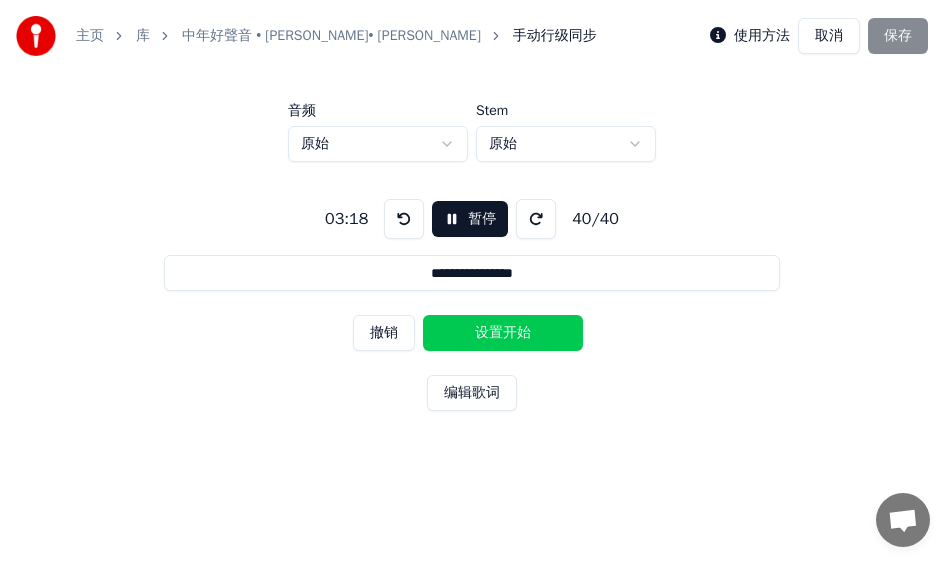 click on "设置开始" at bounding box center (503, 333) 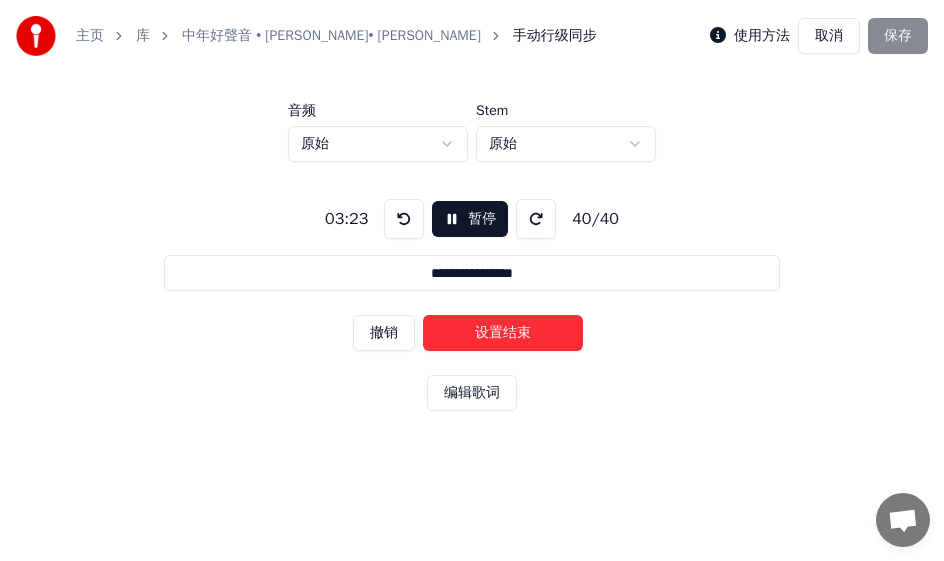 click on "设置结束" at bounding box center (503, 333) 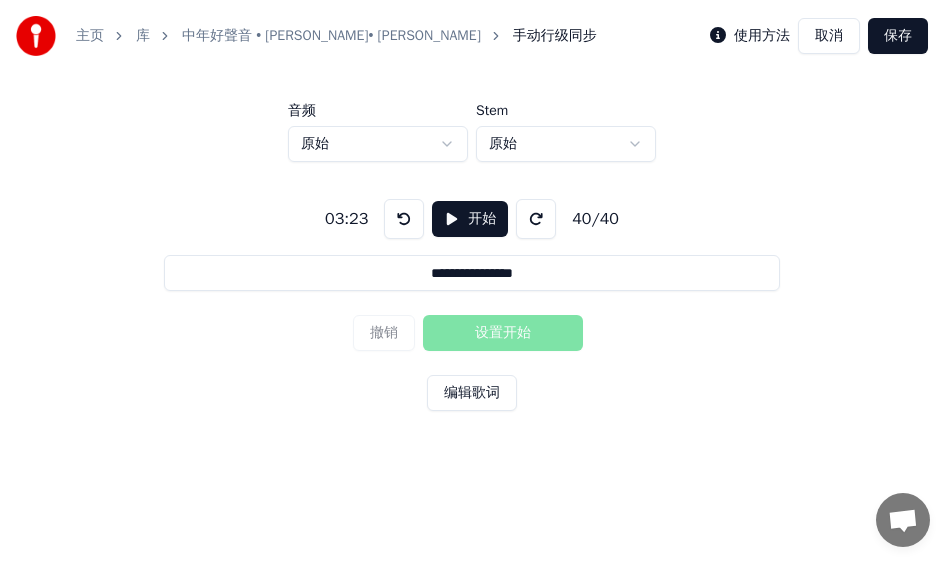 click on "保存" at bounding box center (898, 36) 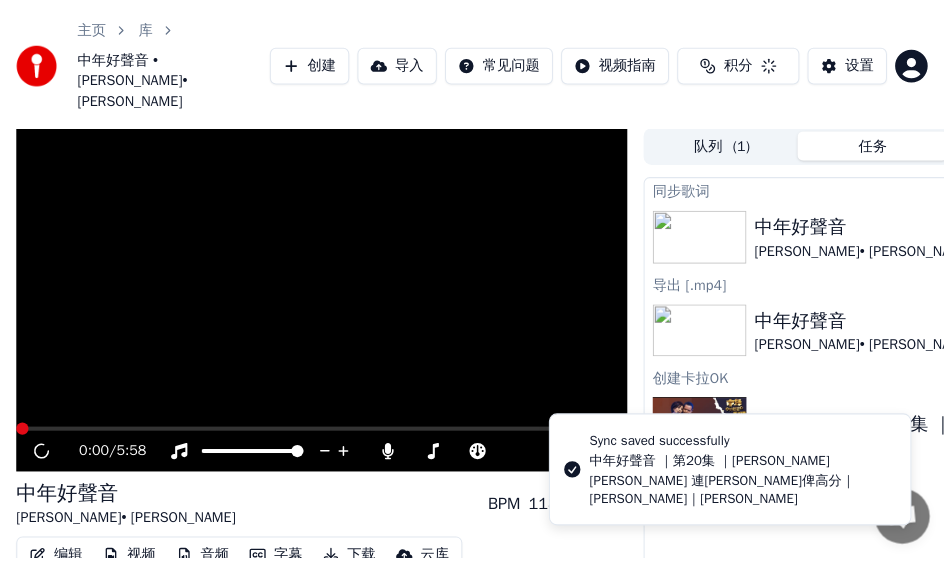 scroll, scrollTop: 399, scrollLeft: 0, axis: vertical 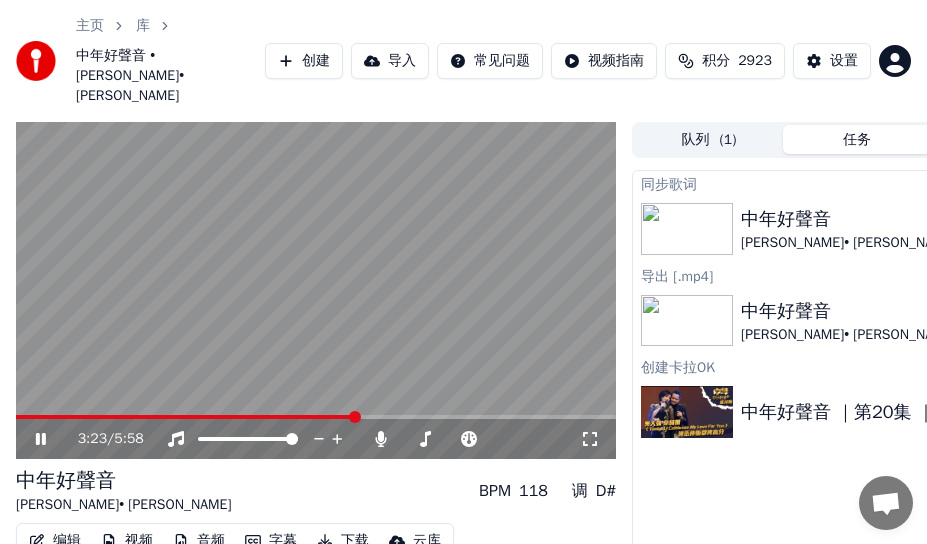 click at bounding box center (355, 417) 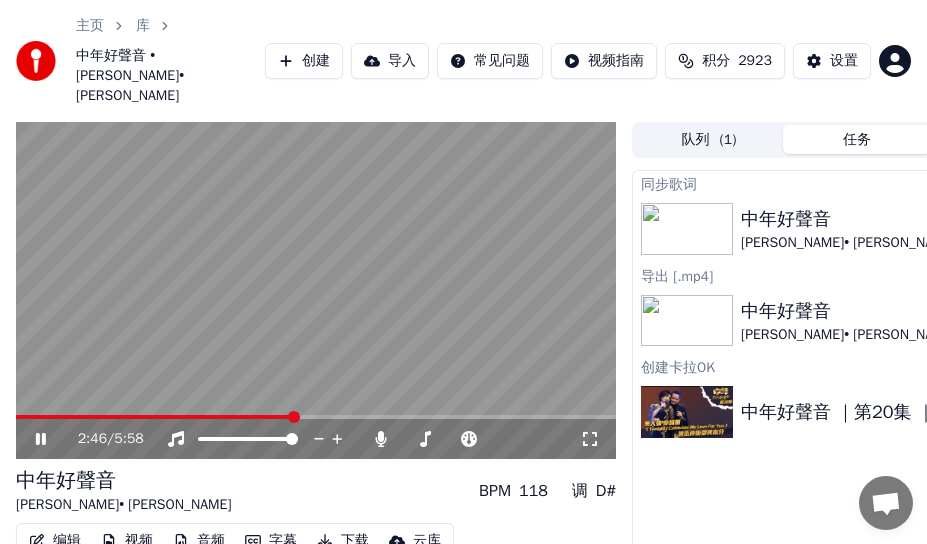 click at bounding box center (294, 417) 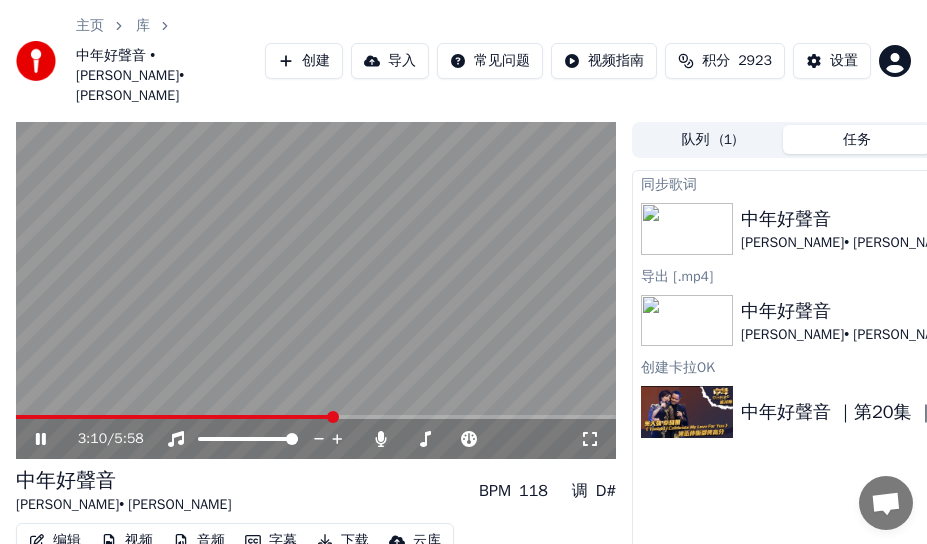 click at bounding box center [175, 417] 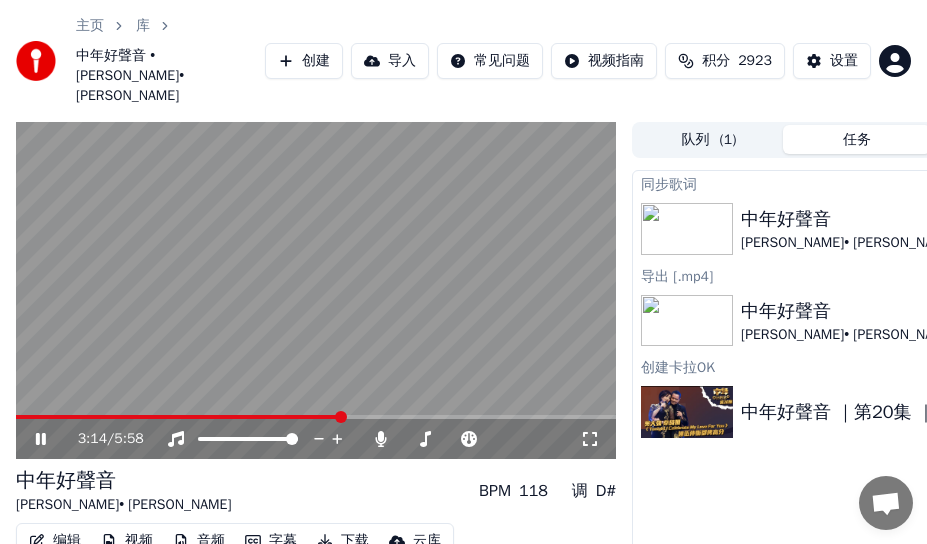 click at bounding box center (316, 291) 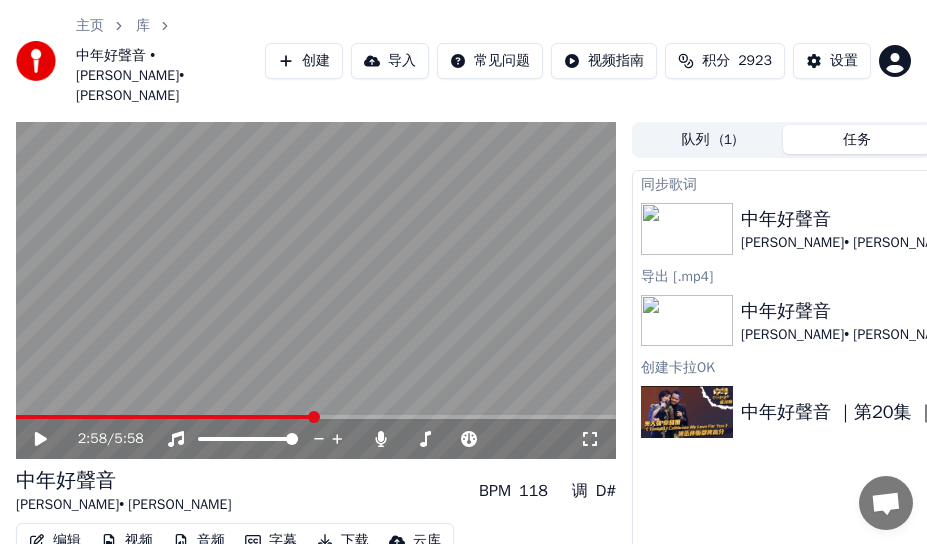 click at bounding box center (165, 417) 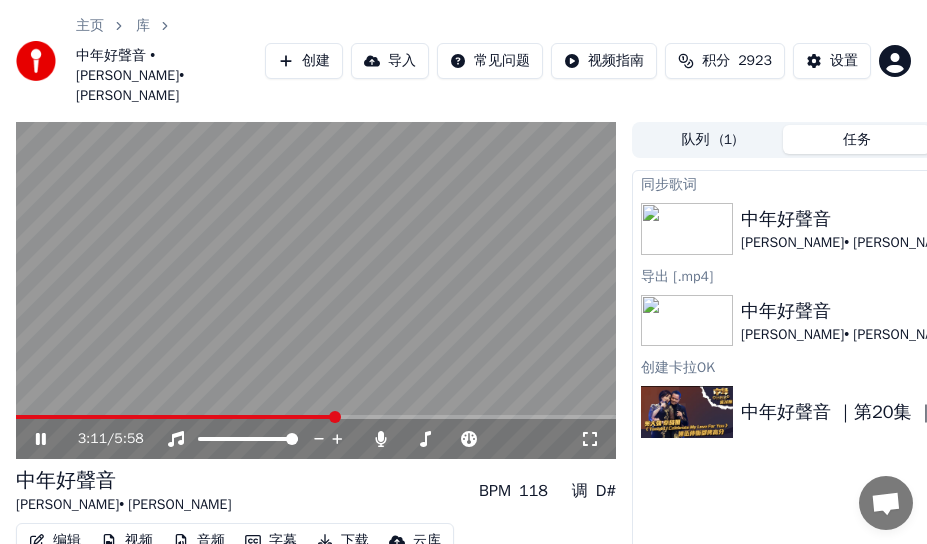 click on "编辑" at bounding box center [55, 541] 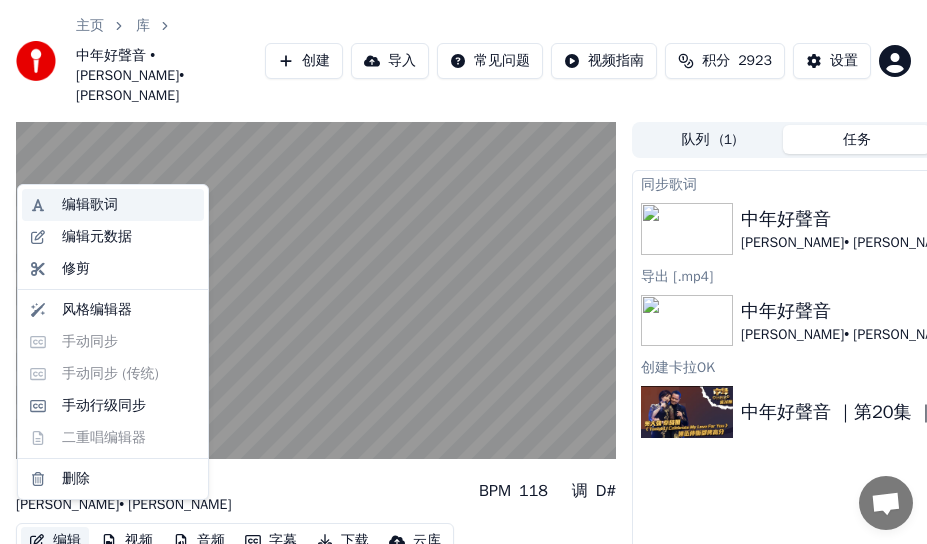 click on "编辑歌词" at bounding box center (90, 205) 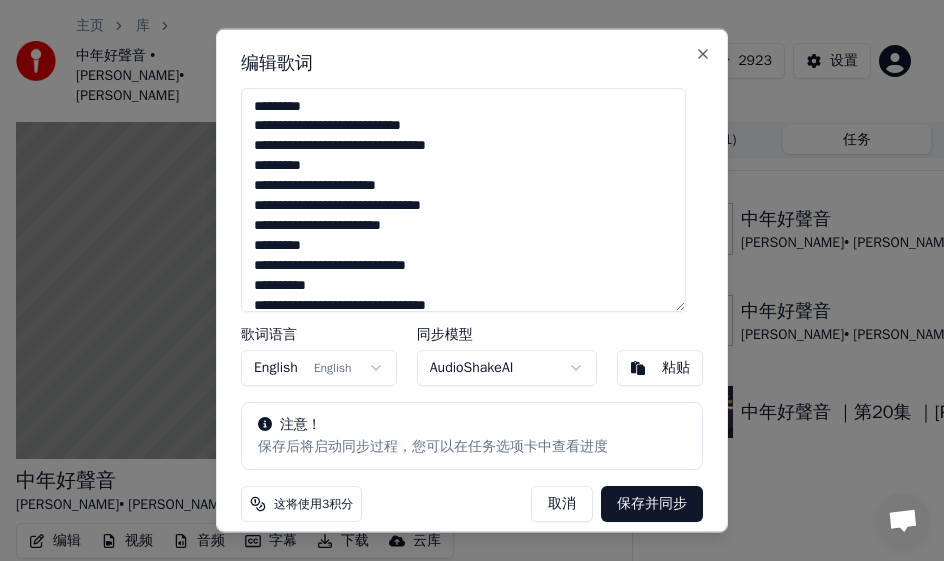 scroll, scrollTop: 593, scrollLeft: 0, axis: vertical 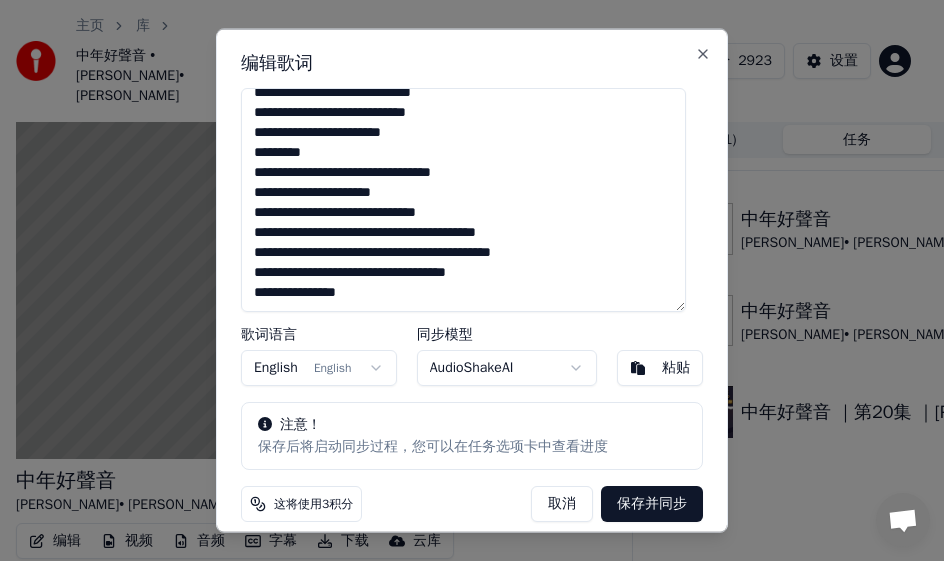 drag, startPoint x: 412, startPoint y: 251, endPoint x: 433, endPoint y: 257, distance: 21.84033 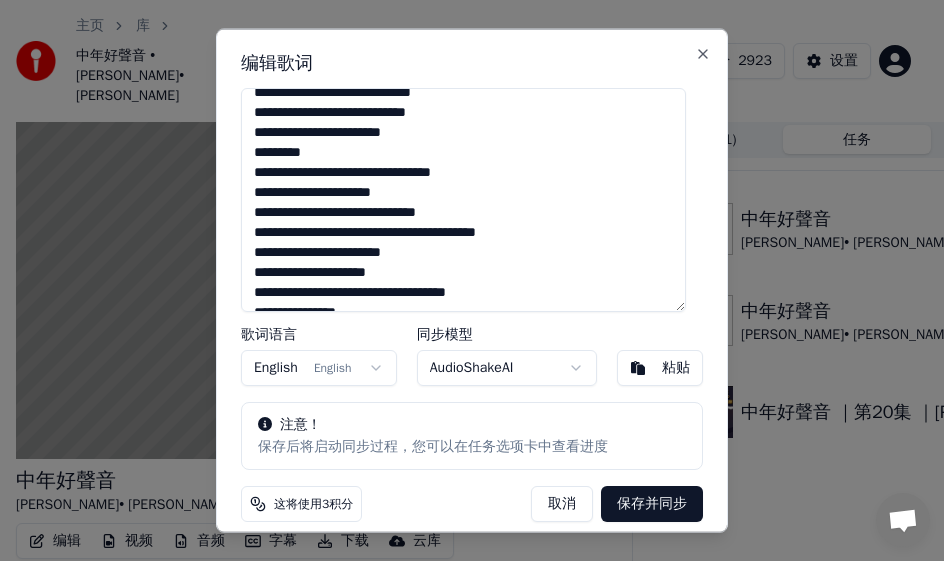 scroll, scrollTop: 613, scrollLeft: 0, axis: vertical 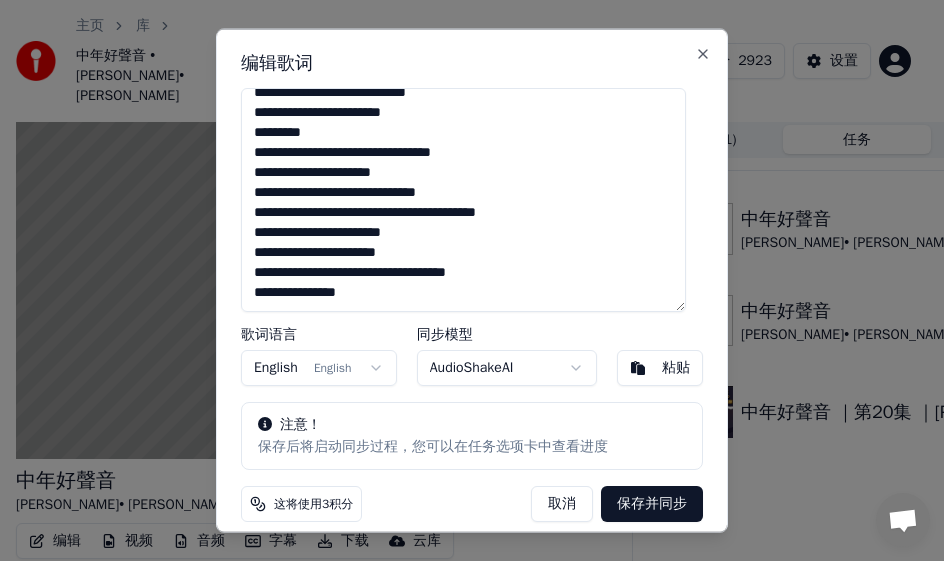 click on "**********" at bounding box center [463, 199] 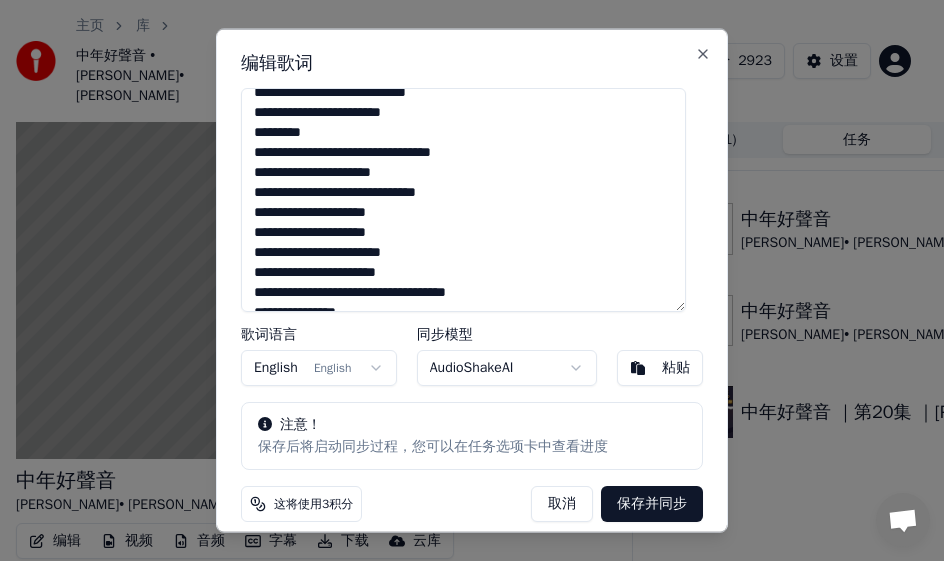 scroll, scrollTop: 633, scrollLeft: 0, axis: vertical 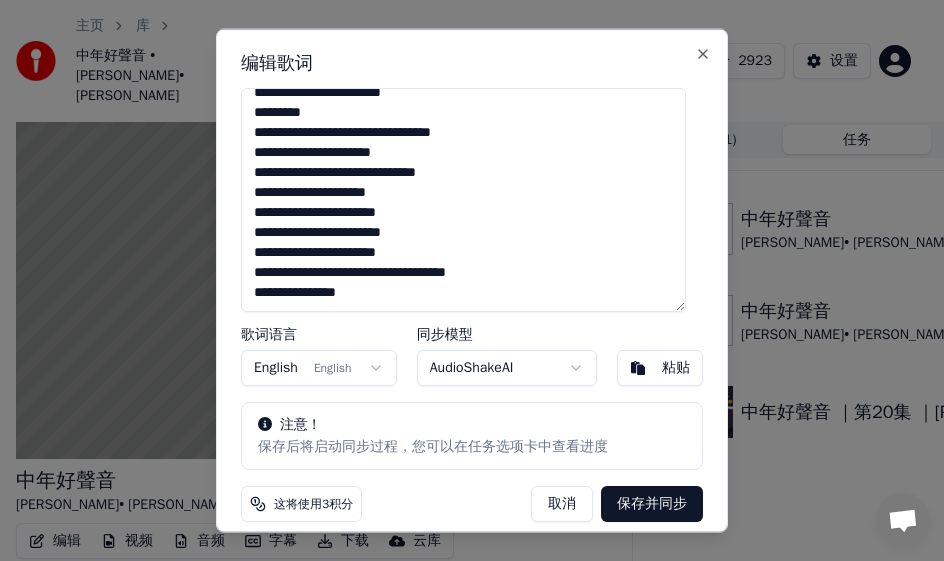type on "**********" 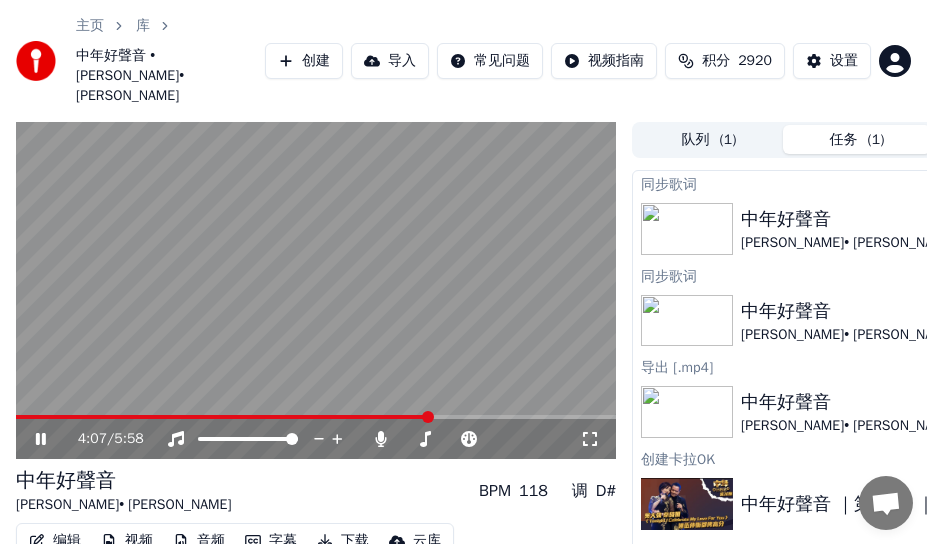 click at bounding box center [316, 291] 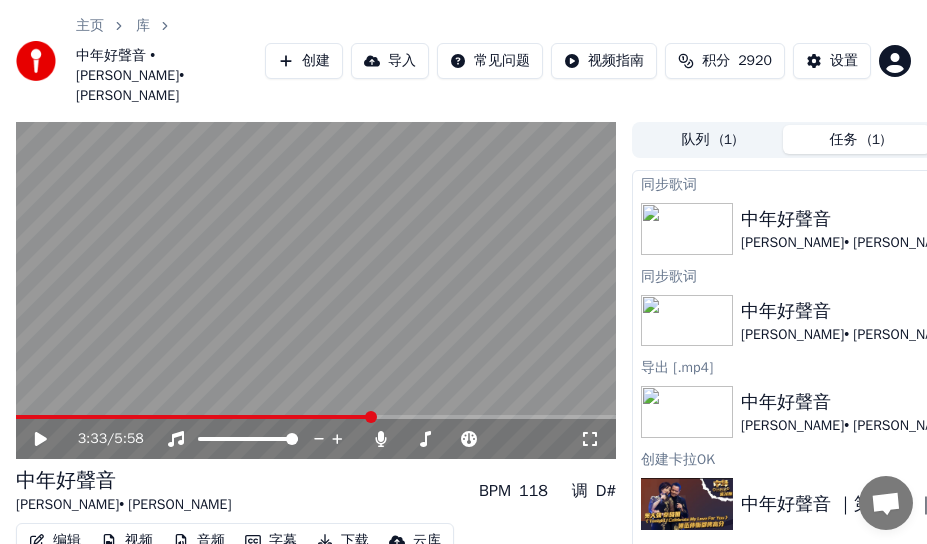 click at bounding box center [194, 417] 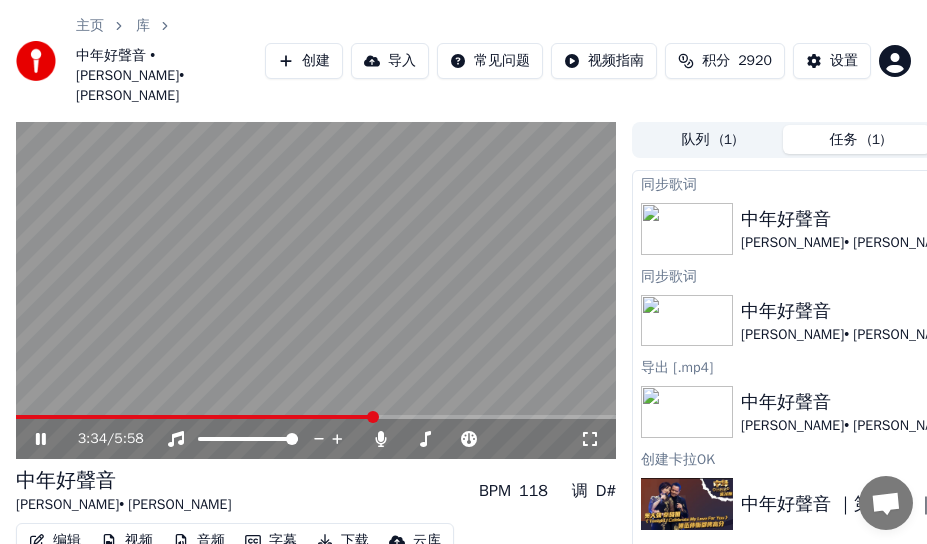 click at bounding box center [195, 417] 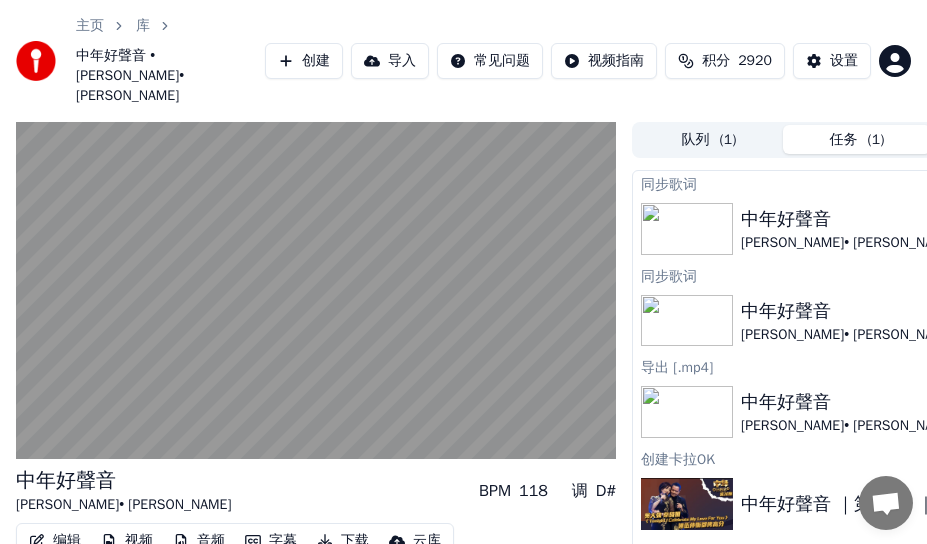 click on "编辑" at bounding box center [55, 541] 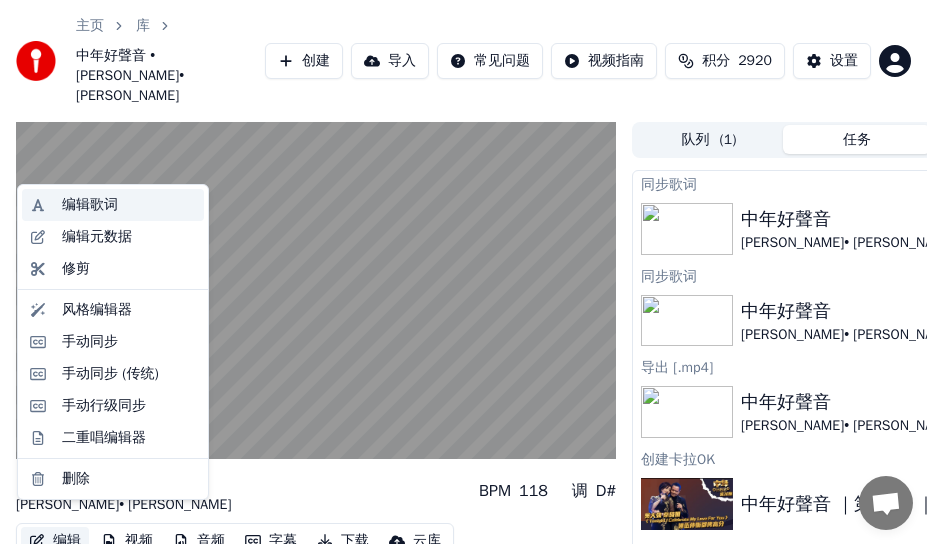 click on "编辑歌词" at bounding box center (90, 205) 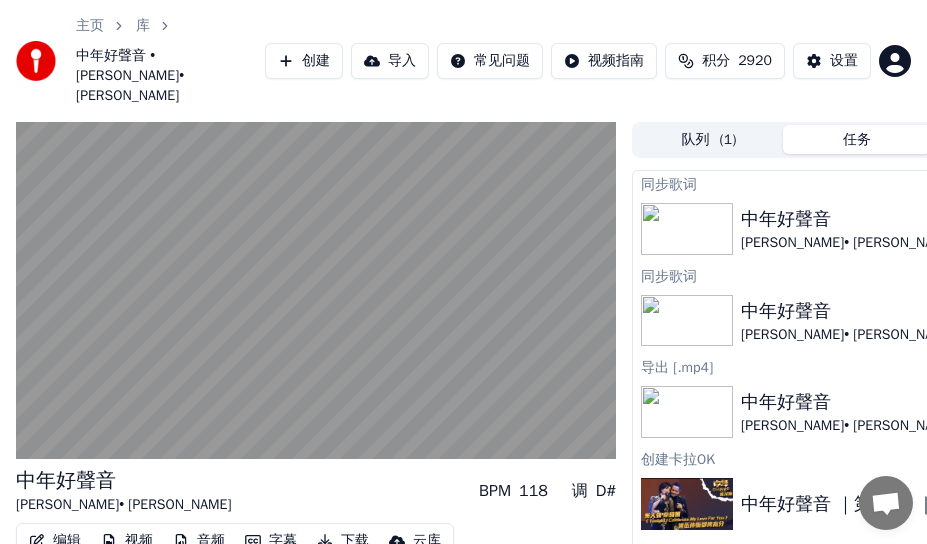 click on "编辑" at bounding box center (55, 541) 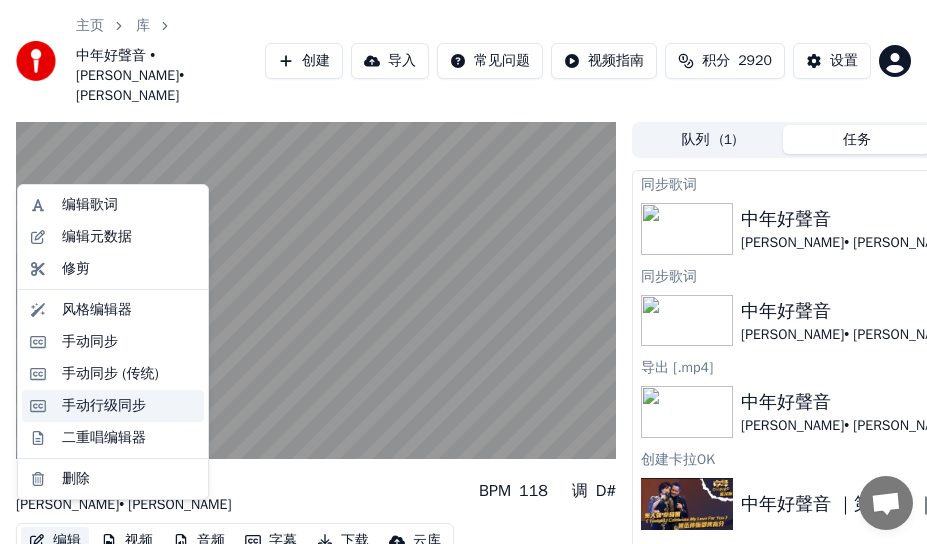 click on "手动行级同步" at bounding box center (104, 406) 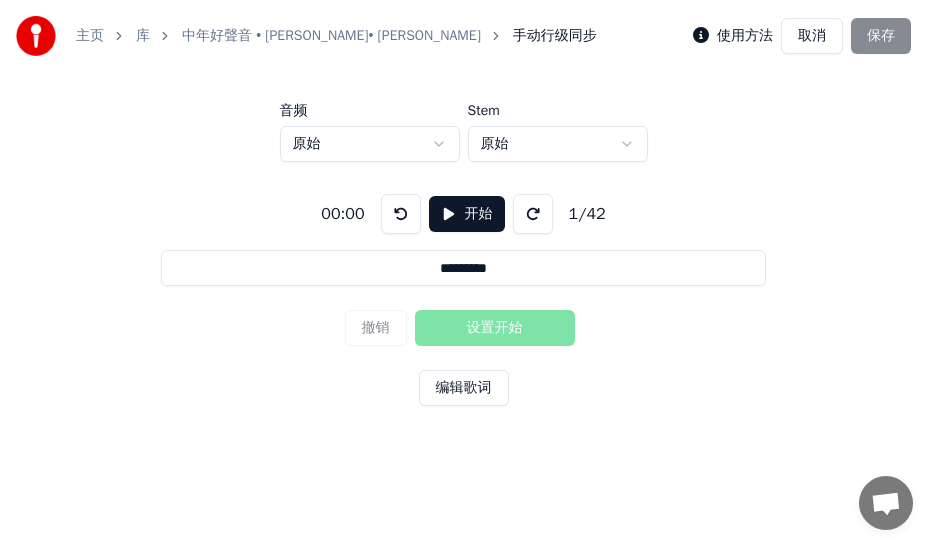 scroll, scrollTop: 382, scrollLeft: 0, axis: vertical 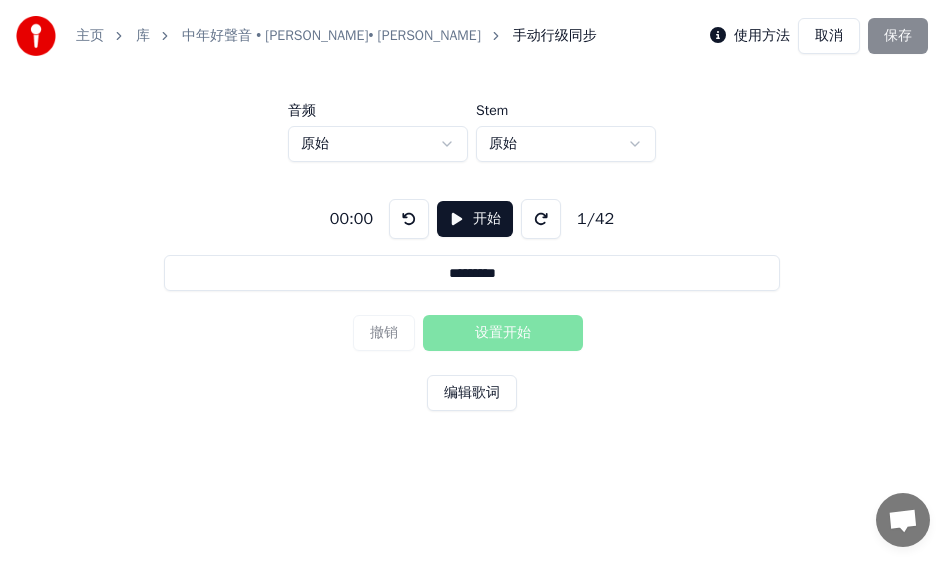 click on "开始" at bounding box center (475, 219) 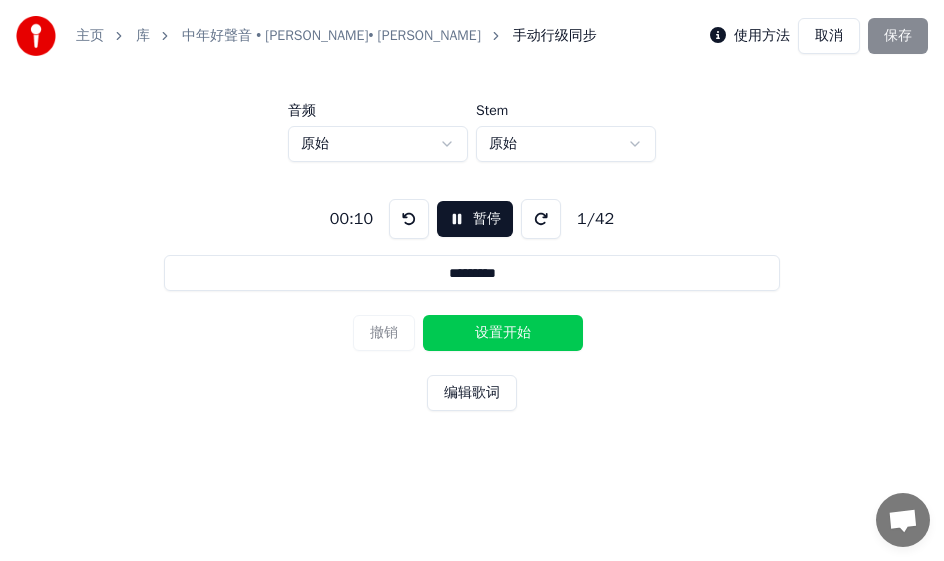 click on "设置开始" at bounding box center [503, 333] 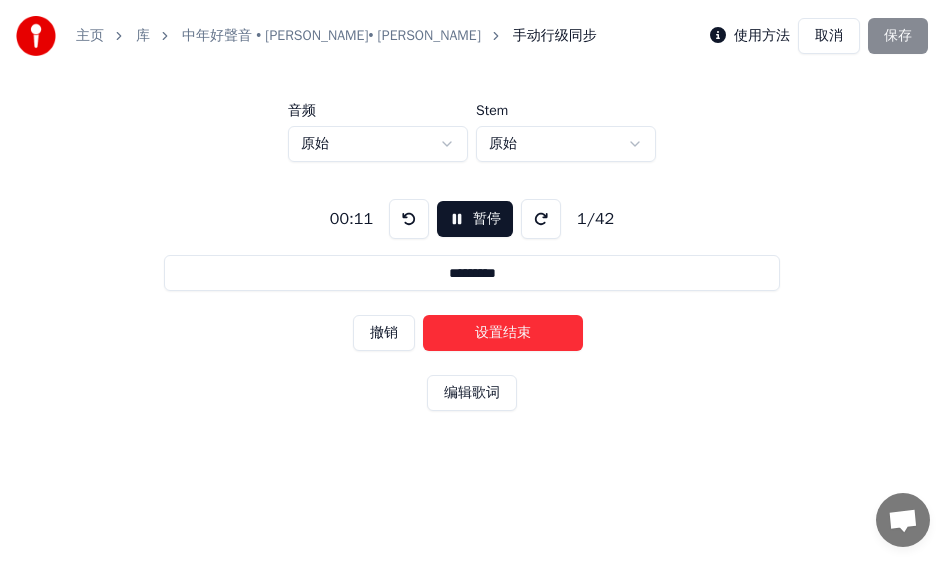 click on "设置结束" at bounding box center [503, 333] 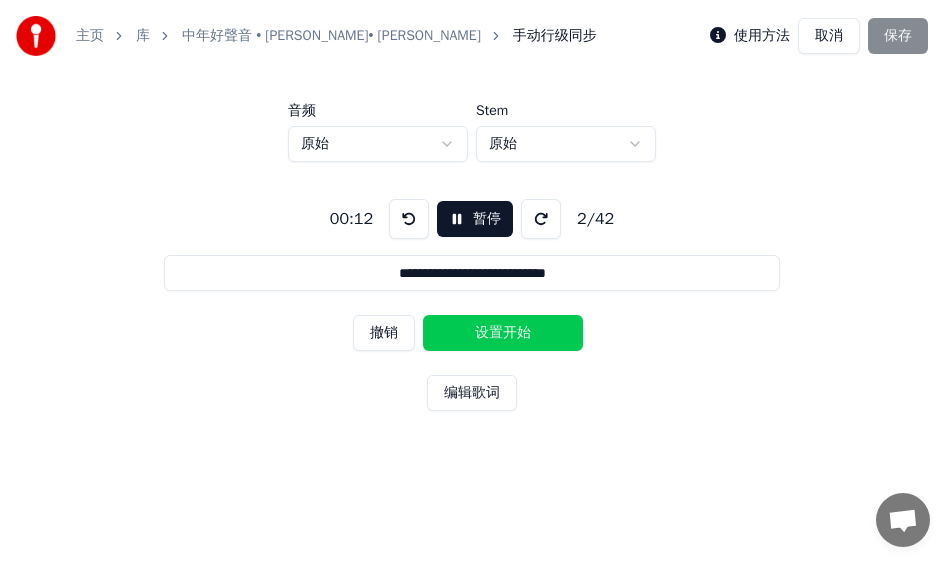 click on "设置开始" at bounding box center (503, 333) 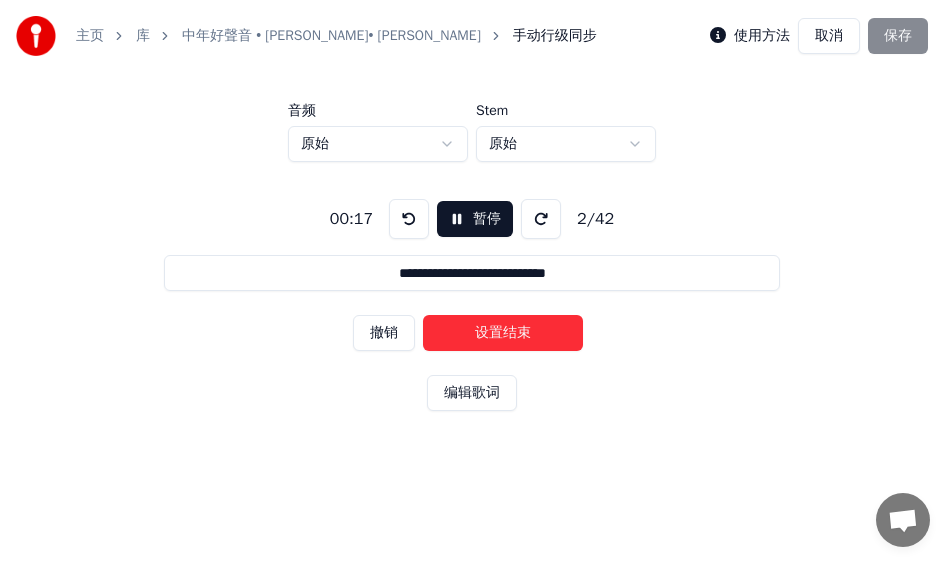 click on "设置结束" at bounding box center [503, 333] 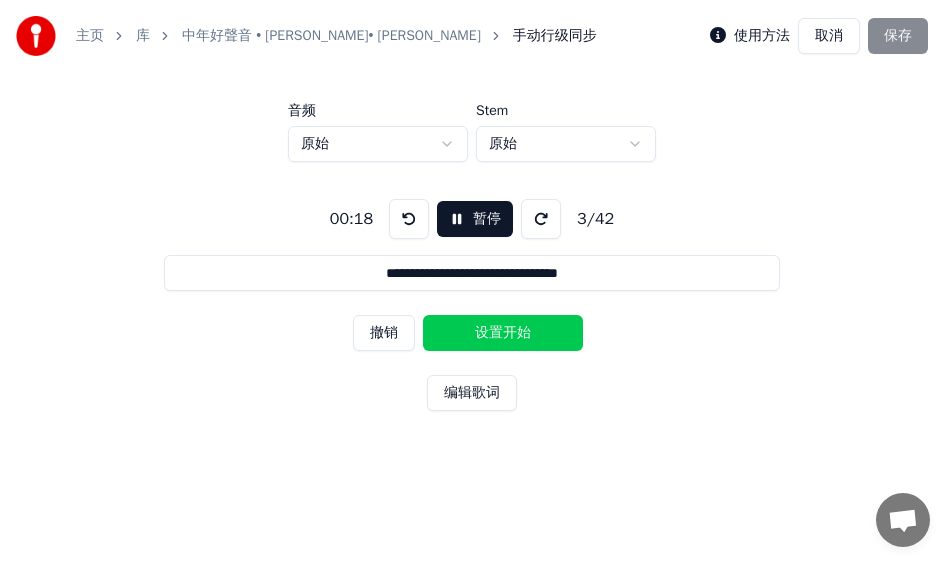 click on "设置开始" at bounding box center (503, 333) 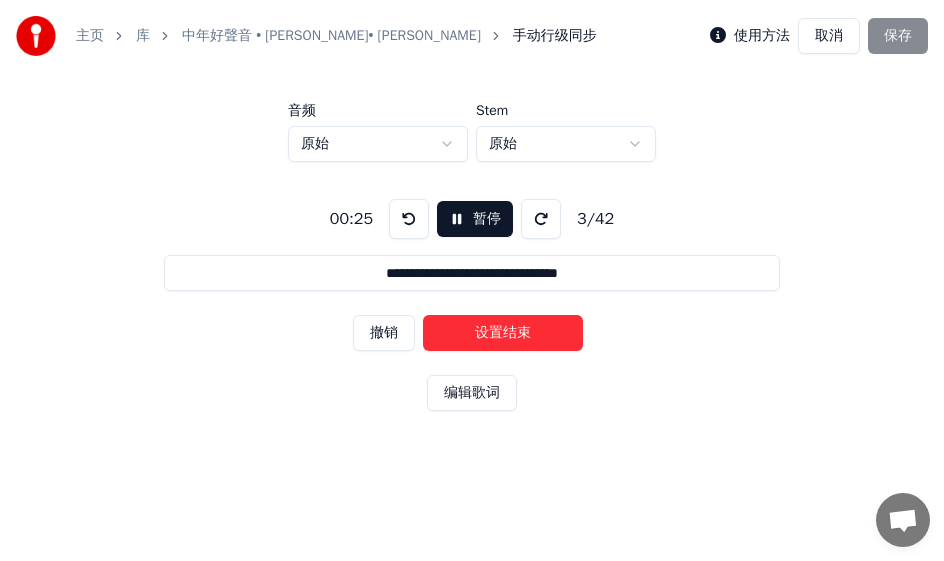 click on "设置结束" at bounding box center [503, 333] 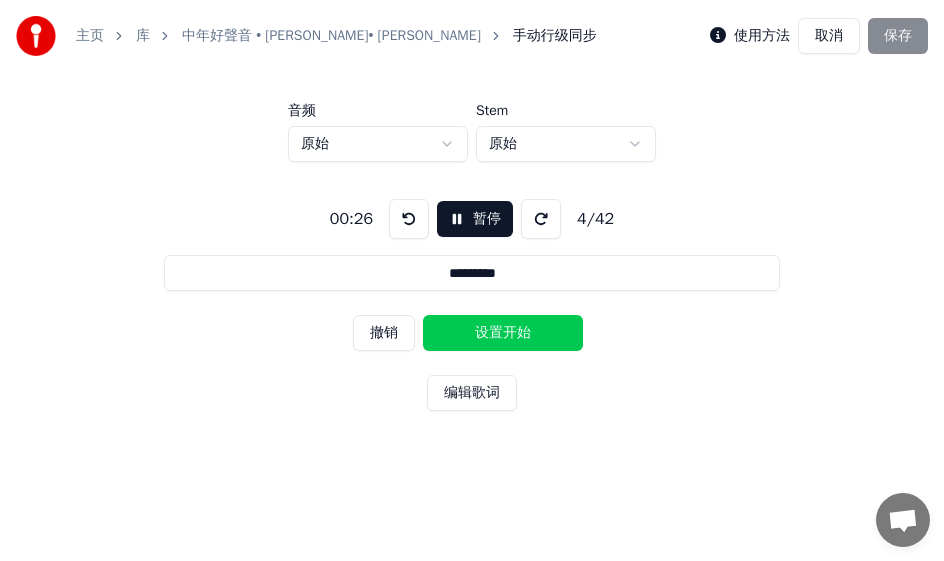 click on "设置开始" at bounding box center [503, 333] 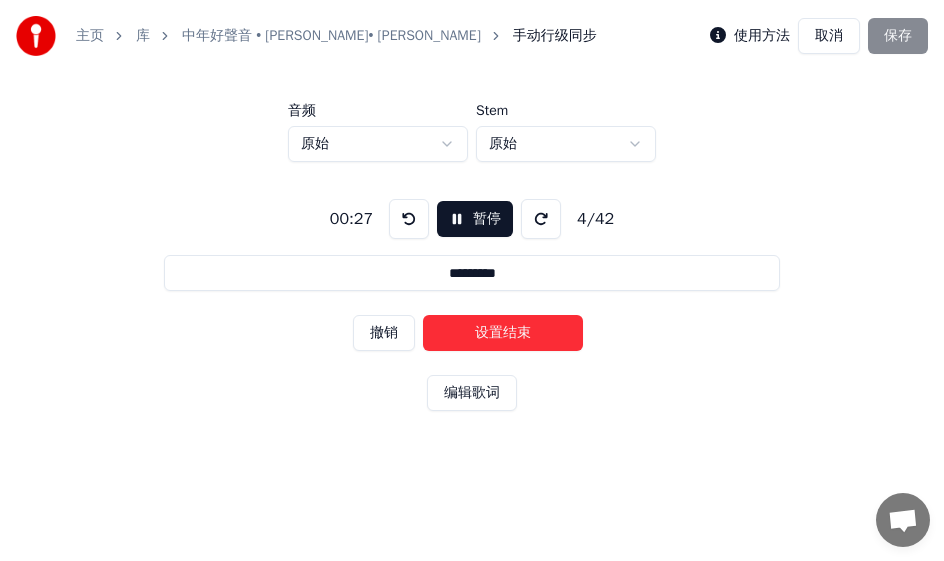 click on "设置结束" at bounding box center [503, 333] 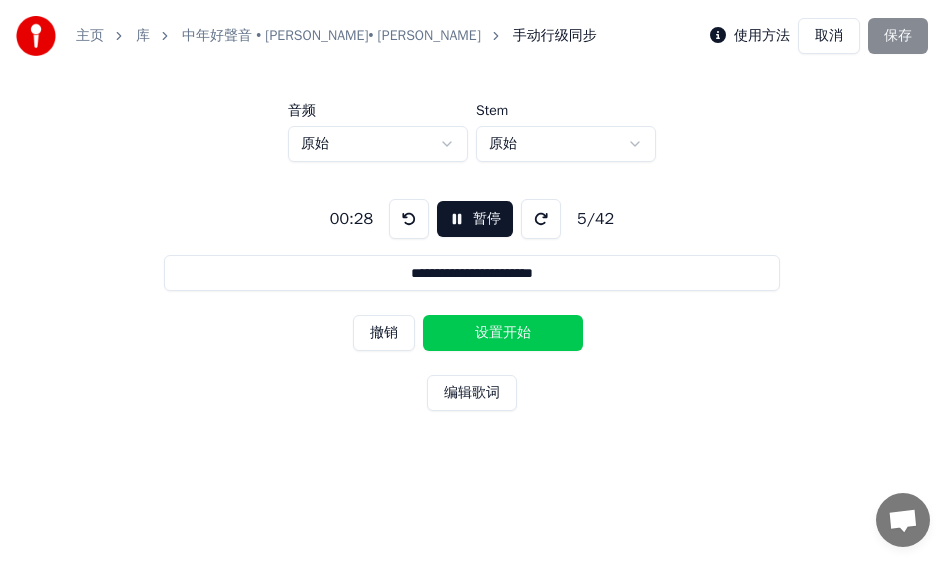 click on "设置开始" at bounding box center (503, 333) 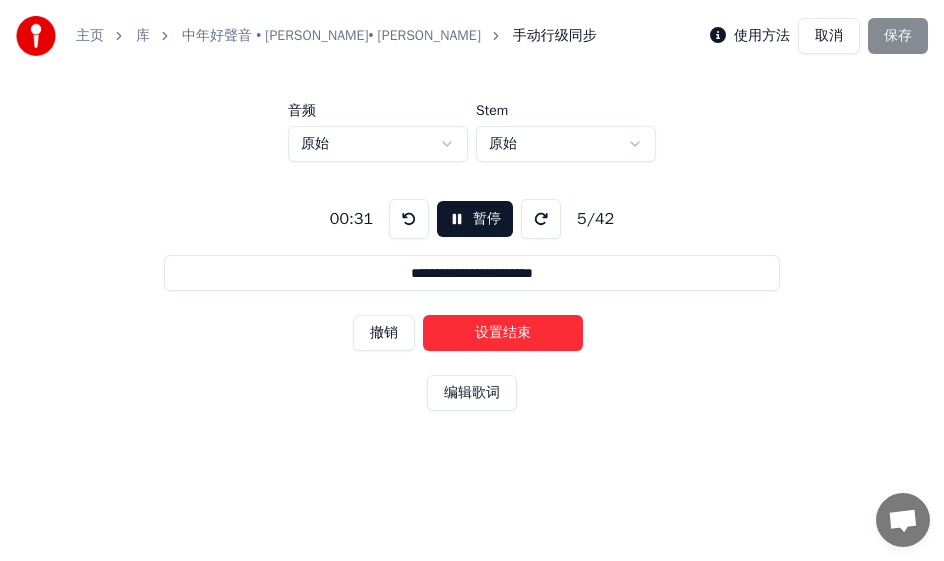 click on "设置结束" at bounding box center (503, 333) 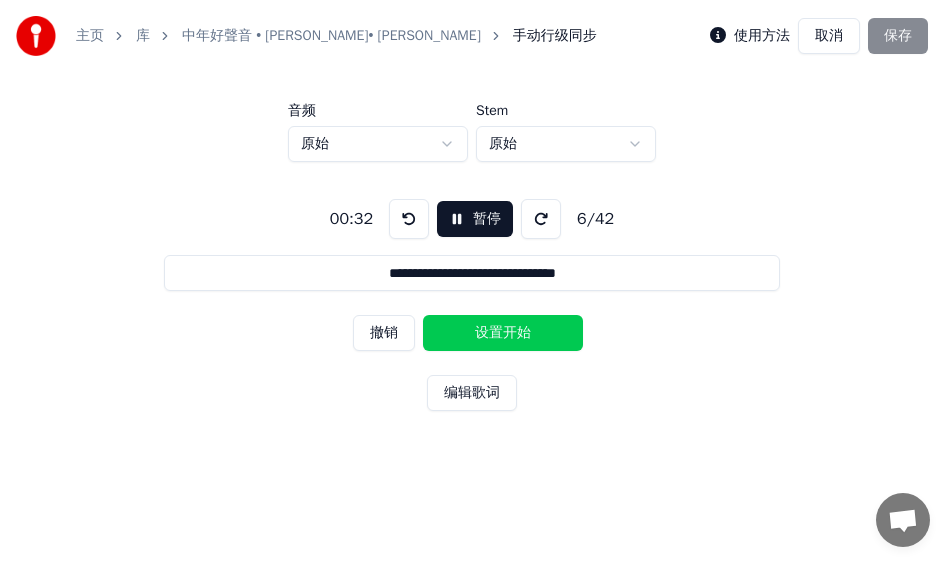 click on "设置开始" at bounding box center [503, 333] 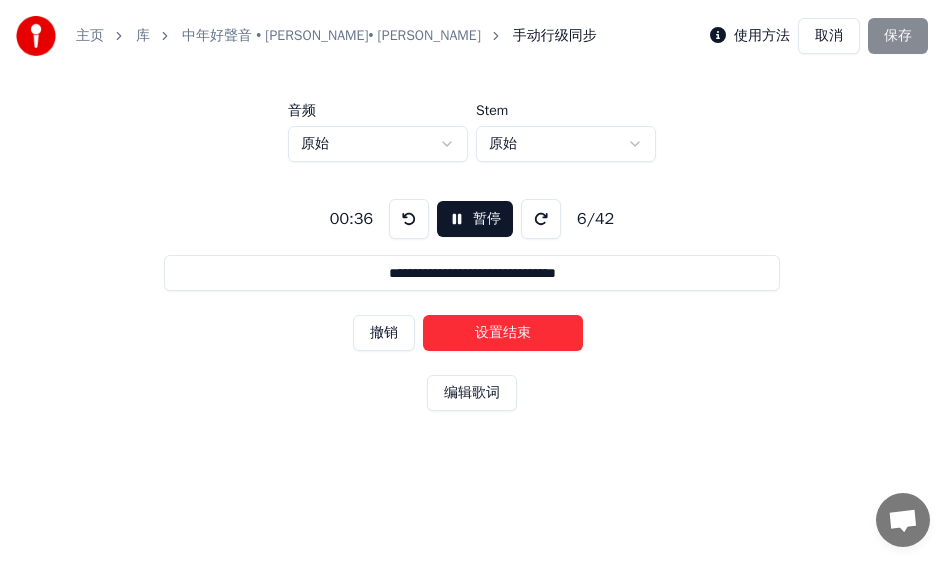 click on "设置结束" at bounding box center (503, 333) 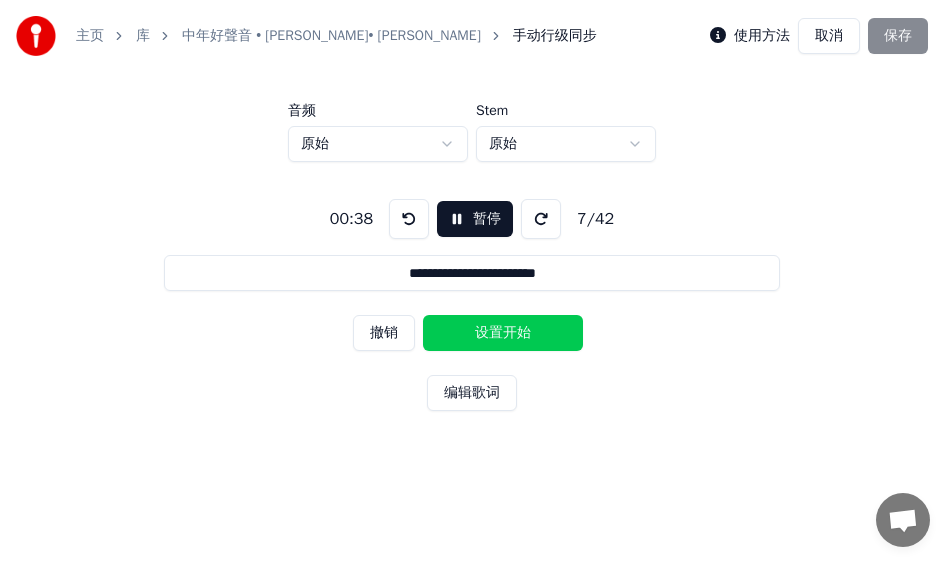 click on "设置开始" at bounding box center (503, 333) 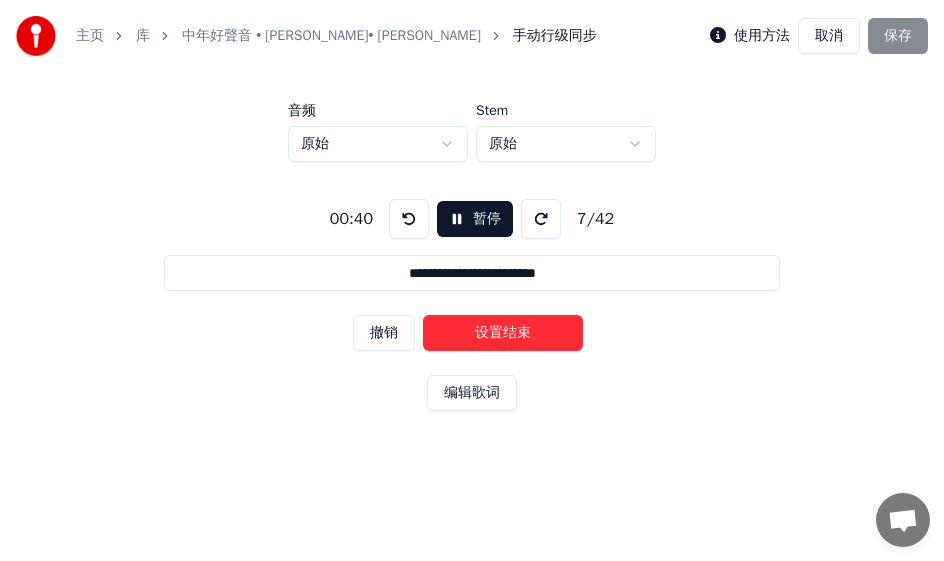 click on "设置结束" at bounding box center [503, 333] 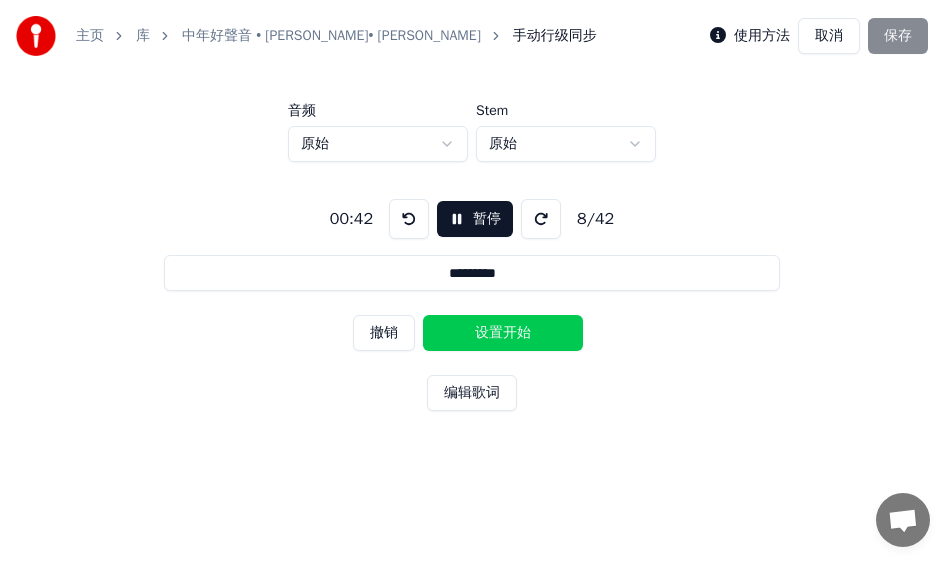 click on "设置开始" at bounding box center [503, 333] 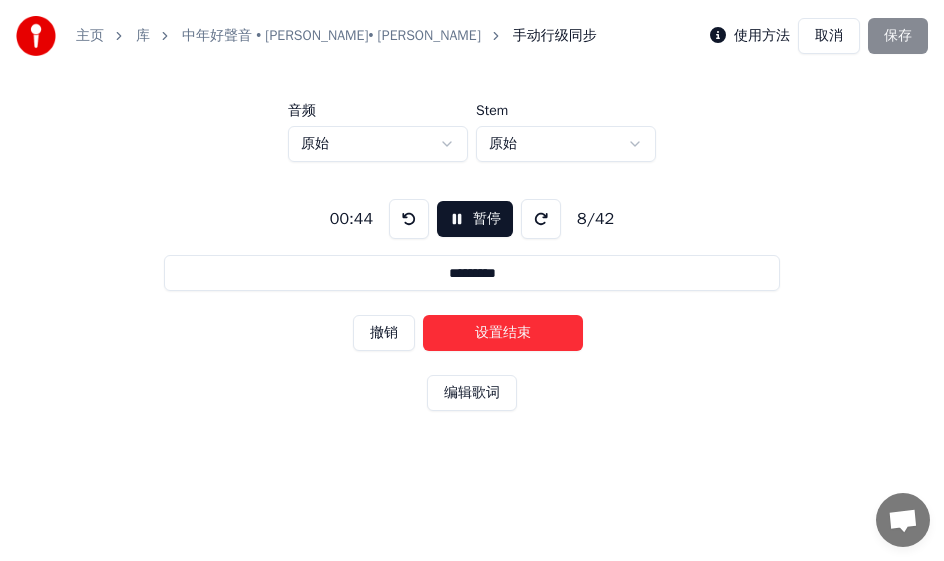 click on "设置结束" at bounding box center [503, 333] 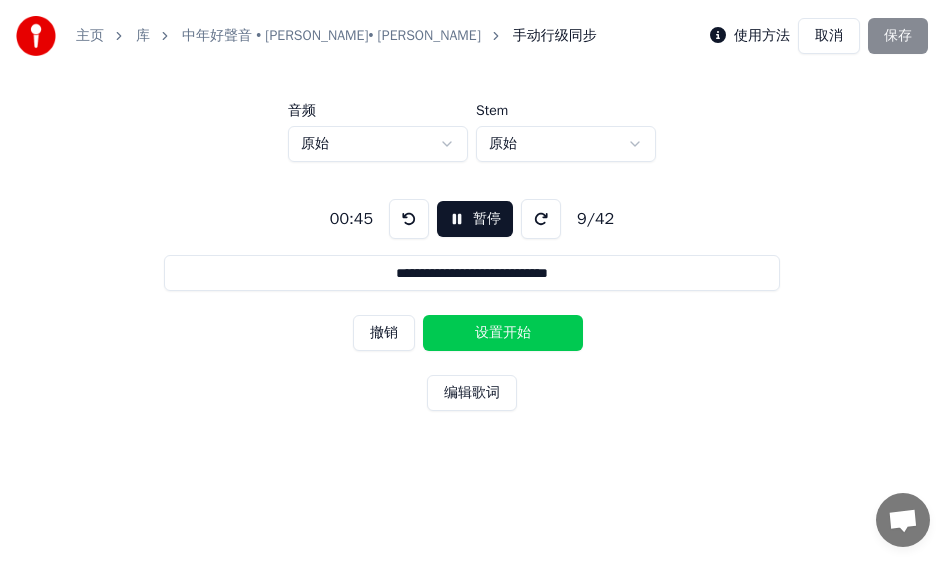click on "设置开始" at bounding box center [503, 333] 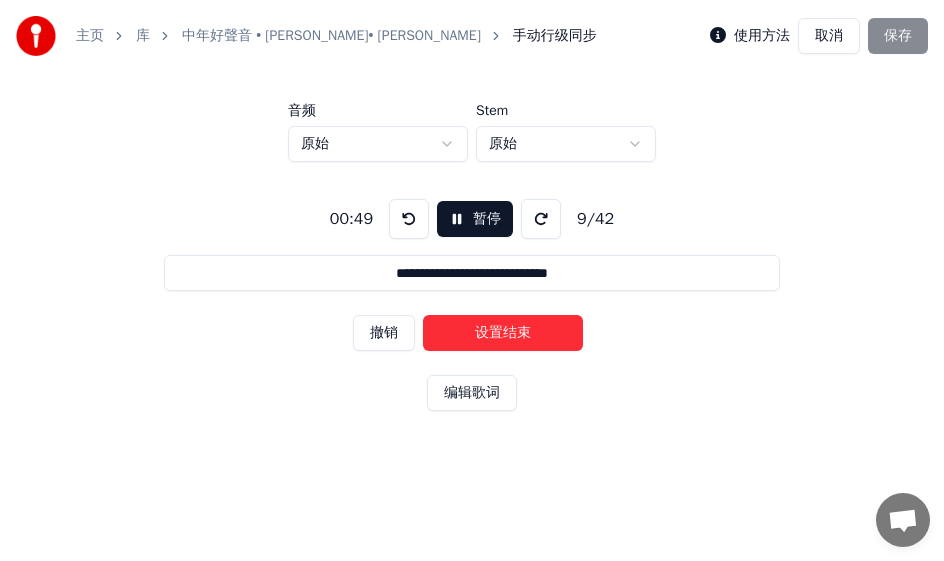 click on "设置结束" at bounding box center [503, 333] 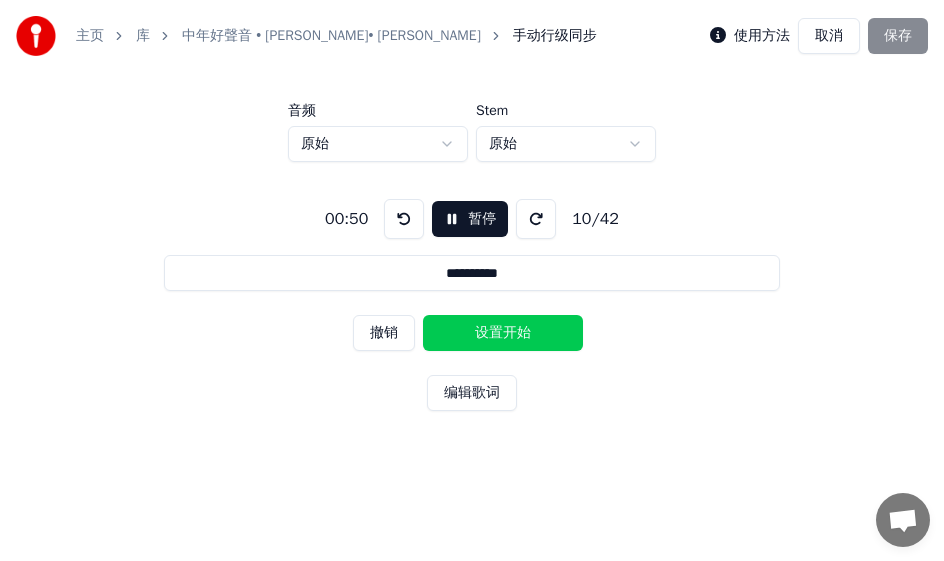 click on "设置开始" at bounding box center (503, 333) 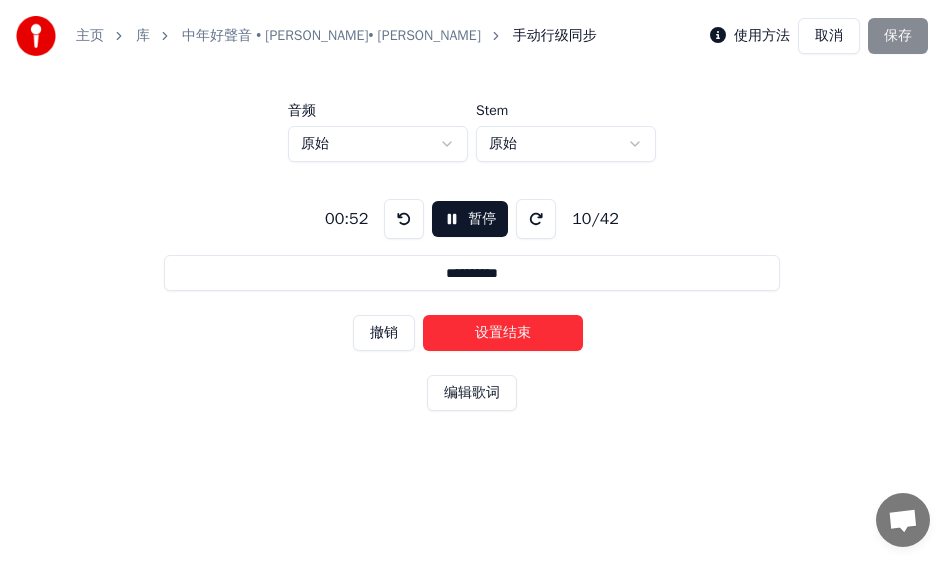 click on "设置结束" at bounding box center [503, 333] 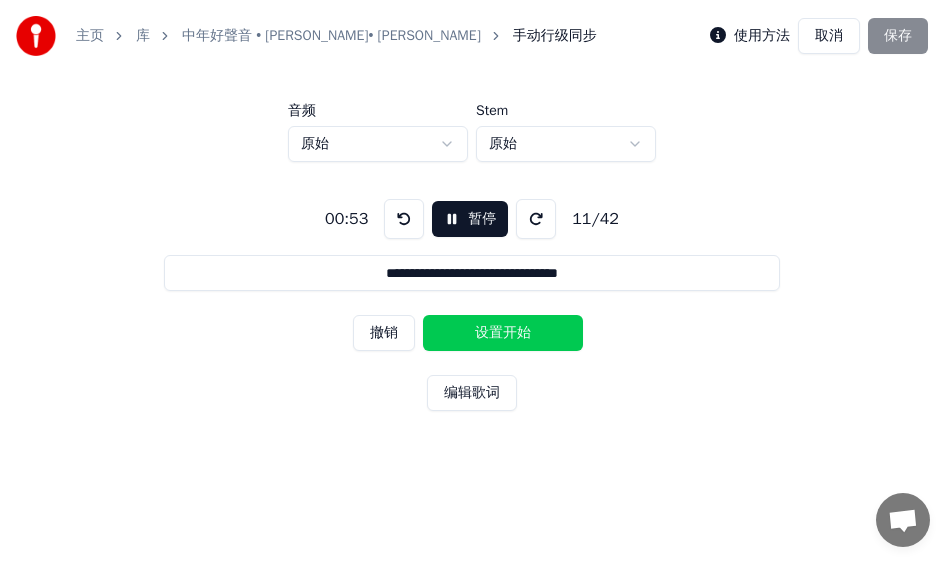 click on "设置开始" at bounding box center [503, 333] 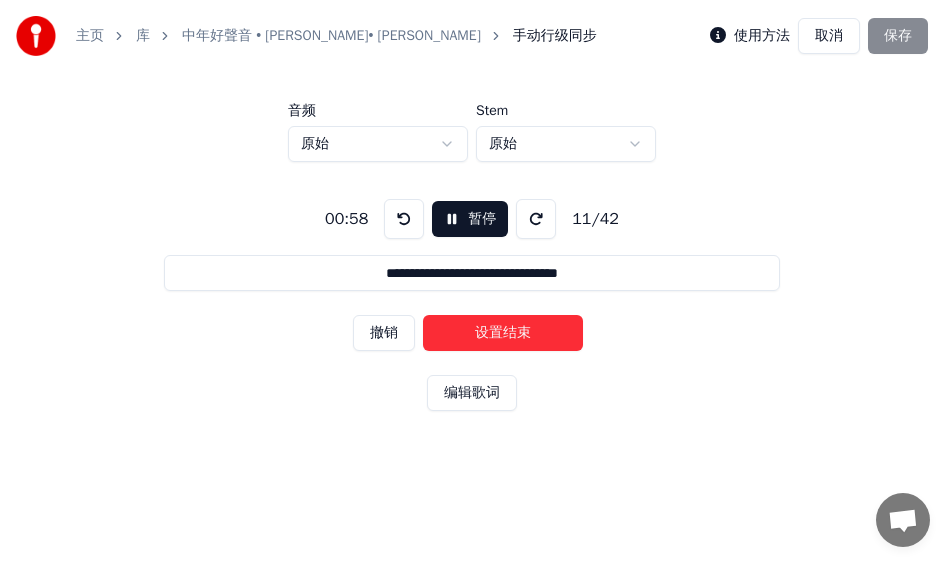 click on "设置结束" at bounding box center [503, 333] 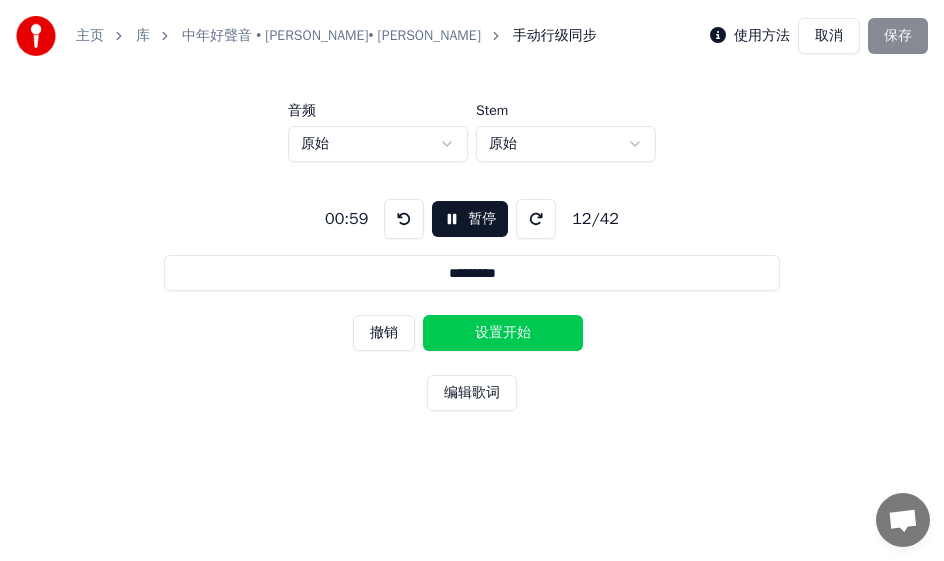 click on "设置开始" at bounding box center (503, 333) 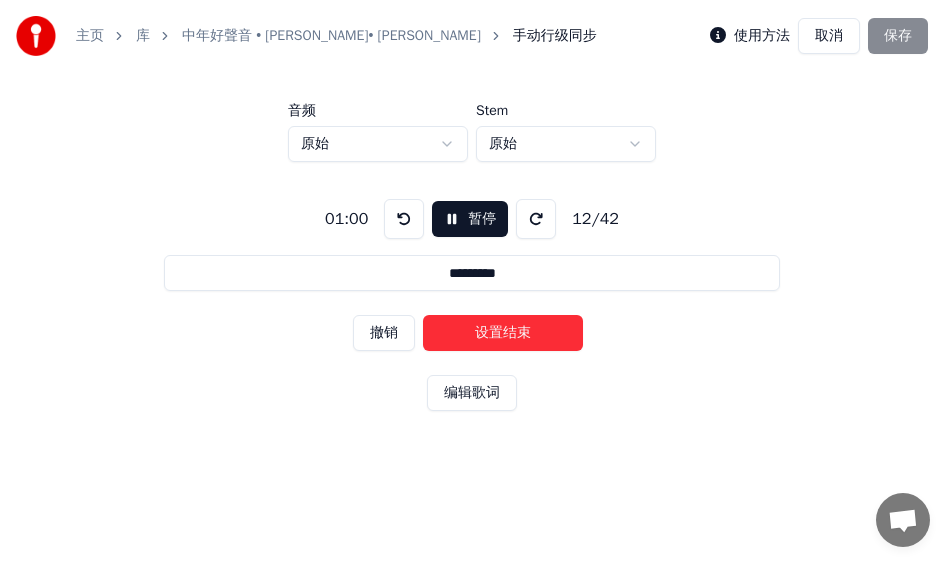 click on "设置结束" at bounding box center (503, 333) 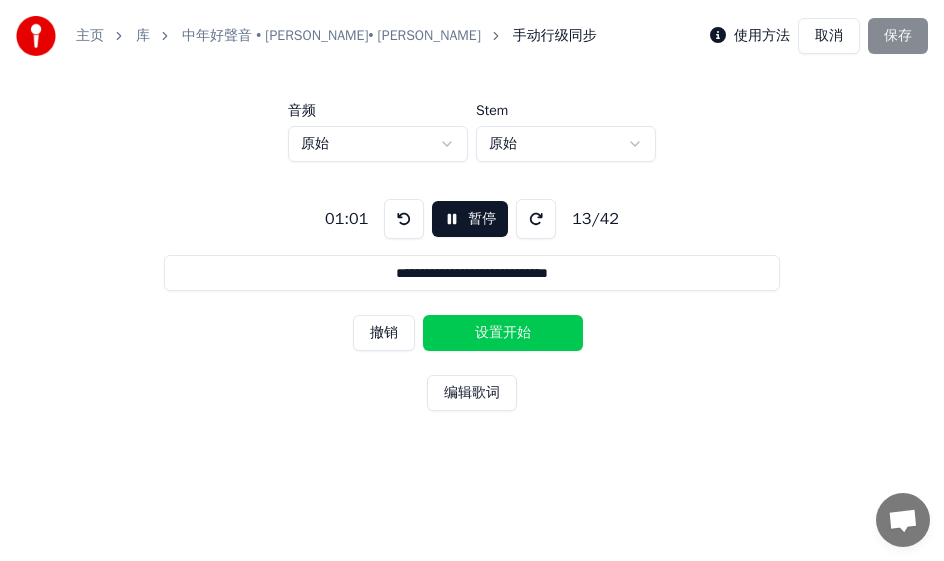 click on "设置开始" at bounding box center [503, 333] 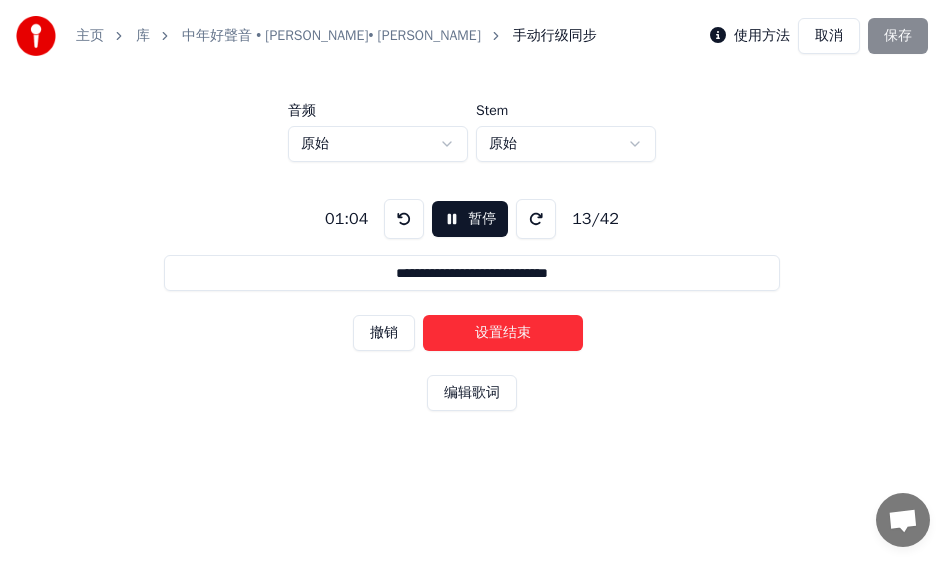 click on "设置结束" at bounding box center [503, 333] 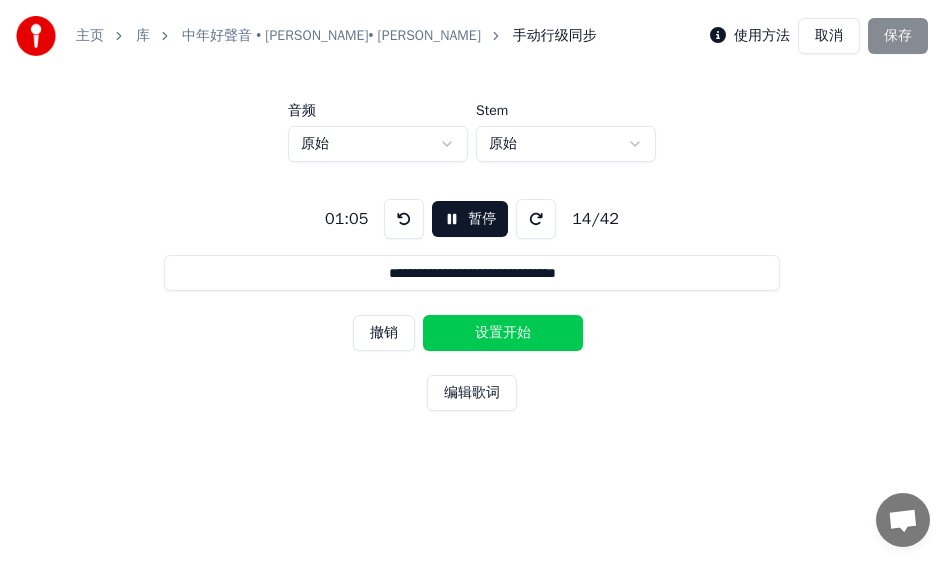 click on "设置开始" at bounding box center [503, 333] 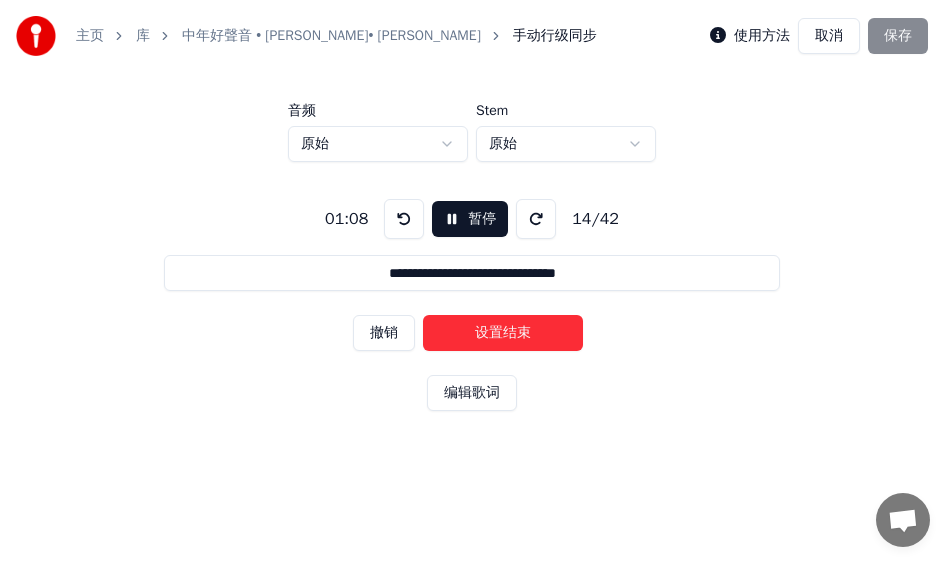 click on "设置结束" at bounding box center (503, 333) 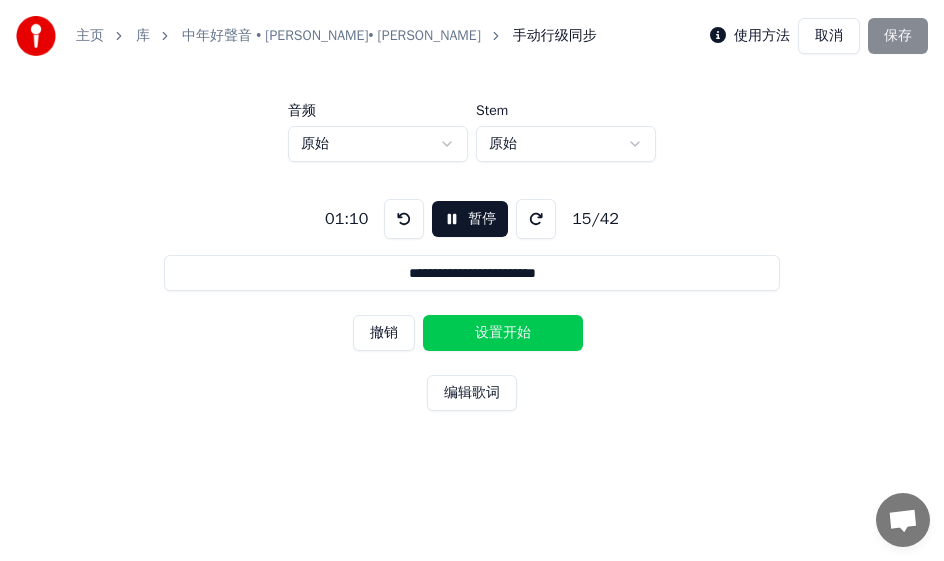 click on "设置开始" at bounding box center [503, 333] 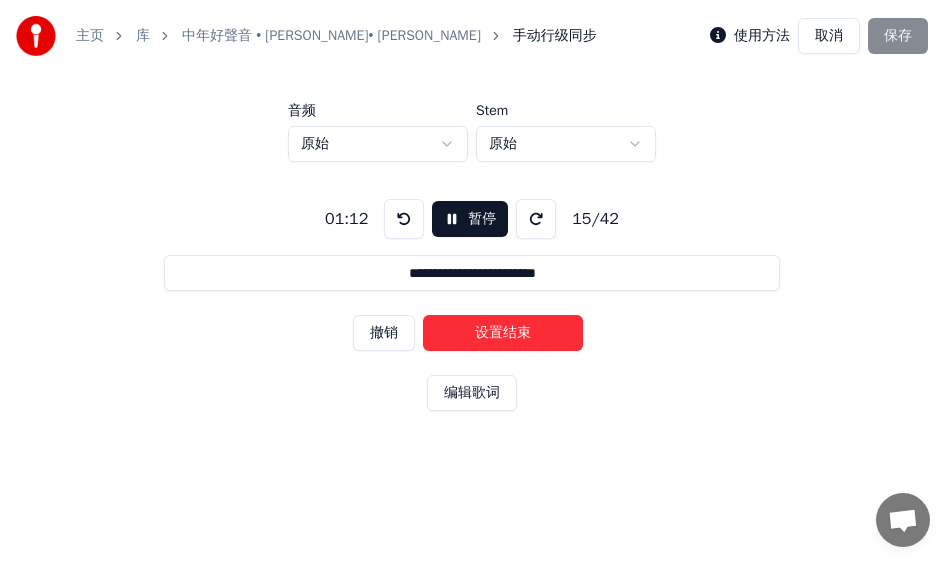 click on "设置结束" at bounding box center (503, 333) 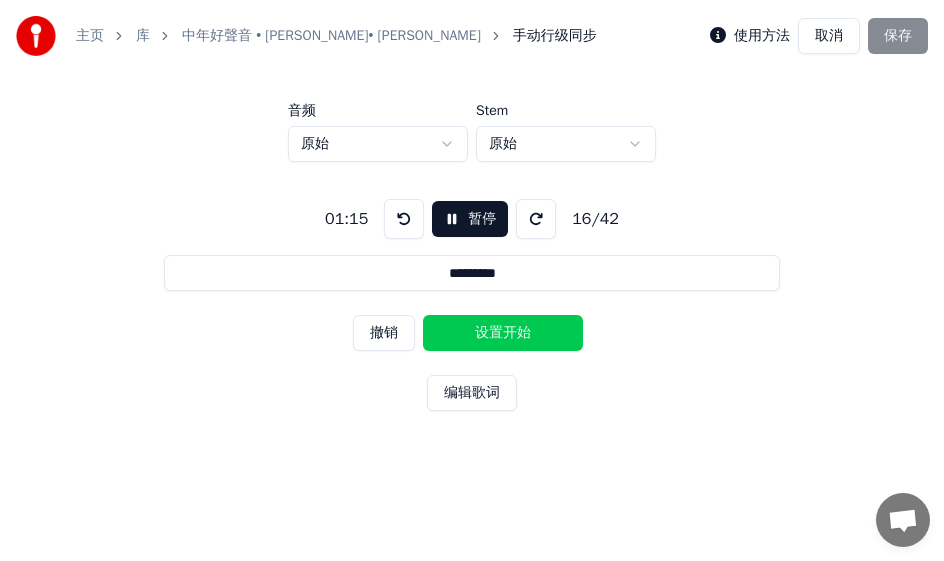 click on "设置开始" at bounding box center [503, 333] 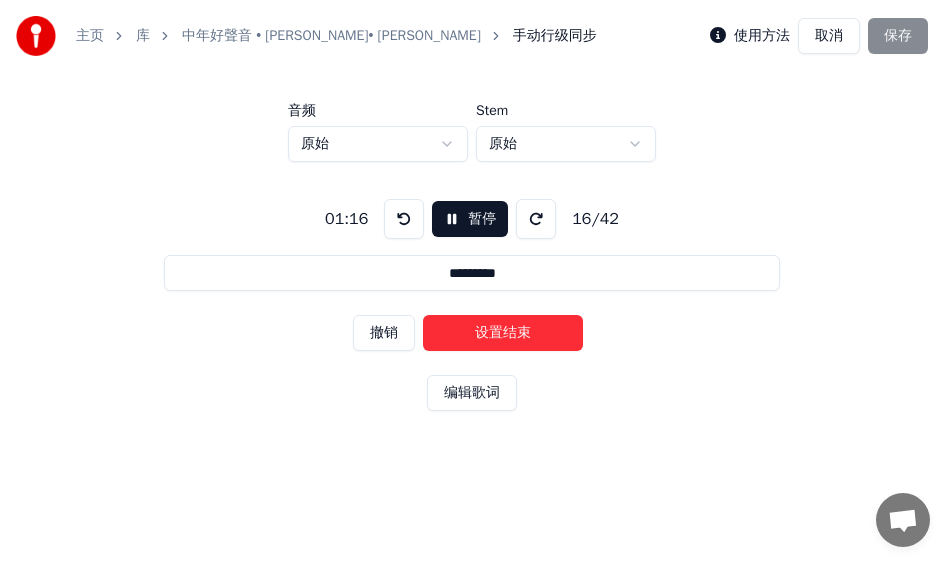 click on "设置结束" at bounding box center (503, 333) 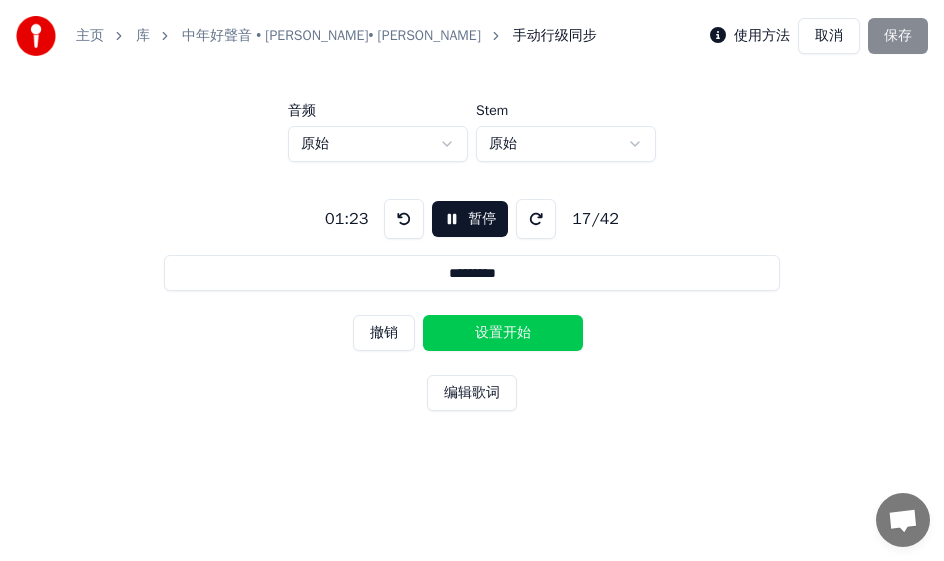click on "设置开始" at bounding box center [503, 333] 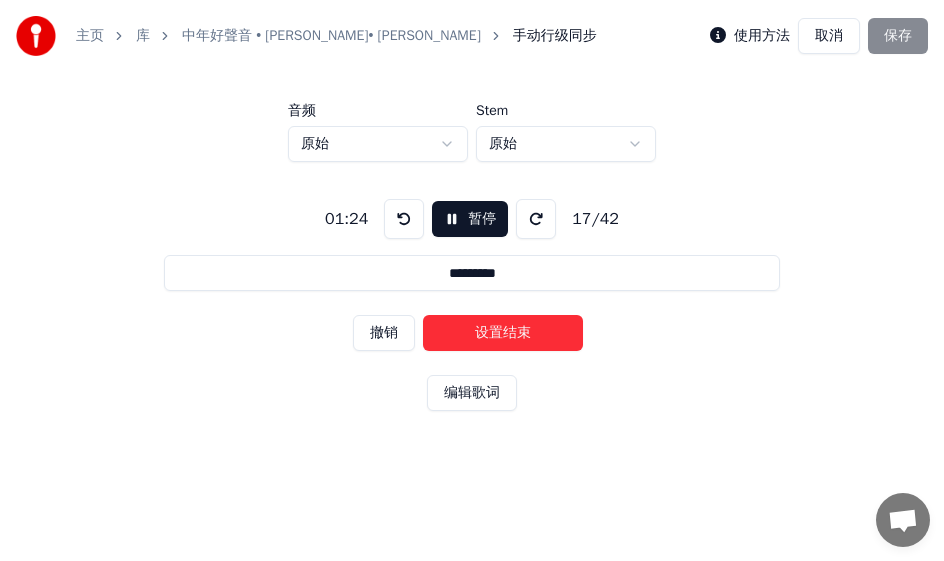 click on "设置结束" at bounding box center (503, 333) 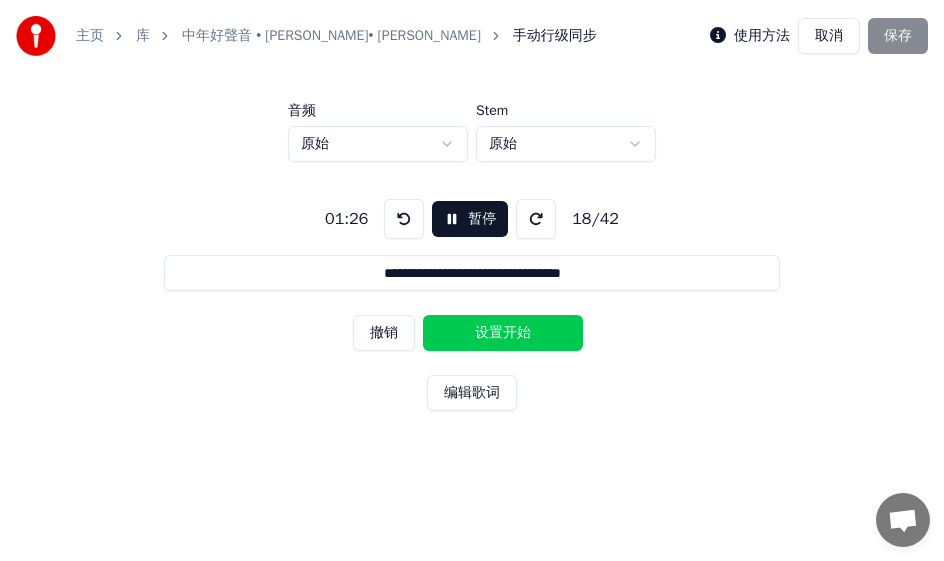 click on "设置开始" at bounding box center (503, 333) 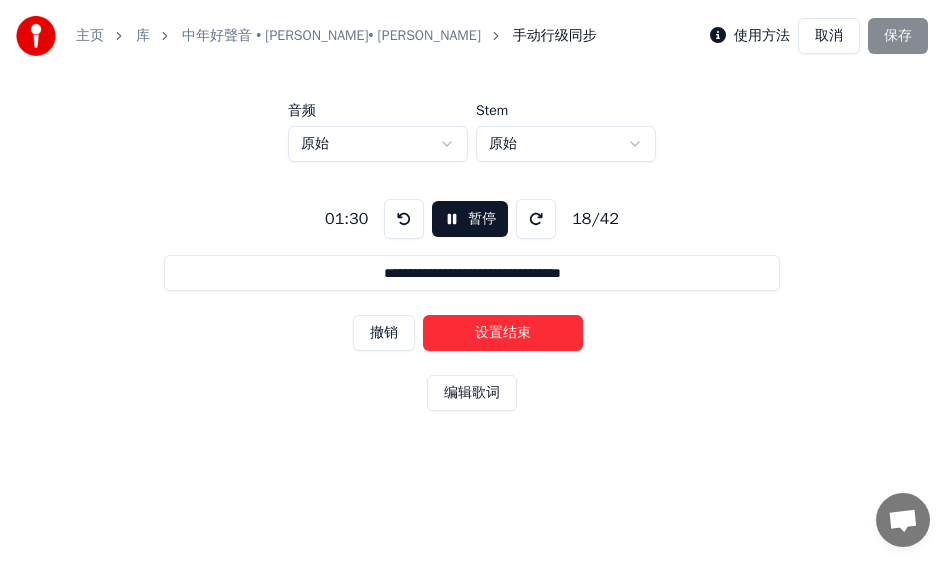 click on "设置结束" at bounding box center (503, 333) 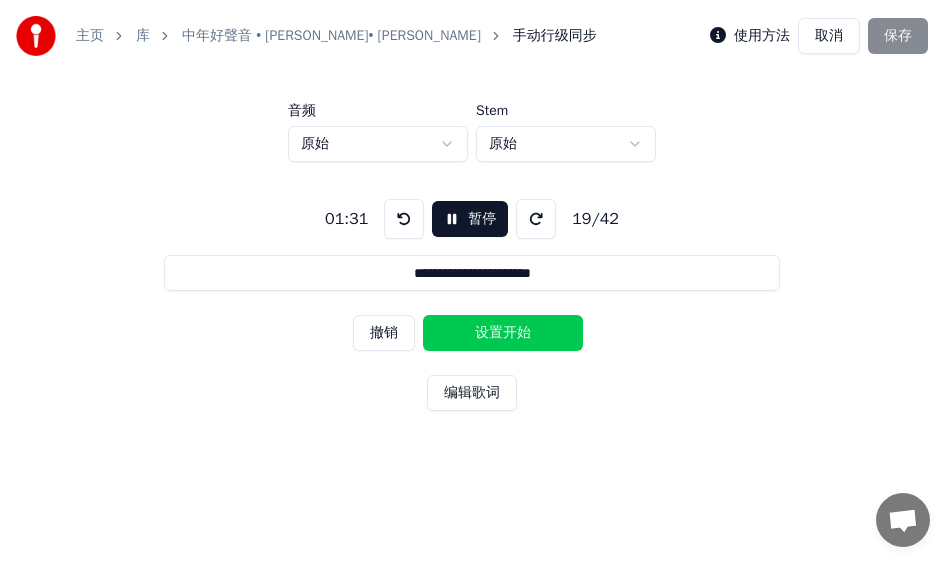 click on "设置开始" at bounding box center [503, 333] 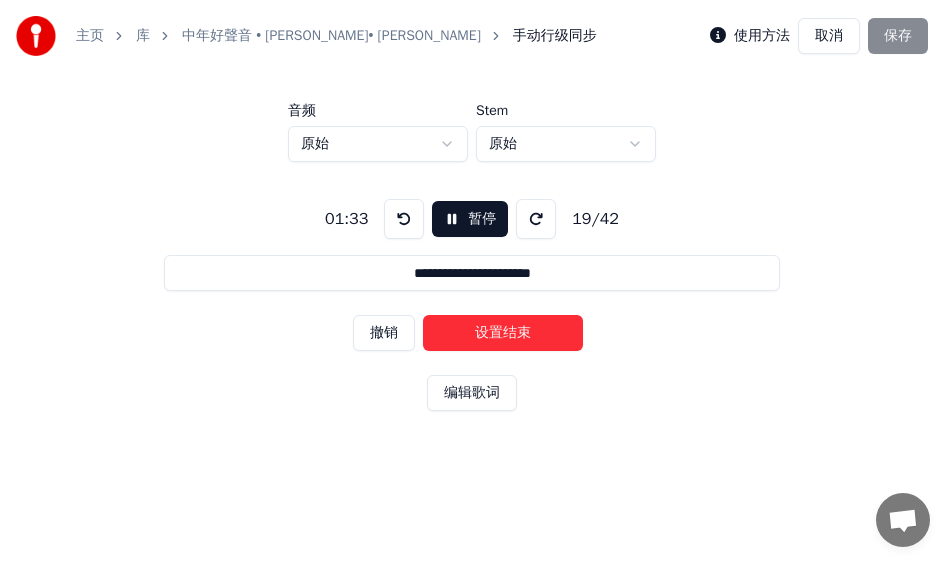 click on "设置结束" at bounding box center [503, 333] 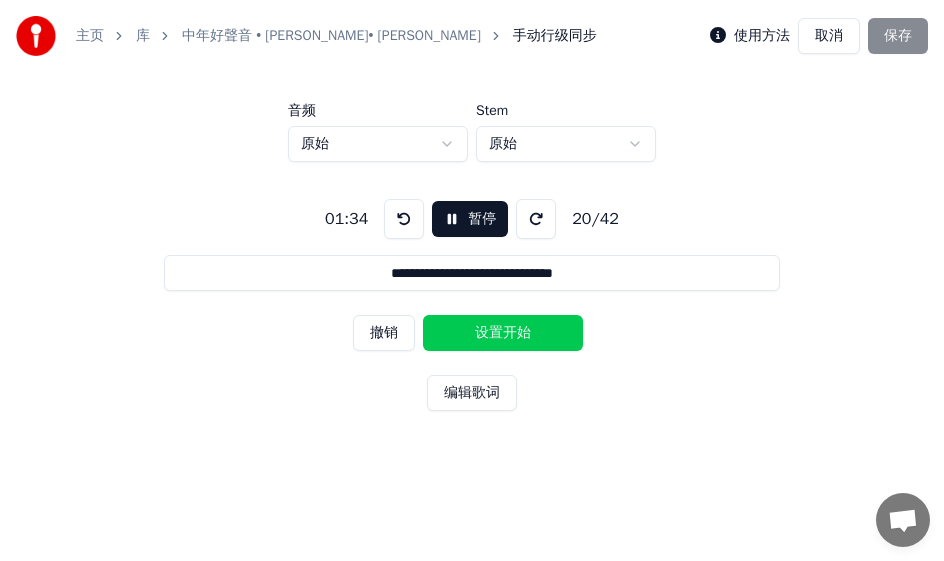 click on "设置开始" at bounding box center (503, 333) 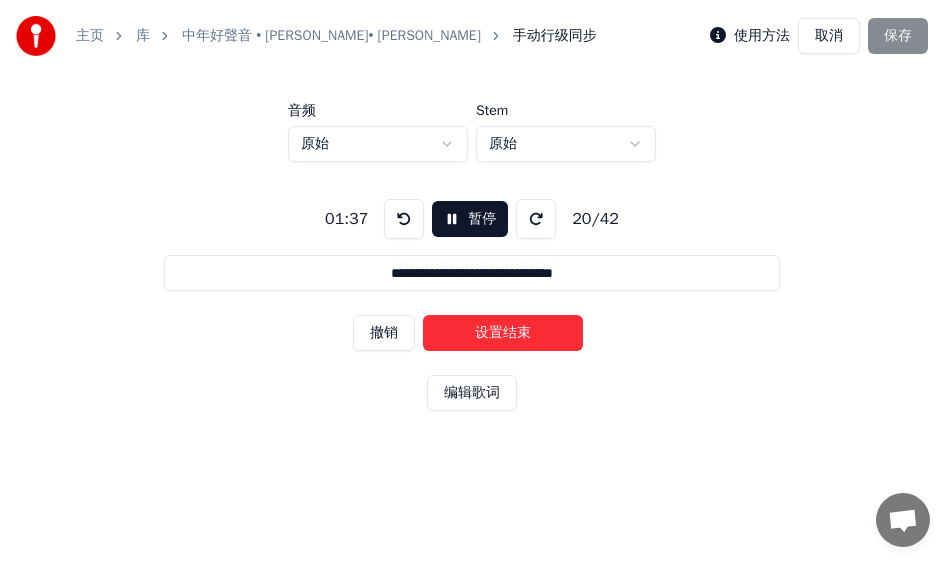 click on "设置结束" at bounding box center (503, 333) 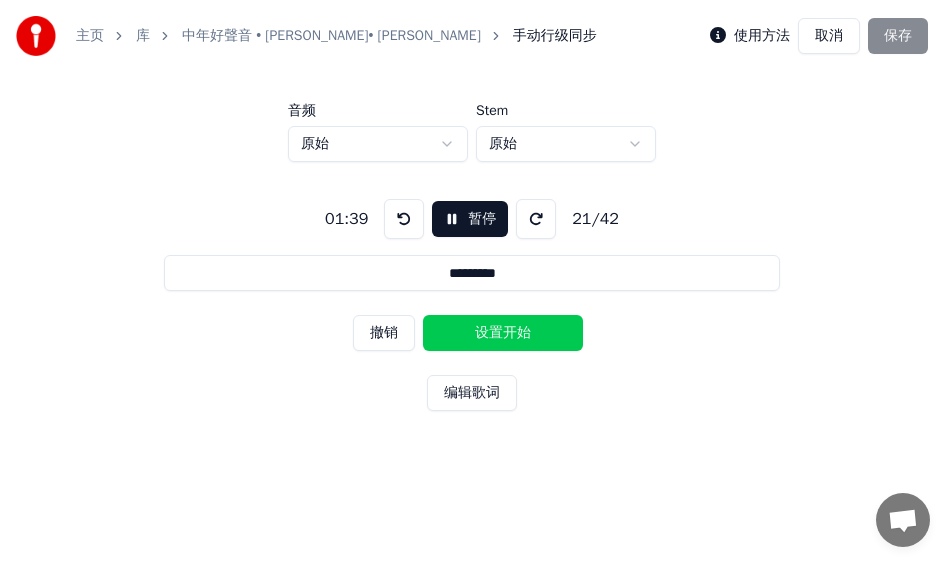 click on "设置开始" at bounding box center [503, 333] 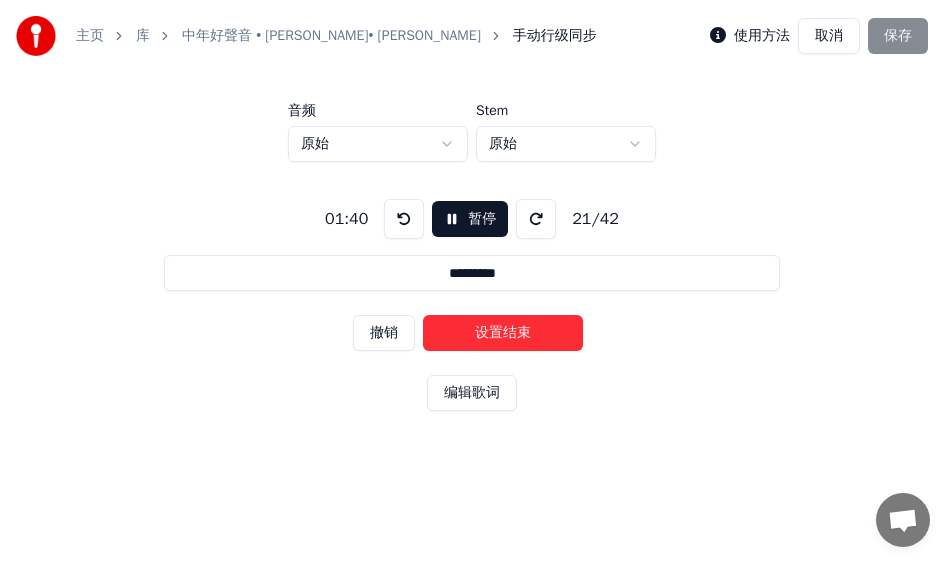 click on "设置结束" at bounding box center [503, 333] 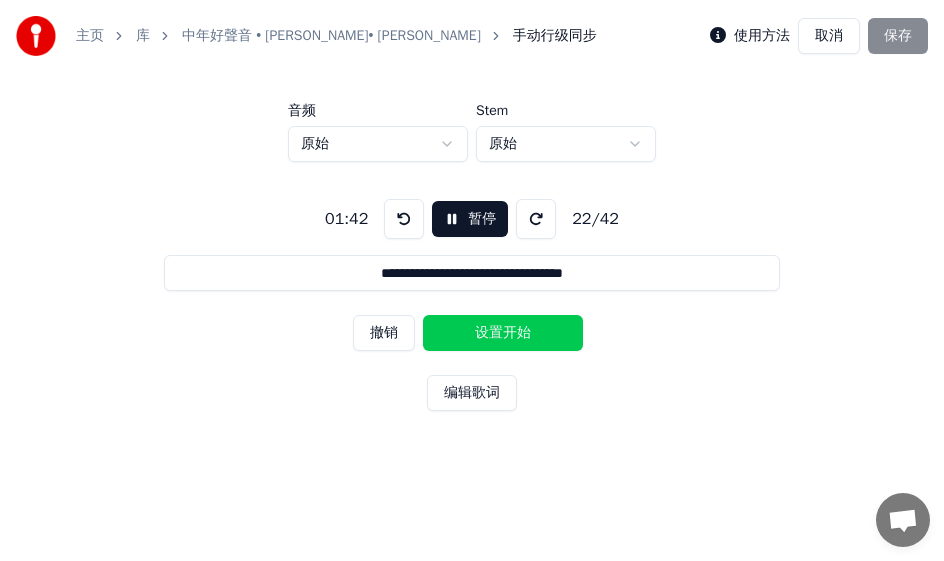 click on "设置开始" at bounding box center [503, 333] 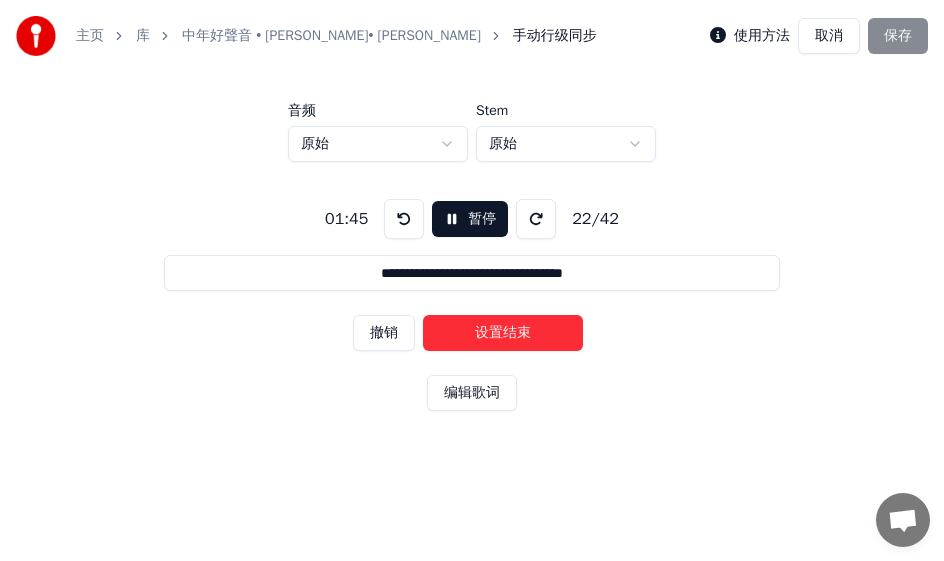 click on "设置结束" at bounding box center (503, 333) 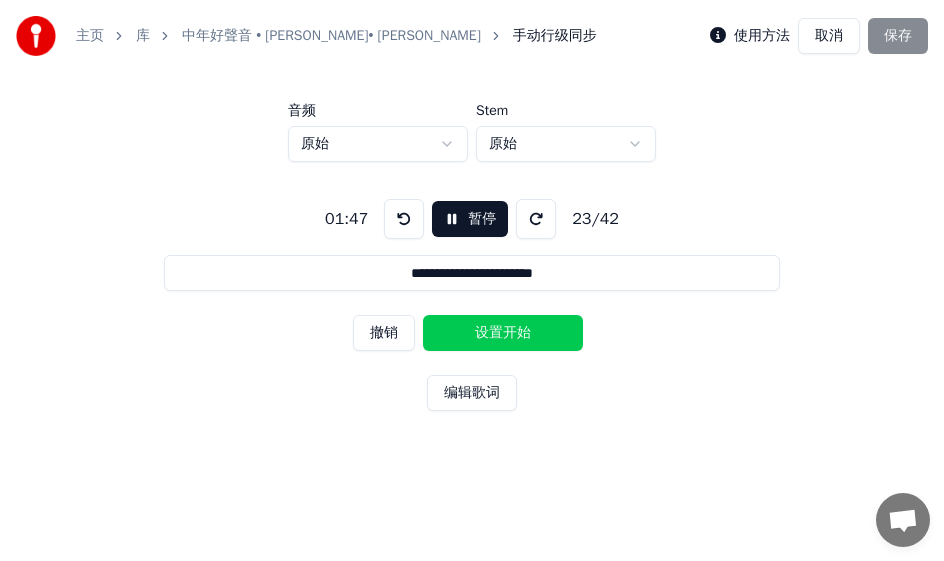 click on "设置开始" at bounding box center (503, 333) 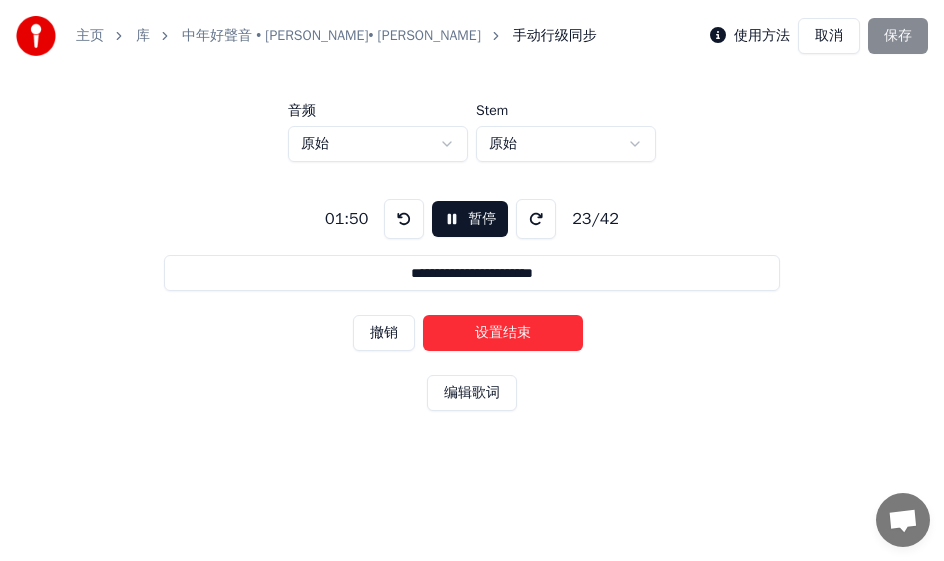 click on "设置结束" at bounding box center (503, 333) 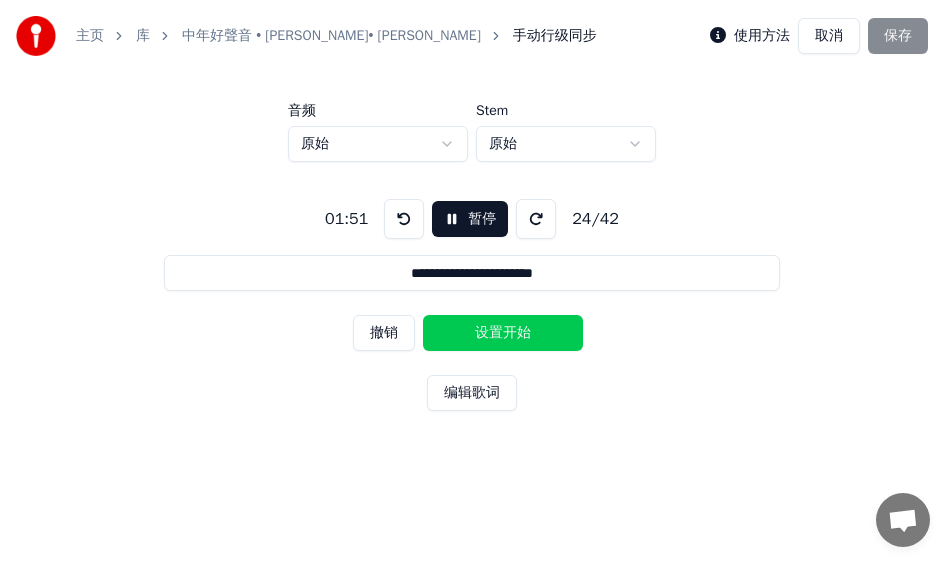 click on "设置开始" at bounding box center [503, 333] 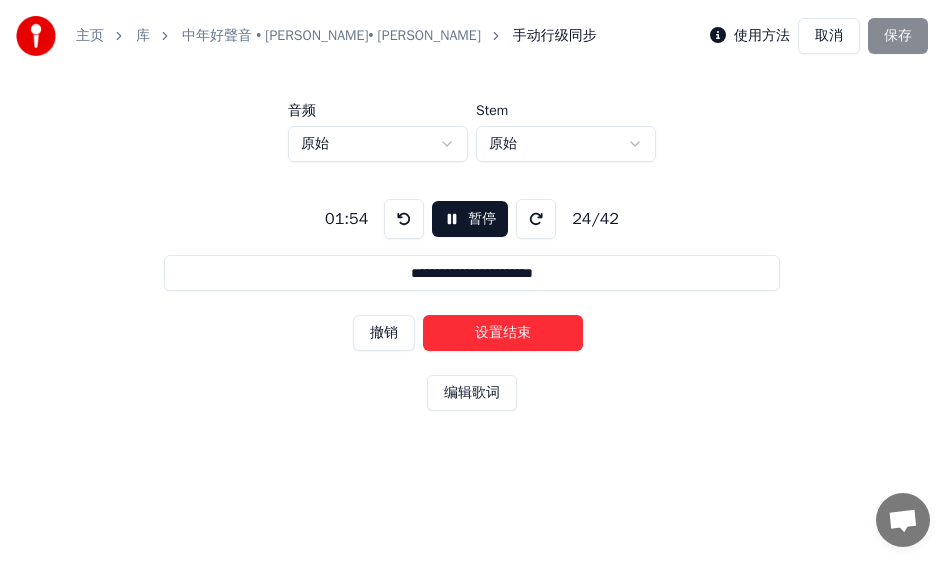 click on "设置结束" at bounding box center [503, 333] 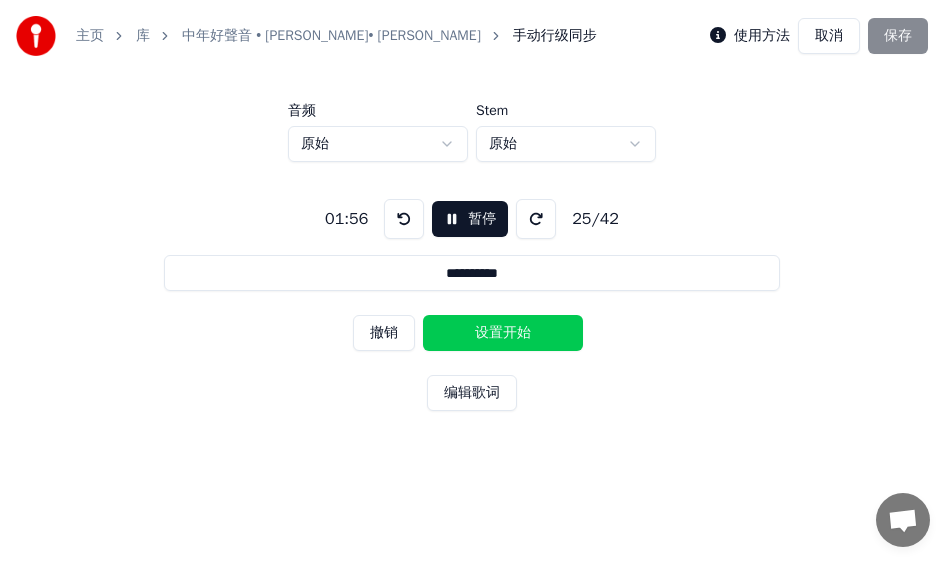 click on "设置开始" at bounding box center [503, 333] 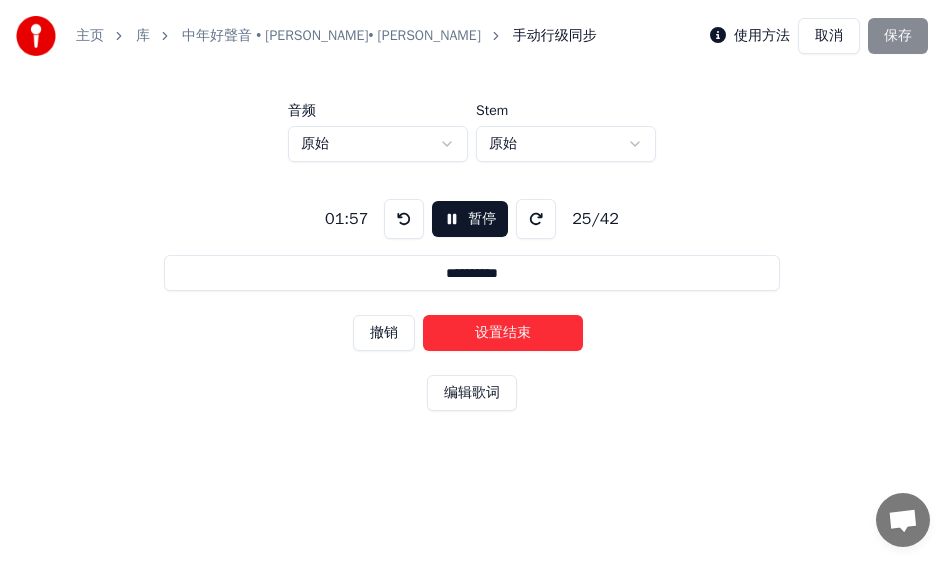 click on "设置结束" at bounding box center (503, 333) 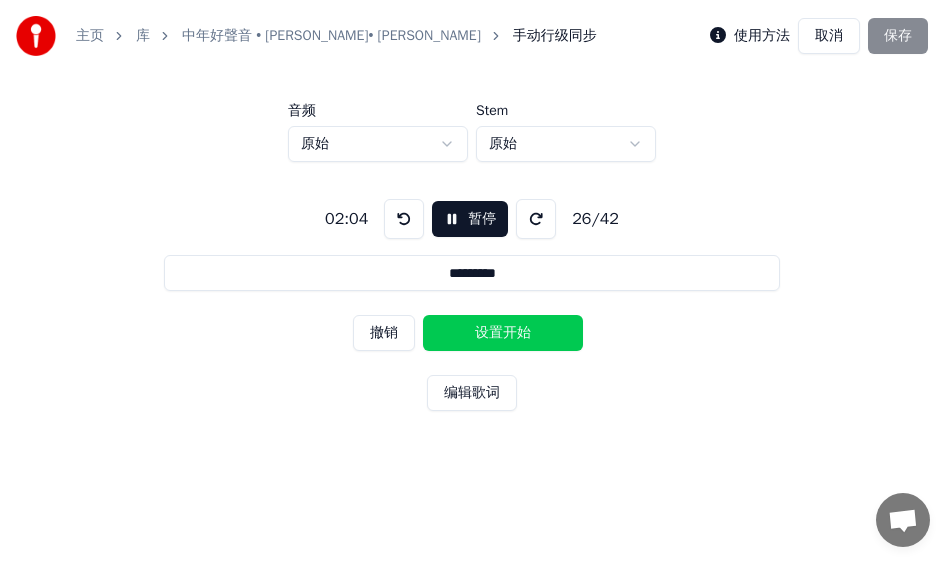 click on "设置开始" at bounding box center (503, 333) 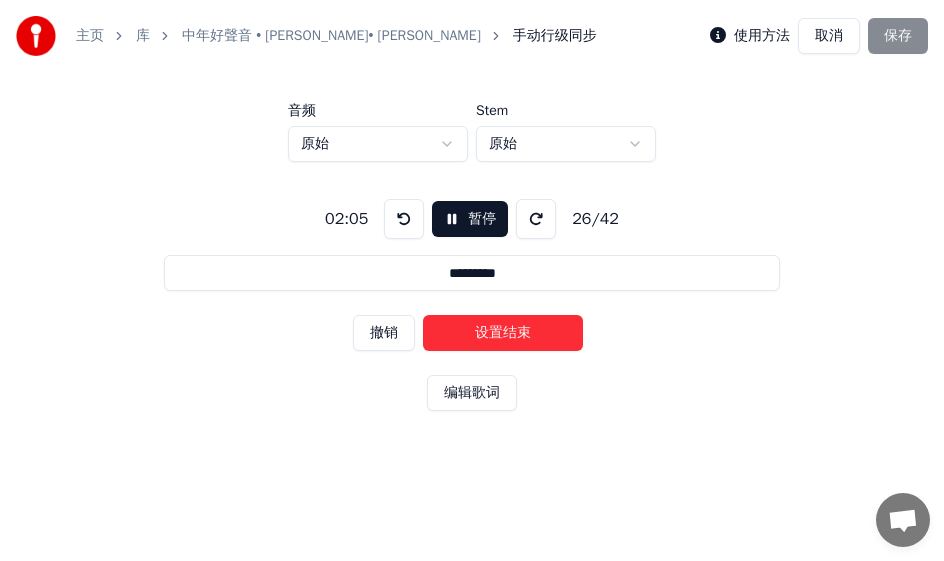click on "设置结束" at bounding box center (503, 333) 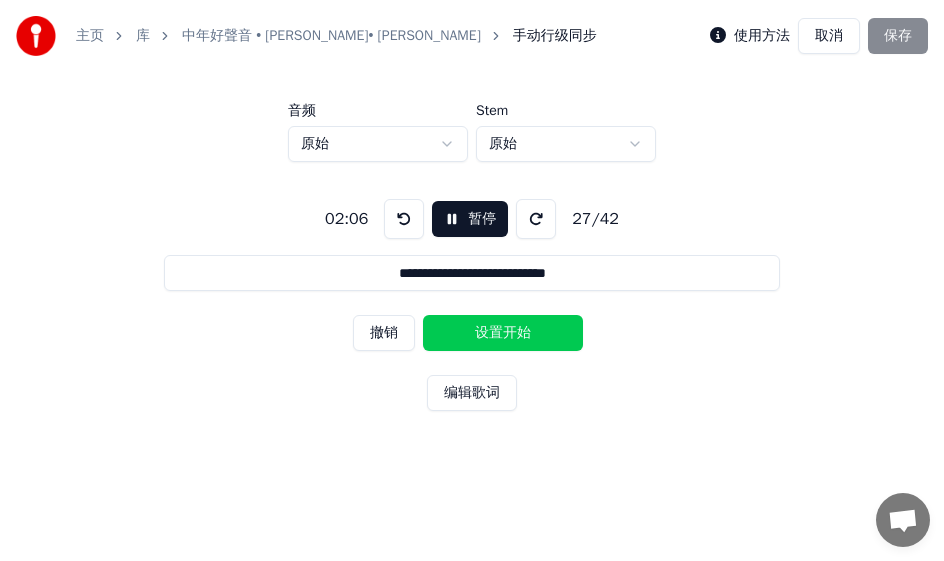 click on "设置开始" at bounding box center [503, 333] 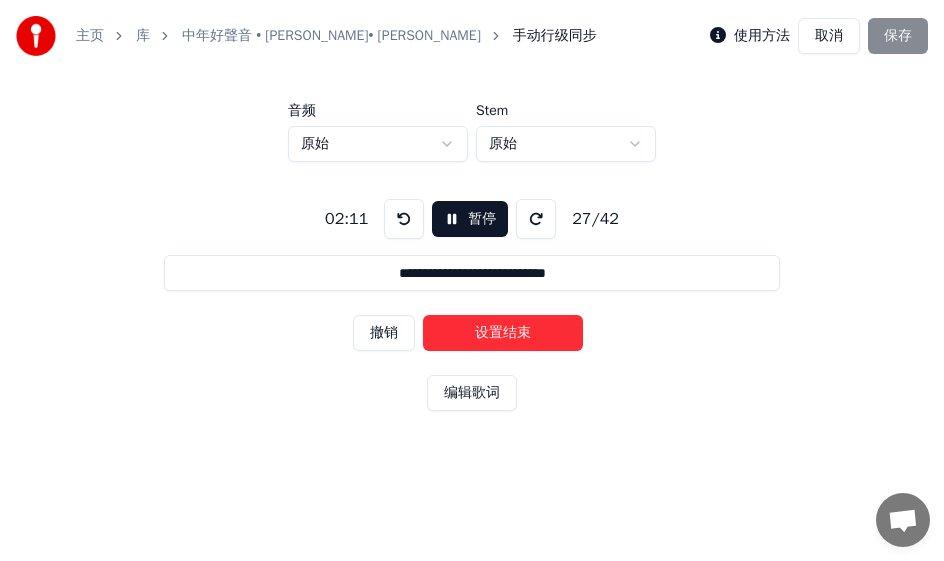click on "设置结束" at bounding box center (503, 333) 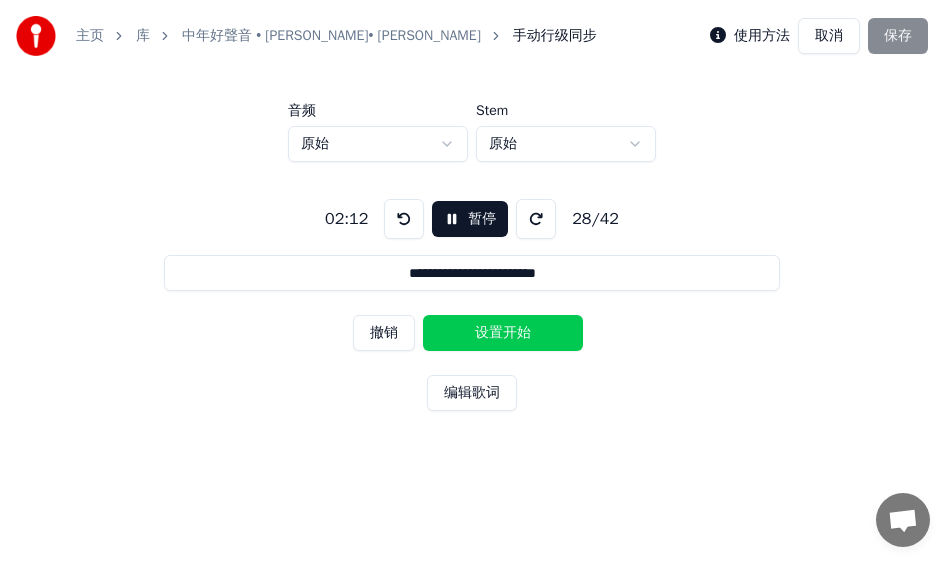 click on "设置开始" at bounding box center [503, 333] 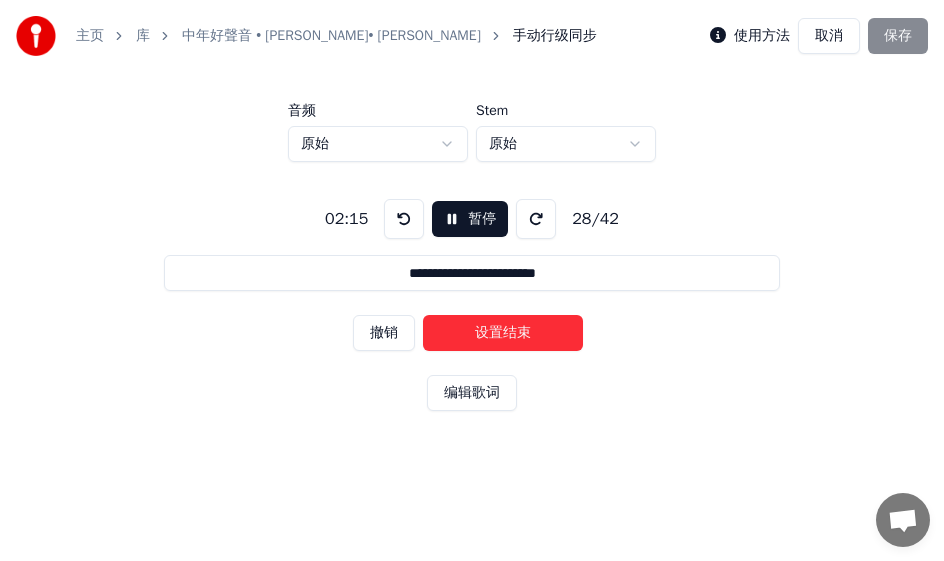 click on "设置结束" at bounding box center (503, 333) 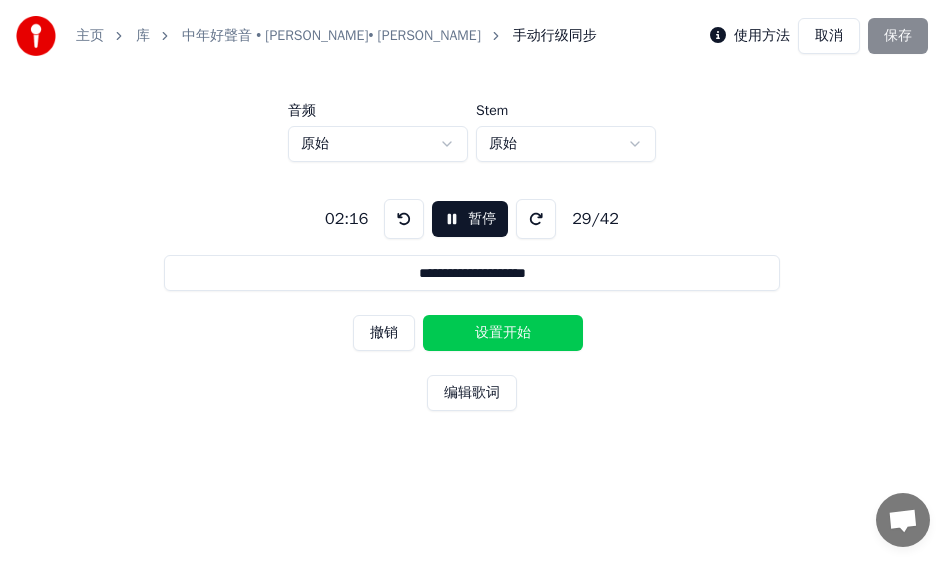 click on "设置开始" at bounding box center [503, 333] 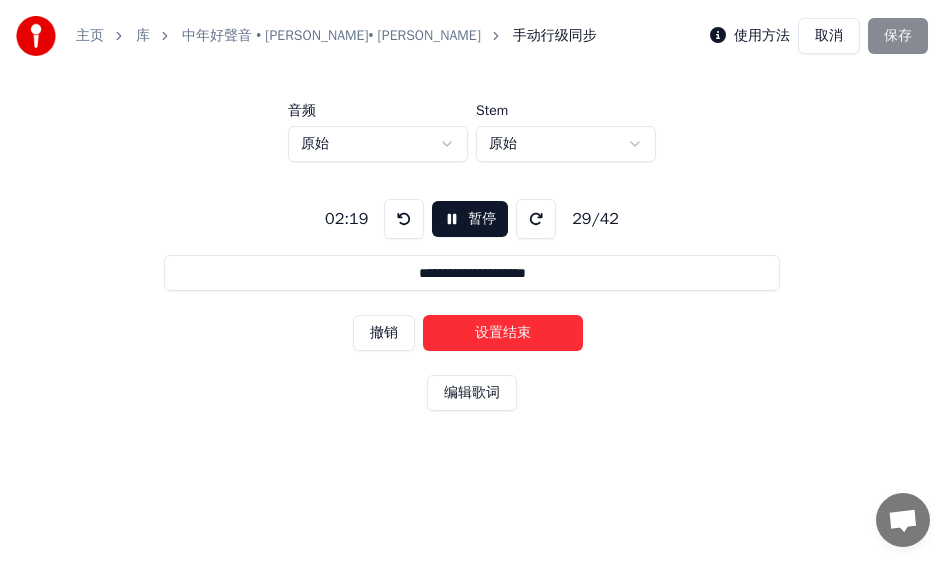 click on "设置结束" at bounding box center [503, 333] 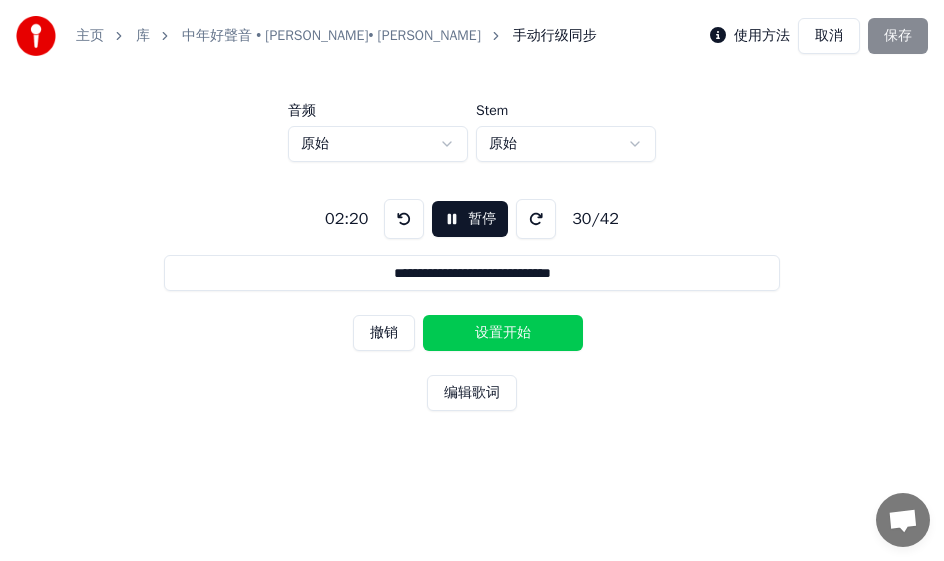 click on "设置开始" at bounding box center (503, 333) 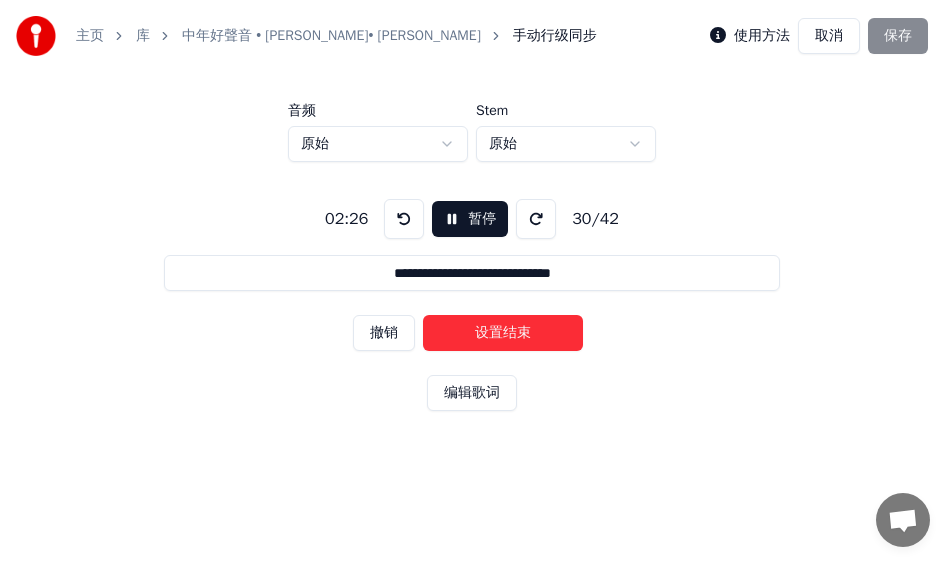click on "设置结束" at bounding box center (503, 333) 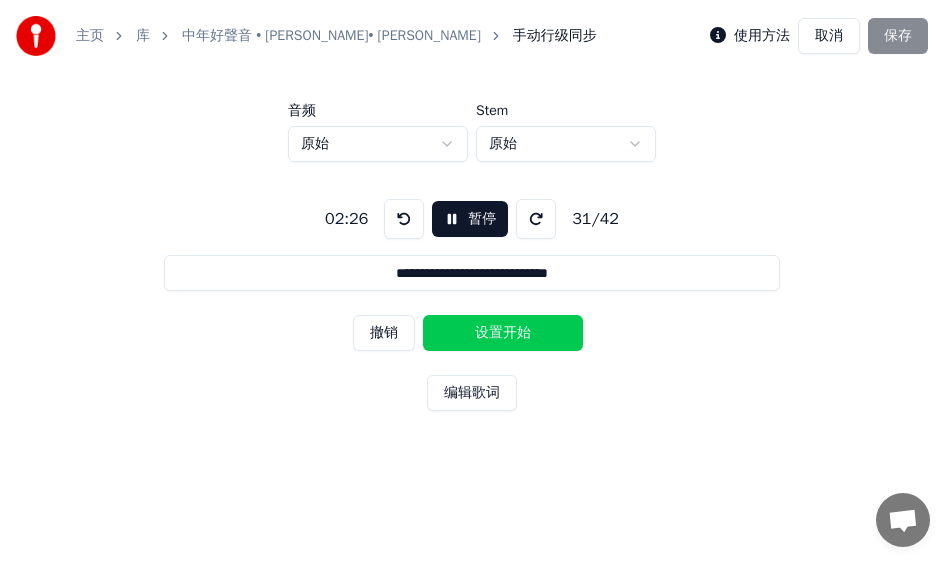 click on "设置开始" at bounding box center [503, 333] 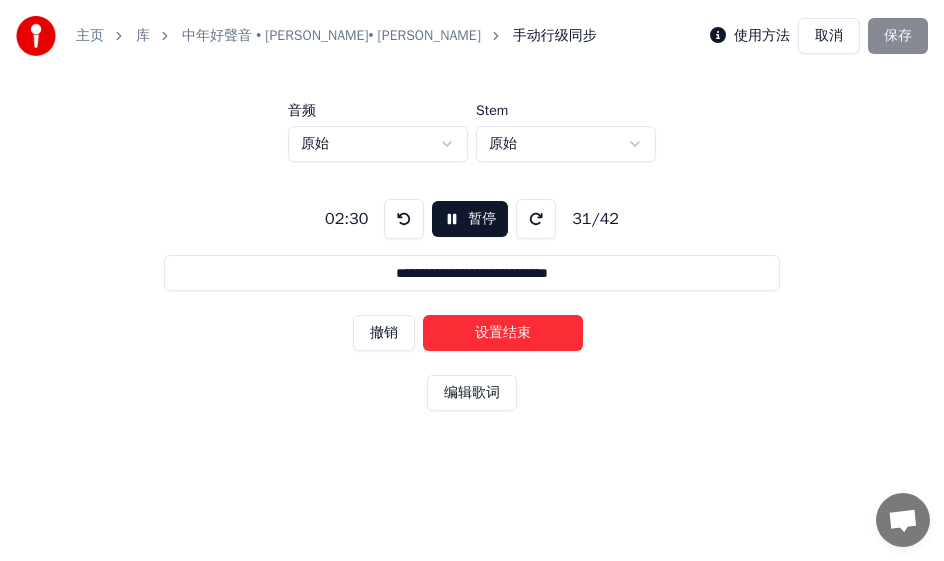 click on "设置结束" at bounding box center [503, 333] 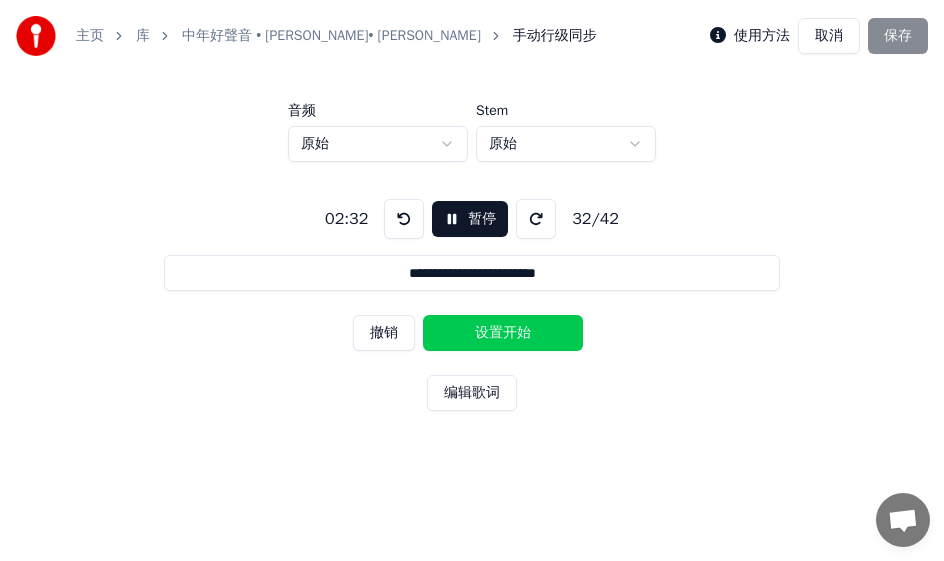 click on "设置开始" at bounding box center [503, 333] 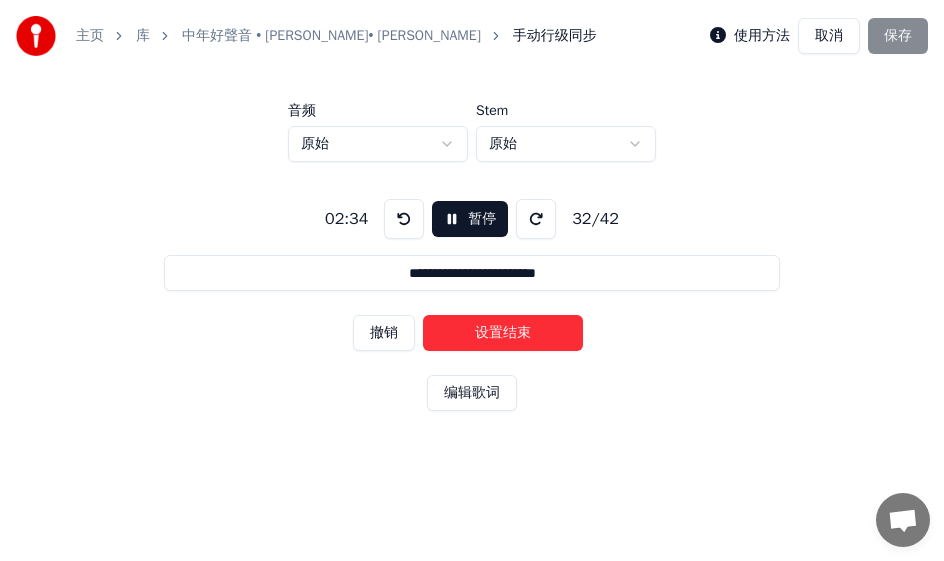 click on "设置结束" at bounding box center [503, 333] 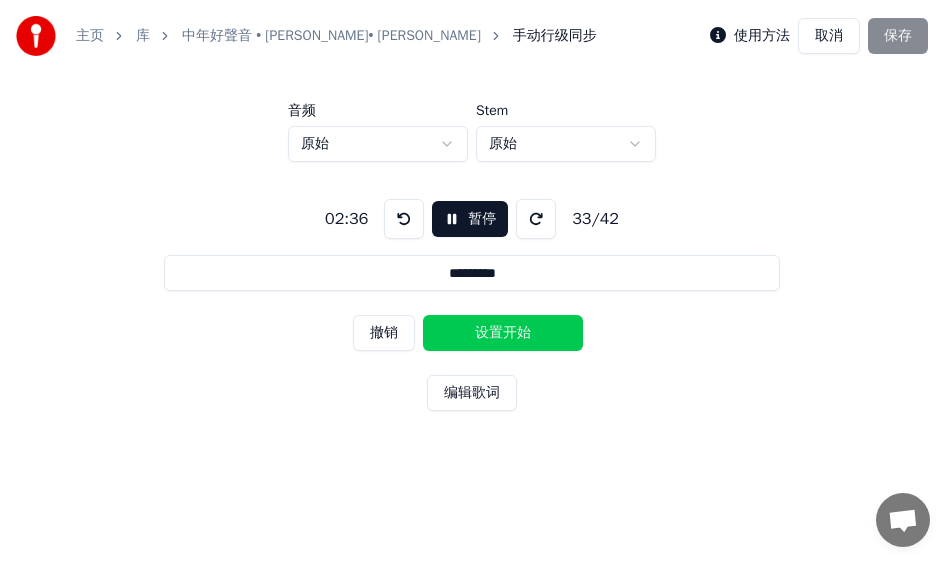click on "设置开始" at bounding box center (503, 333) 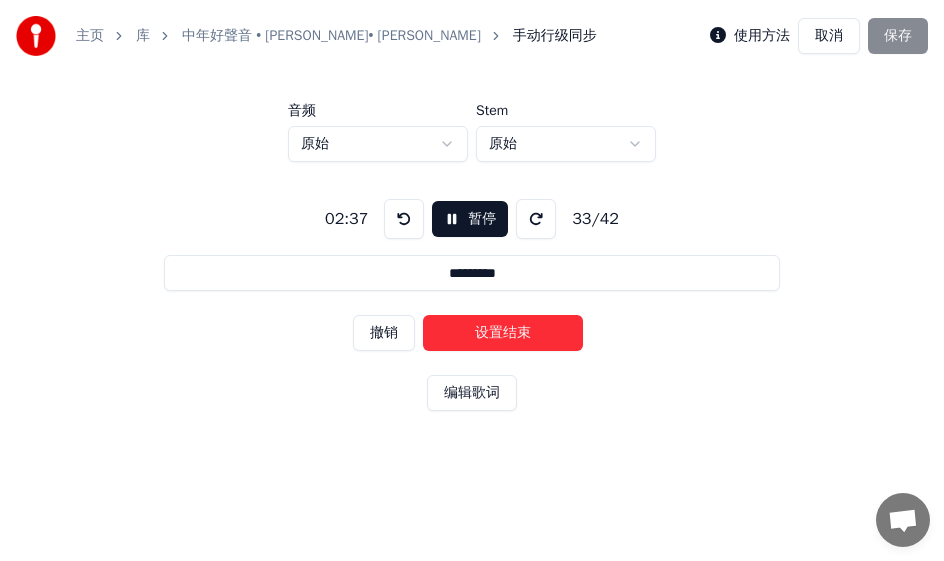 click on "设置结束" at bounding box center (503, 333) 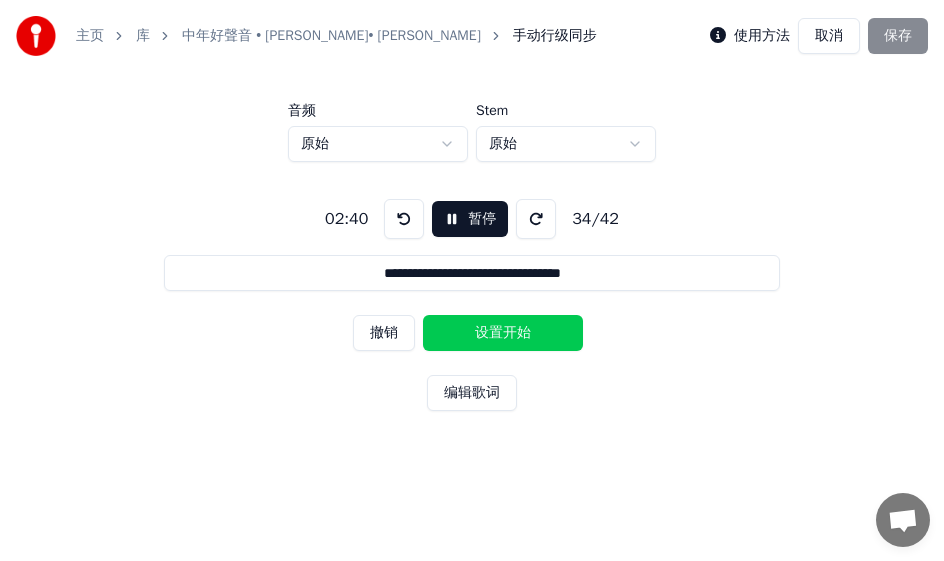 click on "设置开始" at bounding box center (503, 333) 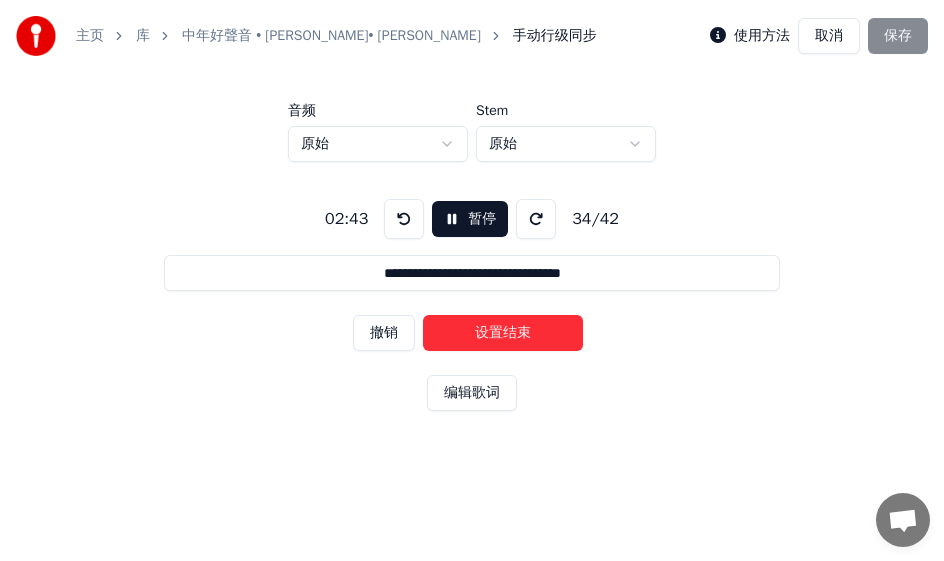 click on "设置结束" at bounding box center (503, 333) 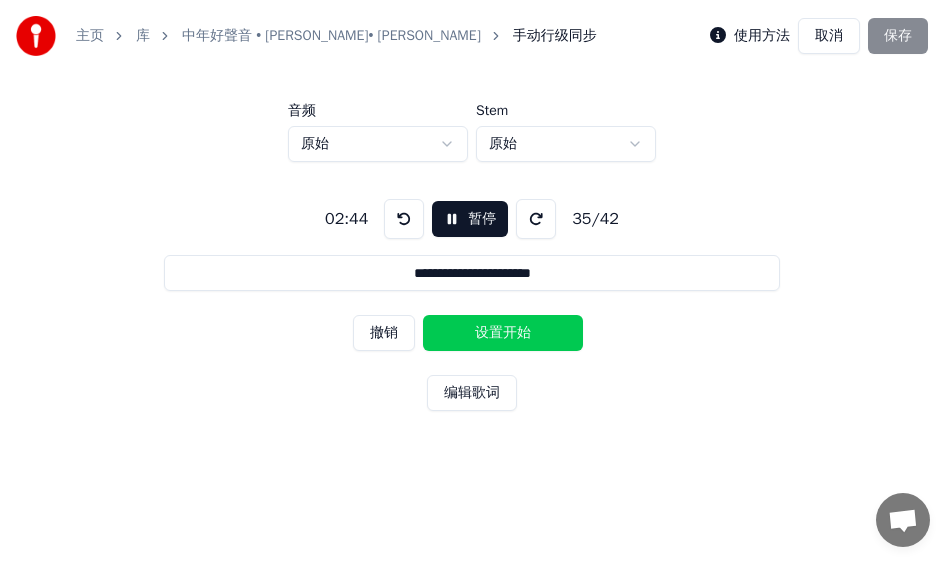 click on "设置开始" at bounding box center (503, 333) 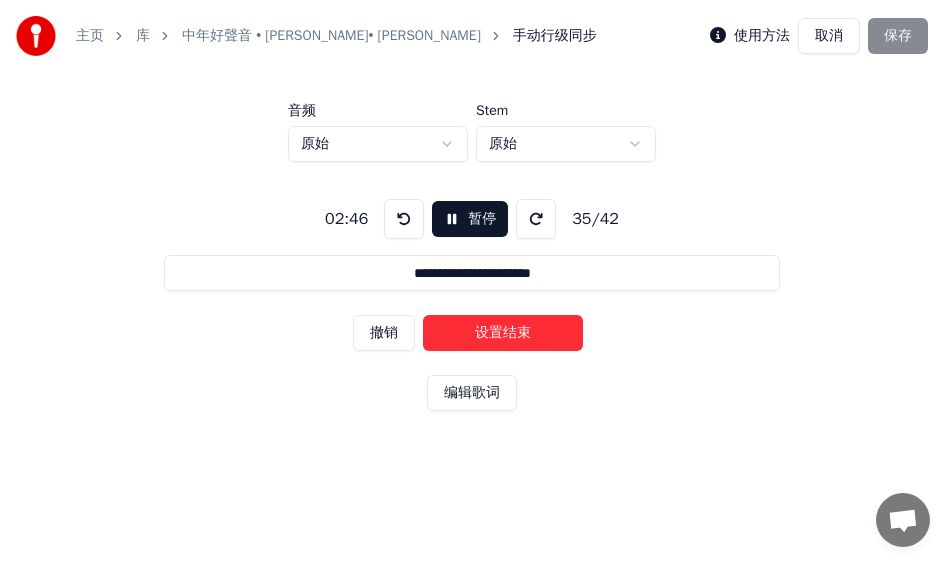 click on "设置结束" at bounding box center [503, 333] 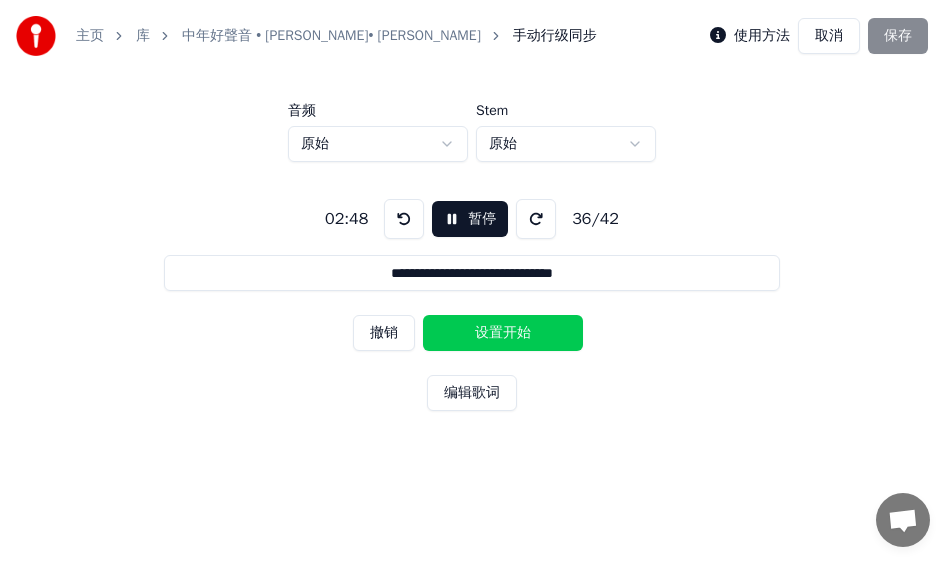 click on "设置开始" at bounding box center (503, 333) 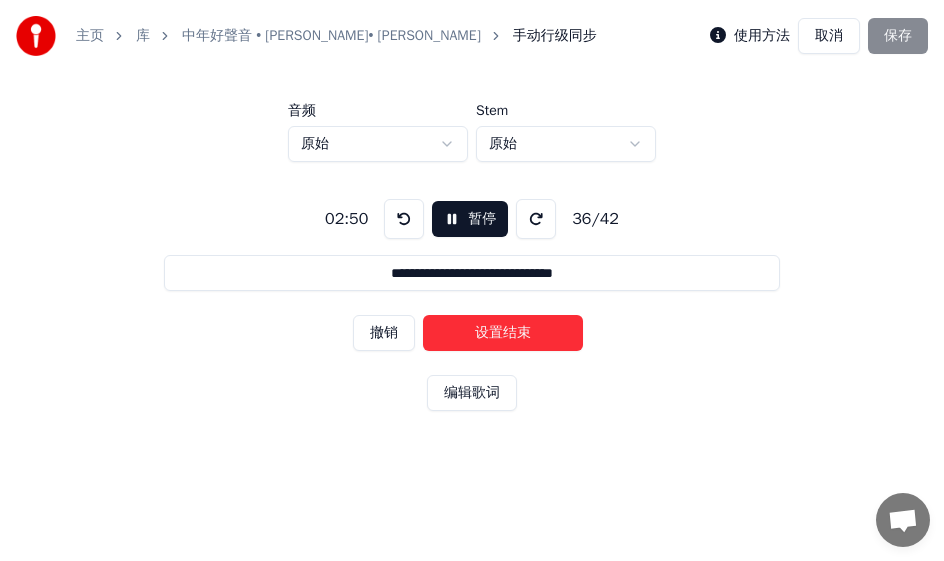 click on "设置结束" at bounding box center (503, 333) 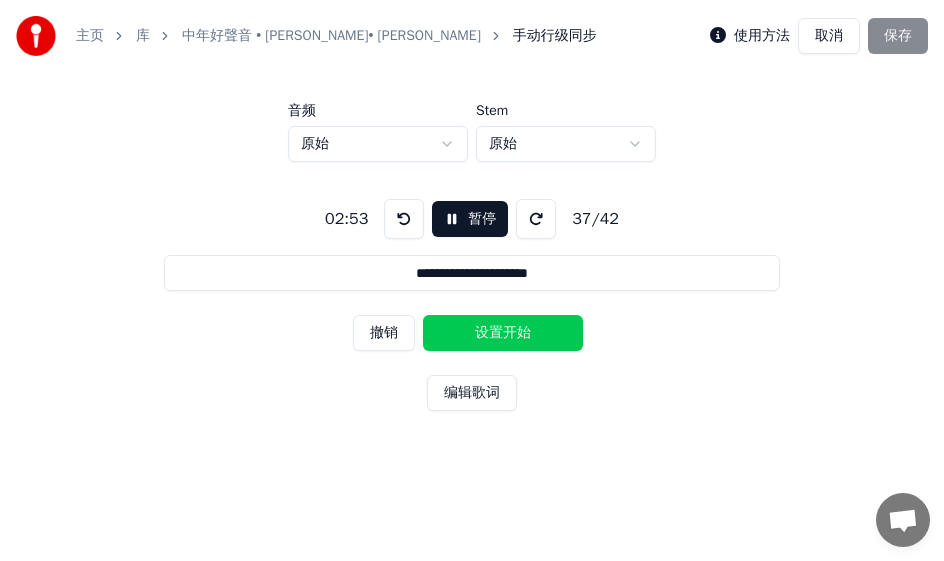 click on "设置开始" at bounding box center [503, 333] 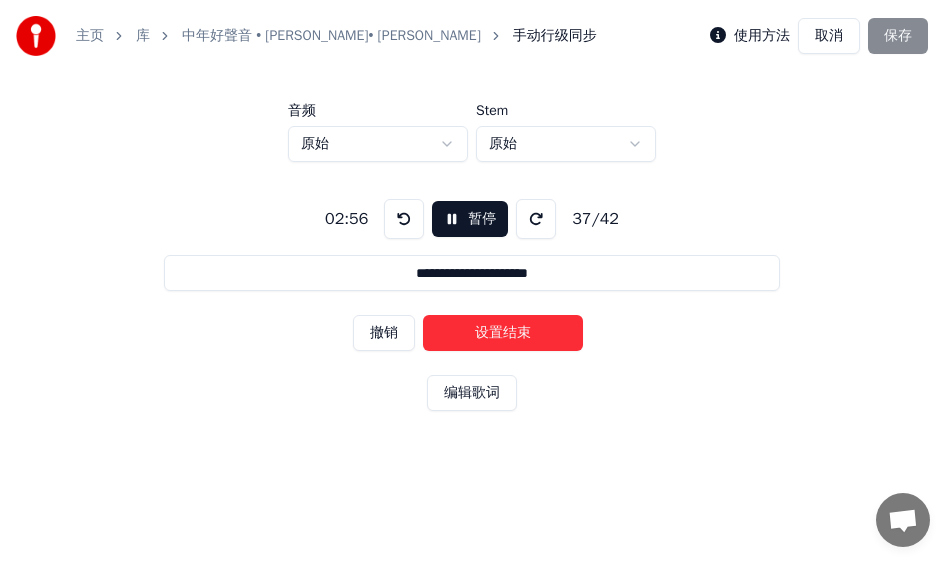 click on "设置结束" at bounding box center (503, 333) 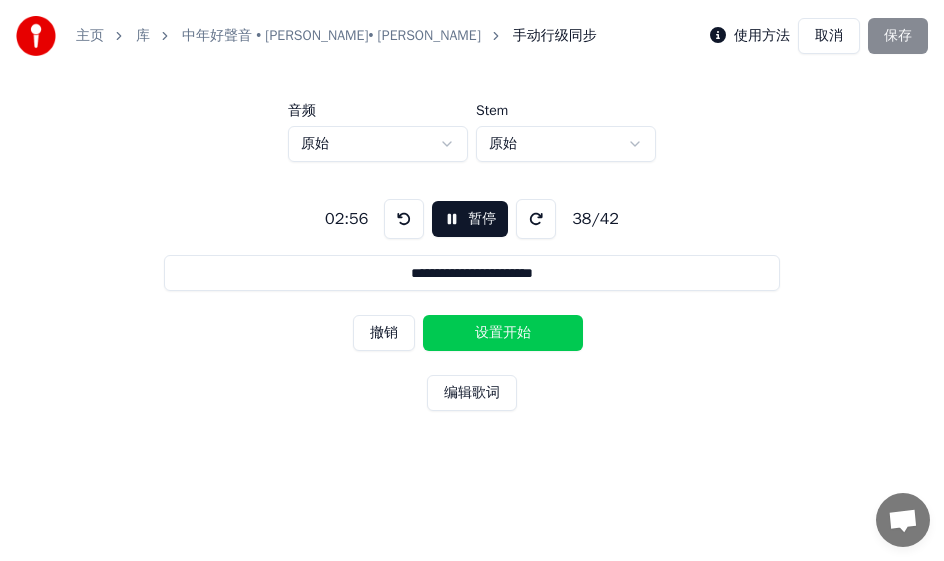 click on "设置开始" at bounding box center [503, 333] 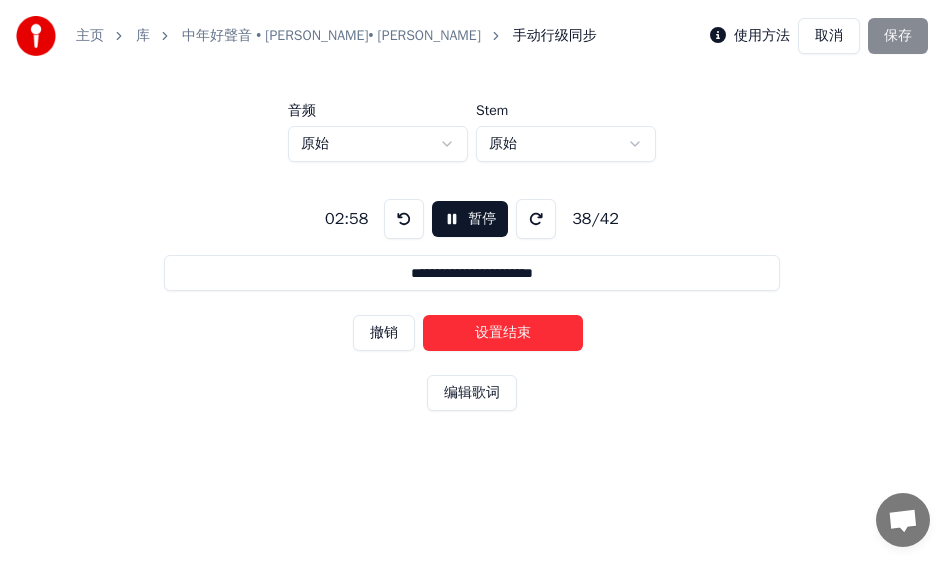 click on "设置结束" at bounding box center (503, 333) 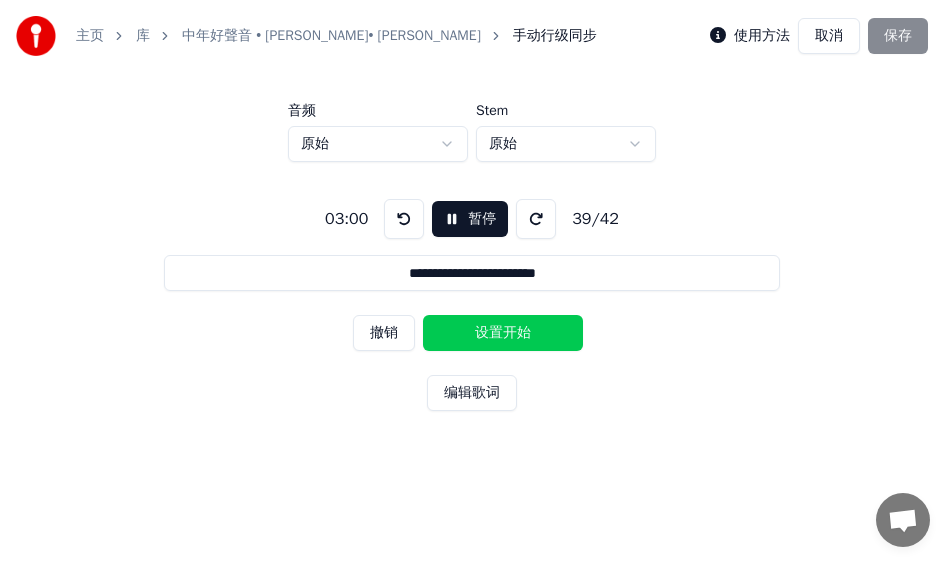 click on "设置开始" at bounding box center (503, 333) 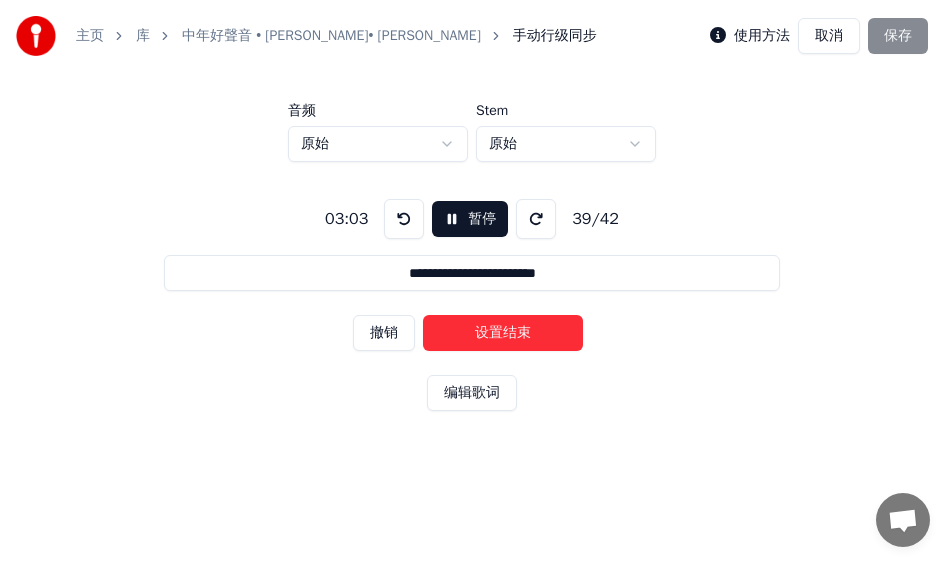 click on "设置结束" at bounding box center (503, 333) 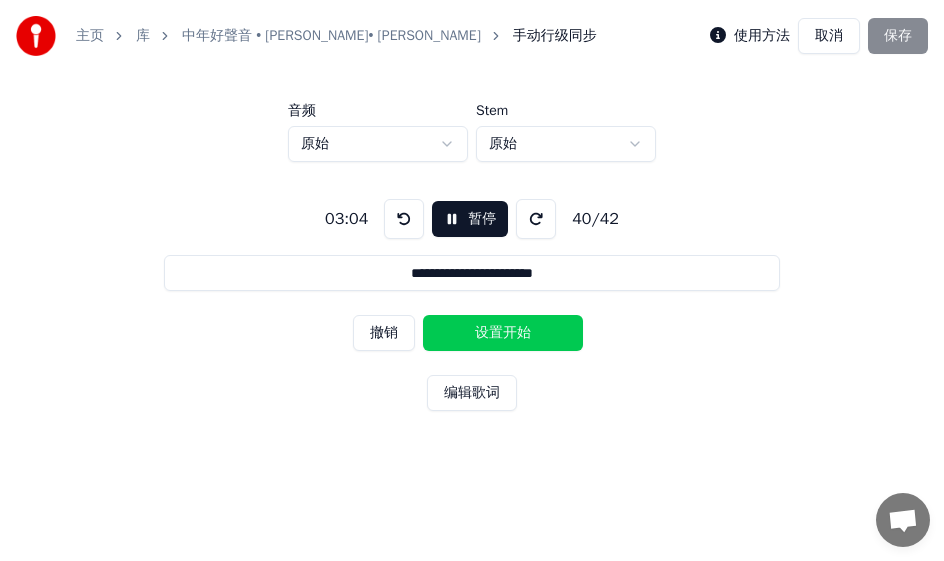 click on "设置开始" at bounding box center [503, 333] 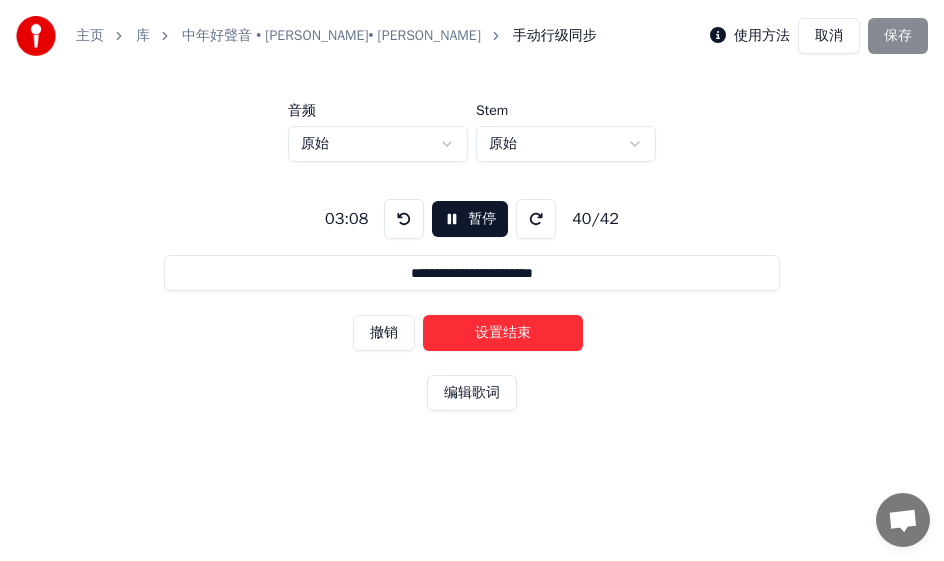 click on "设置结束" at bounding box center (503, 333) 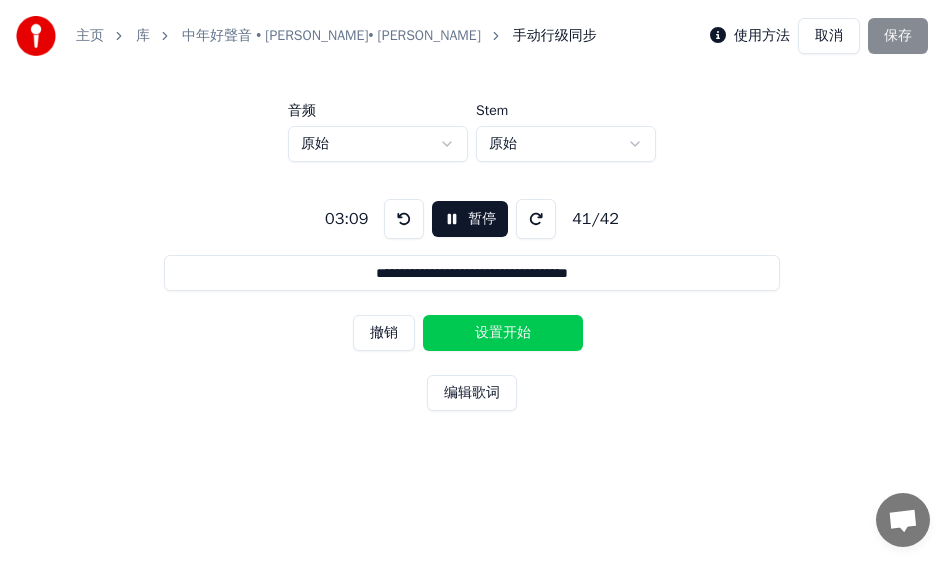click on "设置开始" at bounding box center [503, 333] 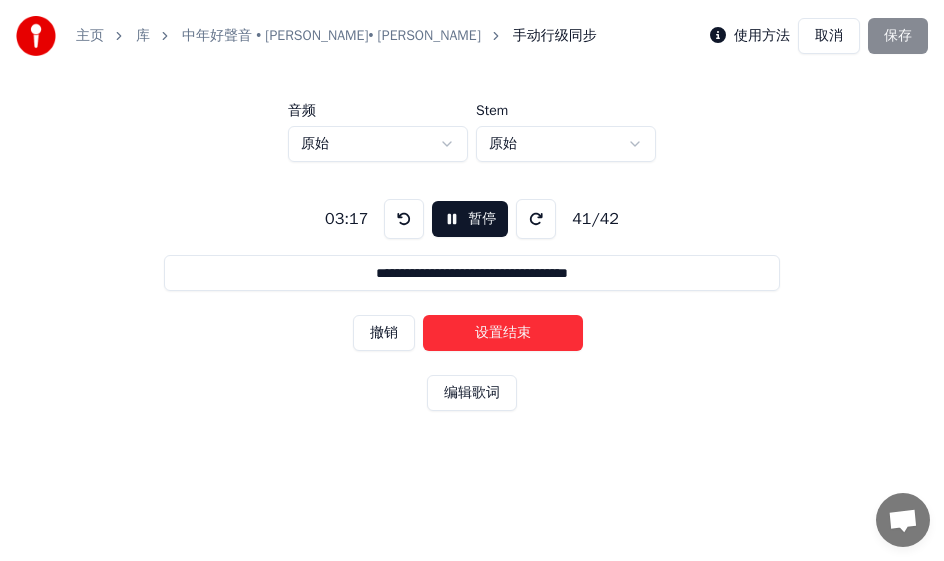 click on "设置结束" at bounding box center (503, 333) 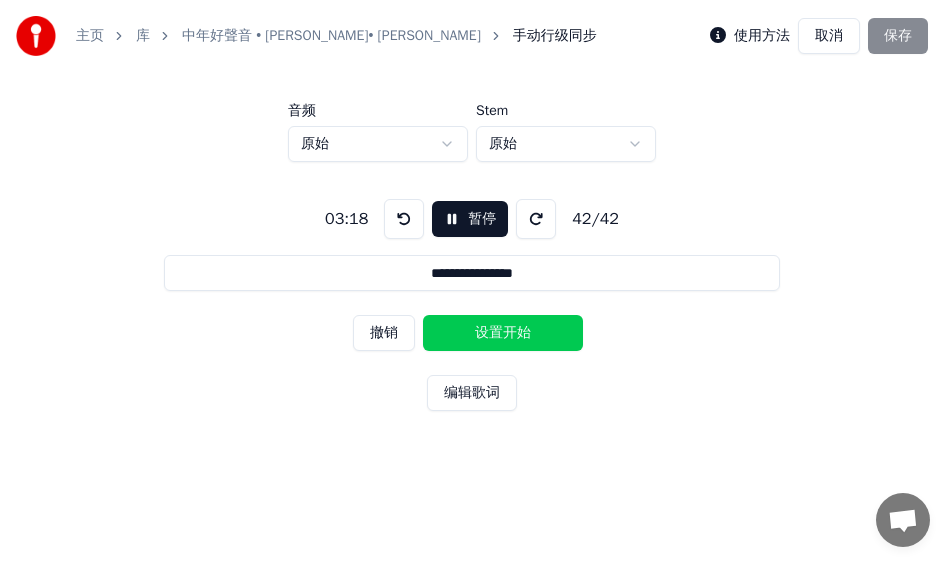 click on "设置开始" at bounding box center (503, 333) 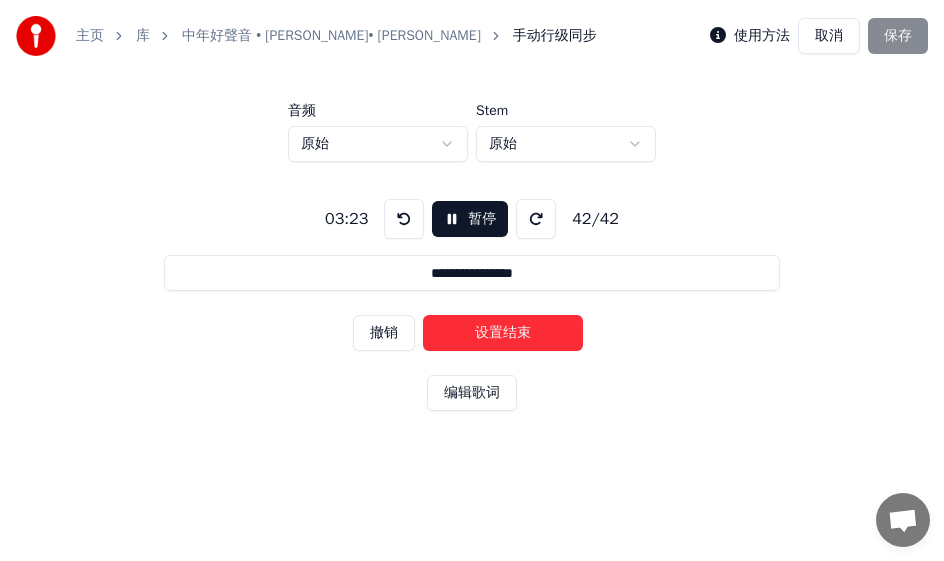 click on "设置结束" at bounding box center (503, 333) 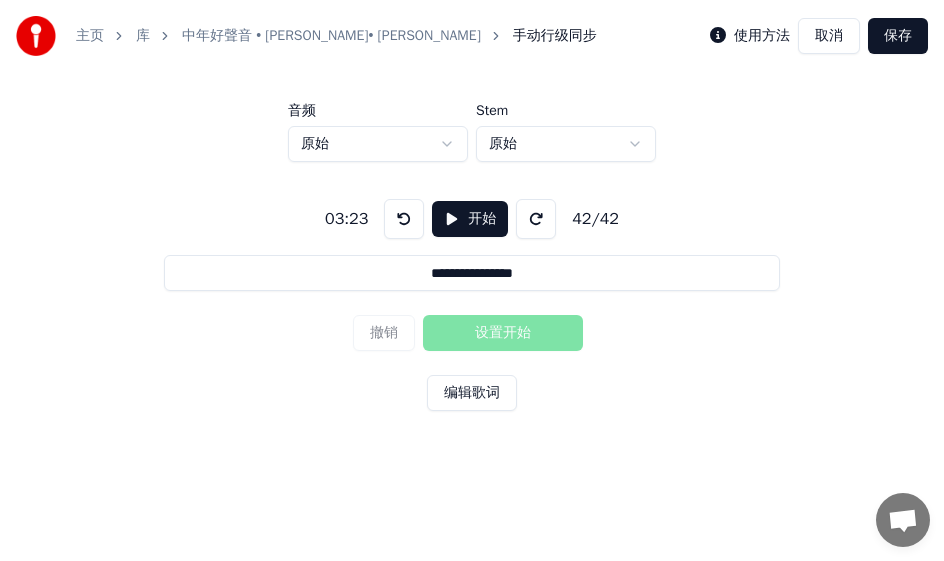 click on "保存" at bounding box center (898, 36) 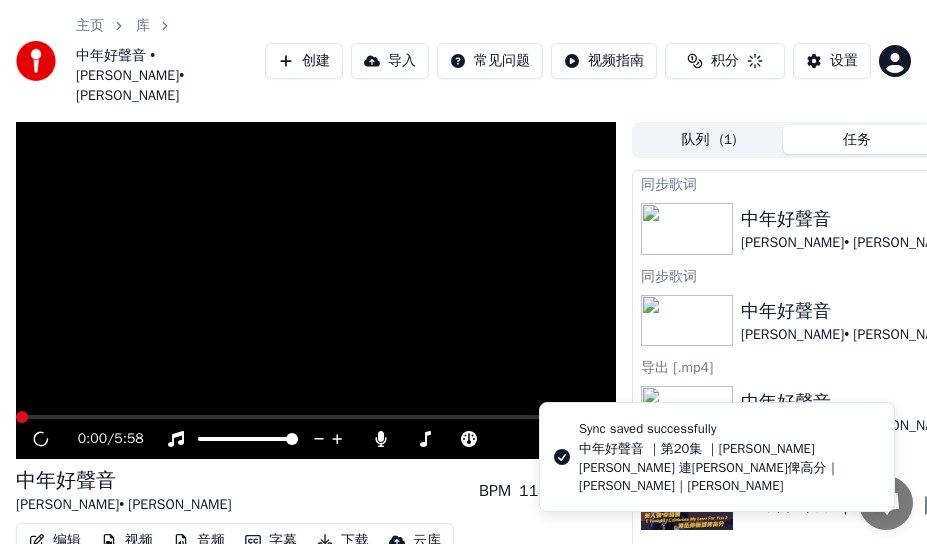 scroll, scrollTop: 399, scrollLeft: 0, axis: vertical 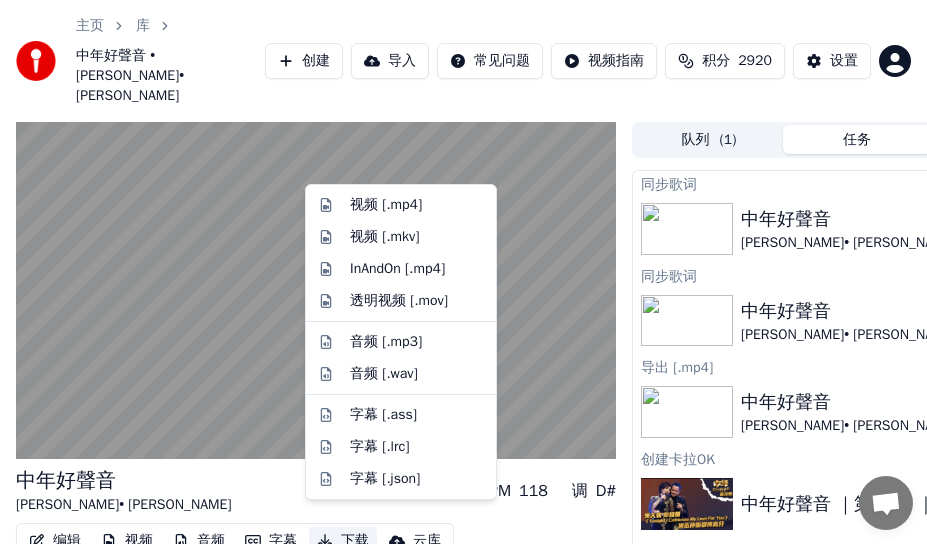 click on "下载" at bounding box center (343, 541) 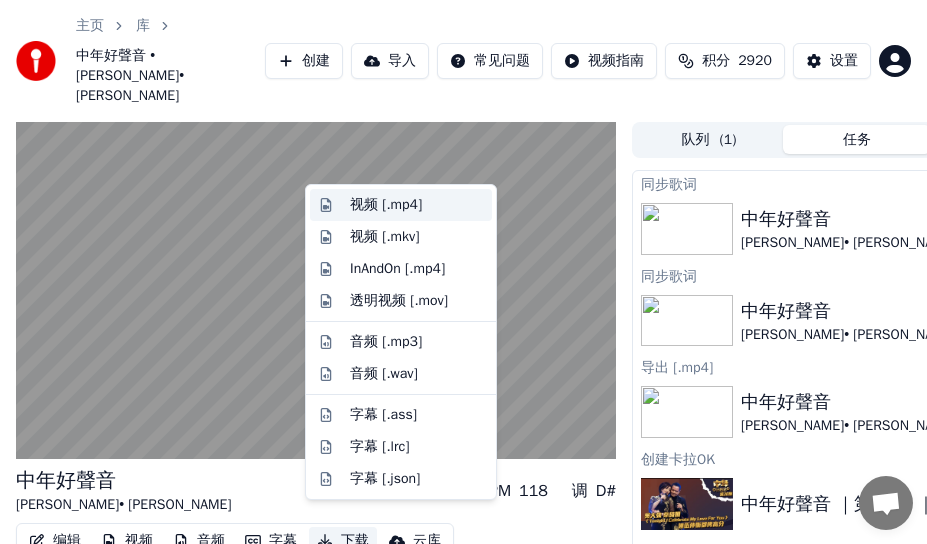 click on "视频 [.mp4]" at bounding box center [386, 205] 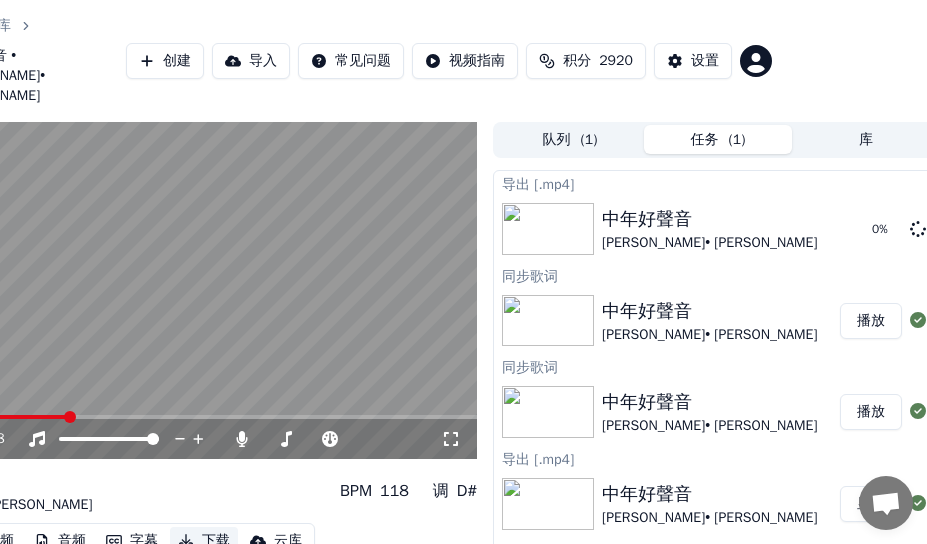 scroll, scrollTop: 0, scrollLeft: 155, axis: horizontal 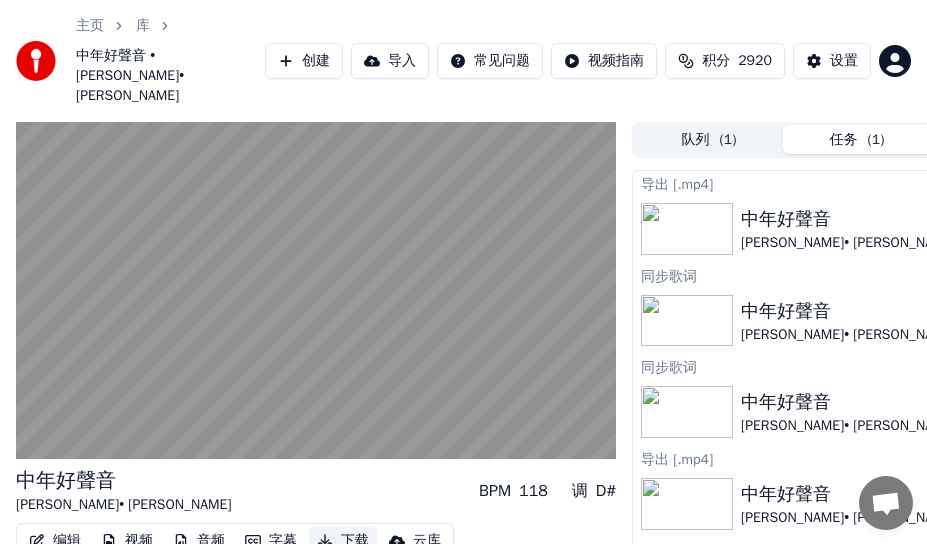 type 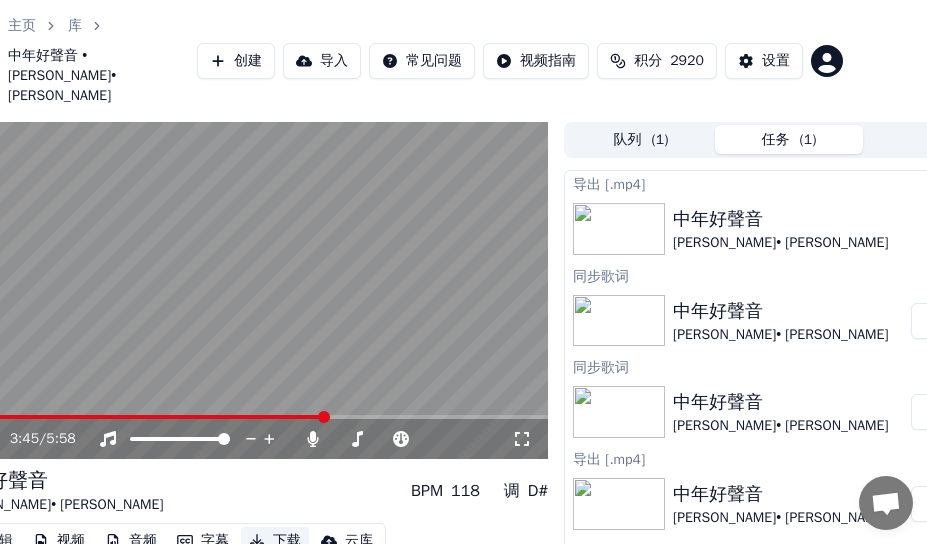 scroll, scrollTop: 0, scrollLeft: 155, axis: horizontal 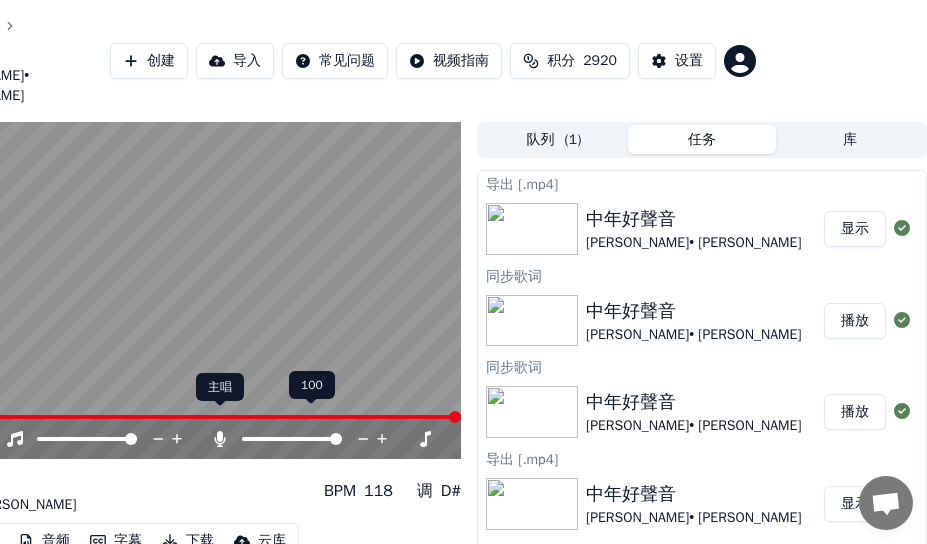 click 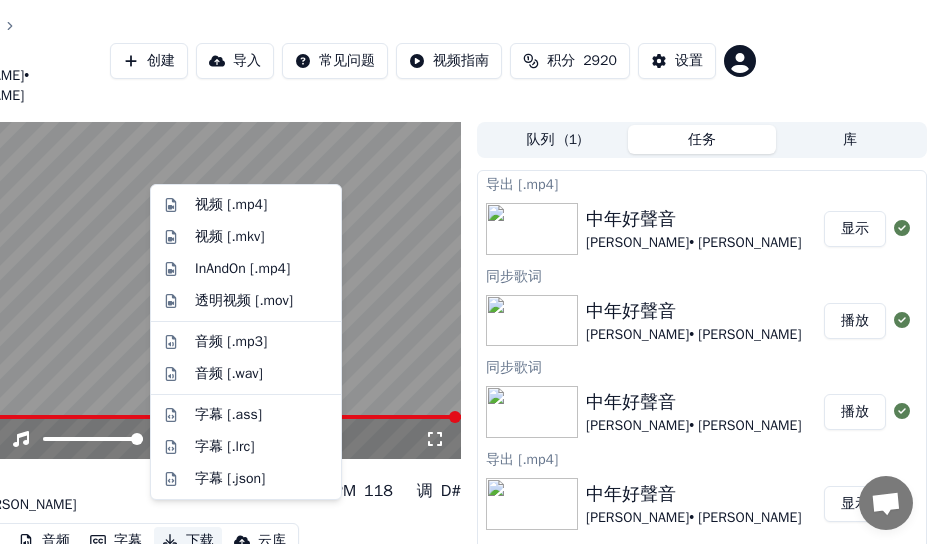 click on "下载" at bounding box center [188, 541] 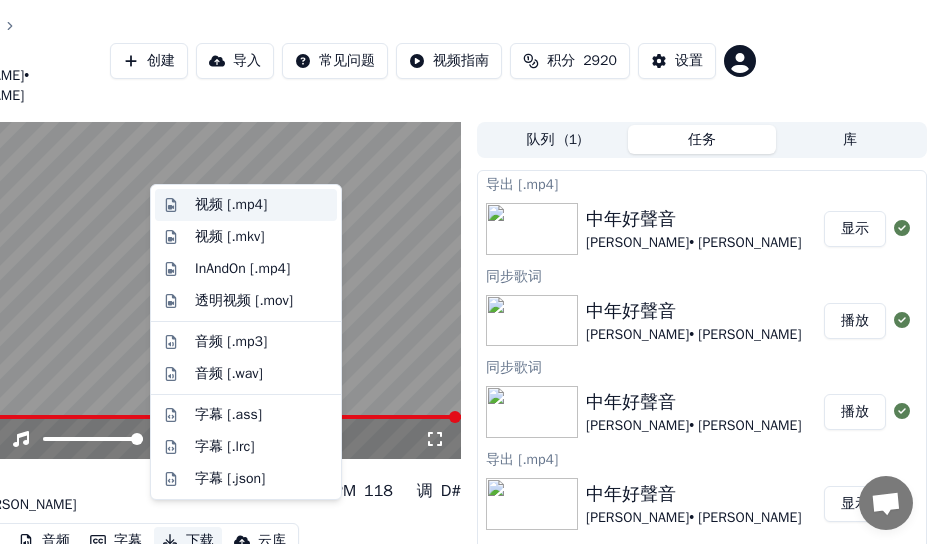 click on "视频 [.mp4]" at bounding box center (231, 205) 